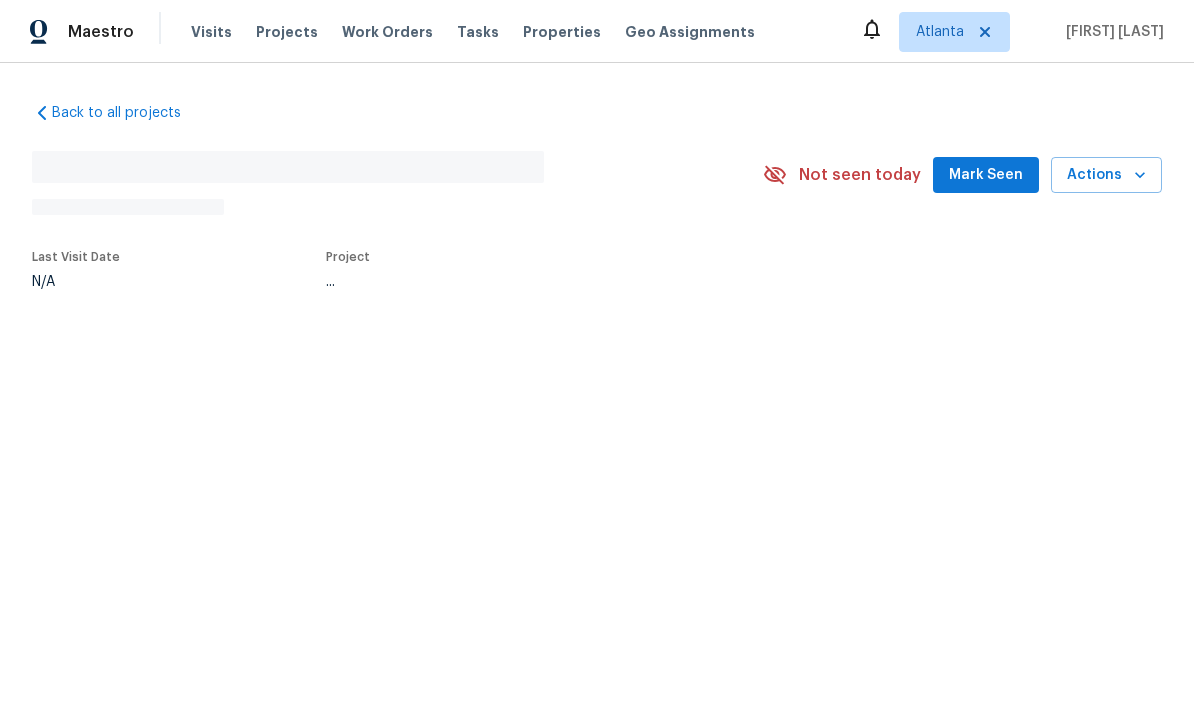 scroll, scrollTop: 0, scrollLeft: 0, axis: both 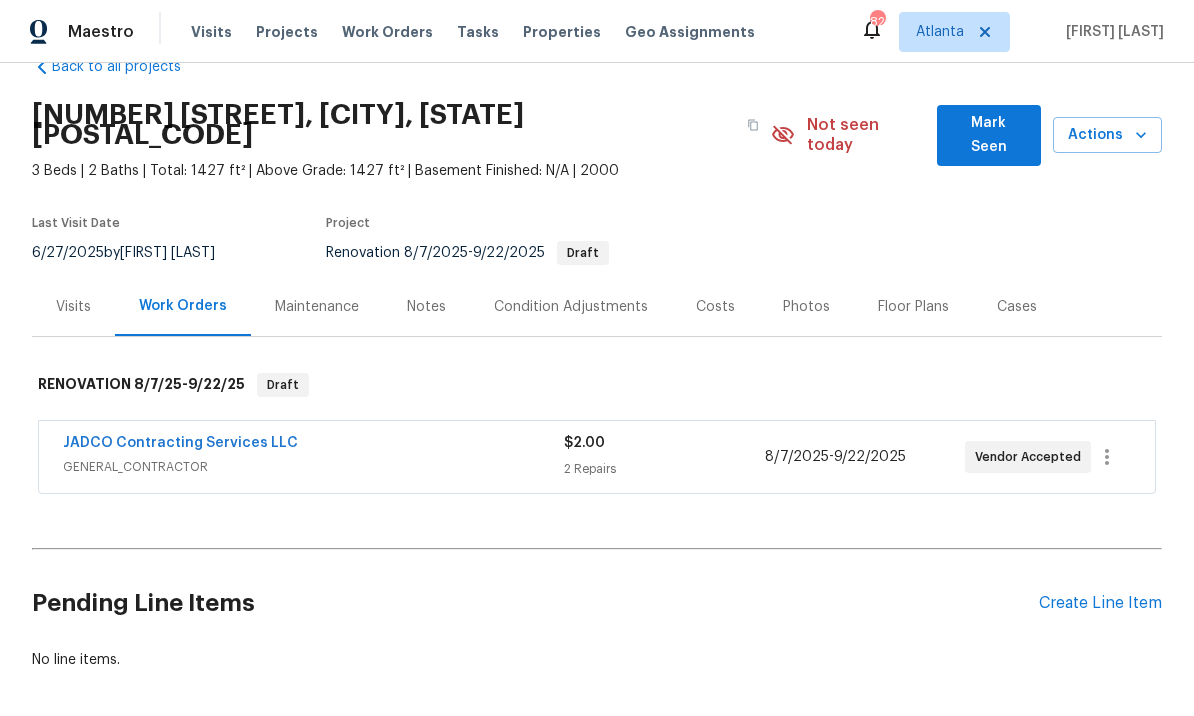 click on "Condition Adjustments" at bounding box center (571, 306) 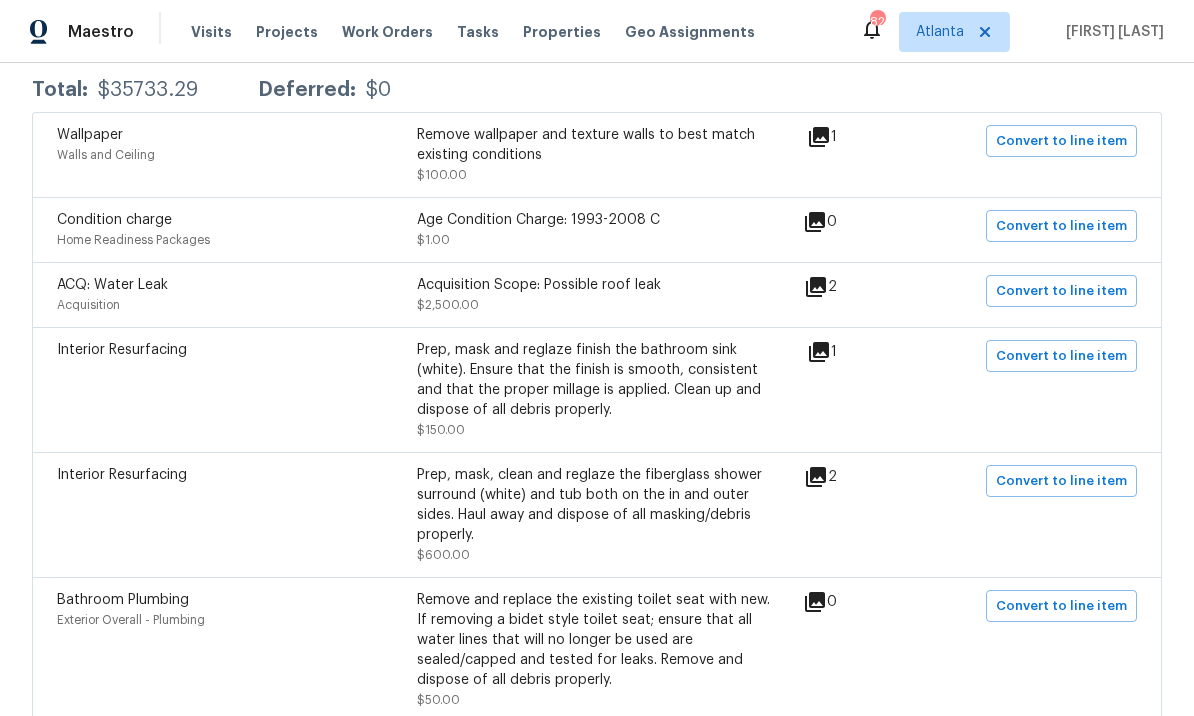 scroll, scrollTop: 410, scrollLeft: 0, axis: vertical 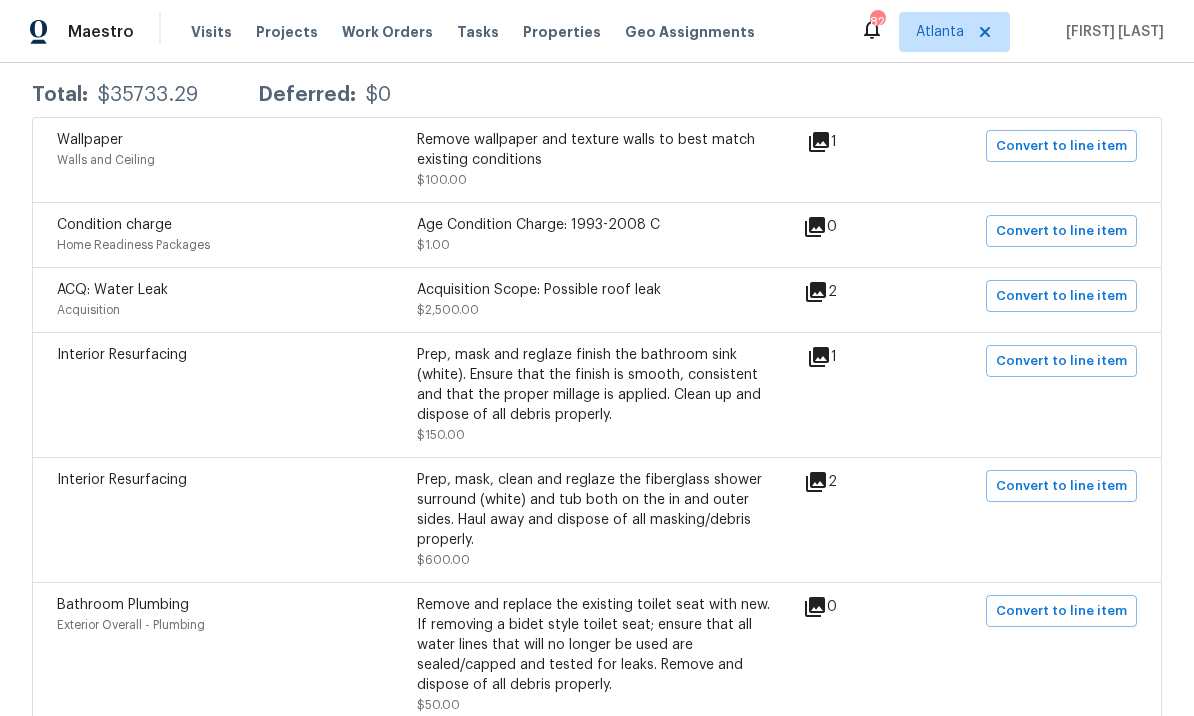 click 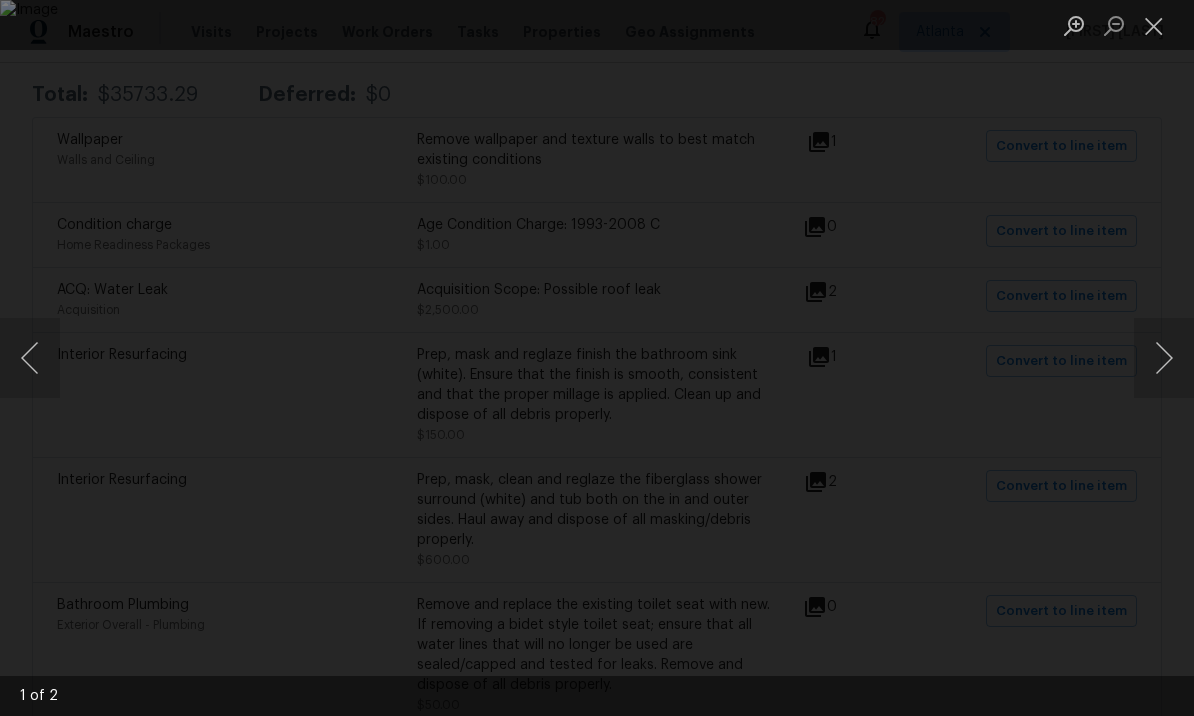 click at bounding box center (1154, 25) 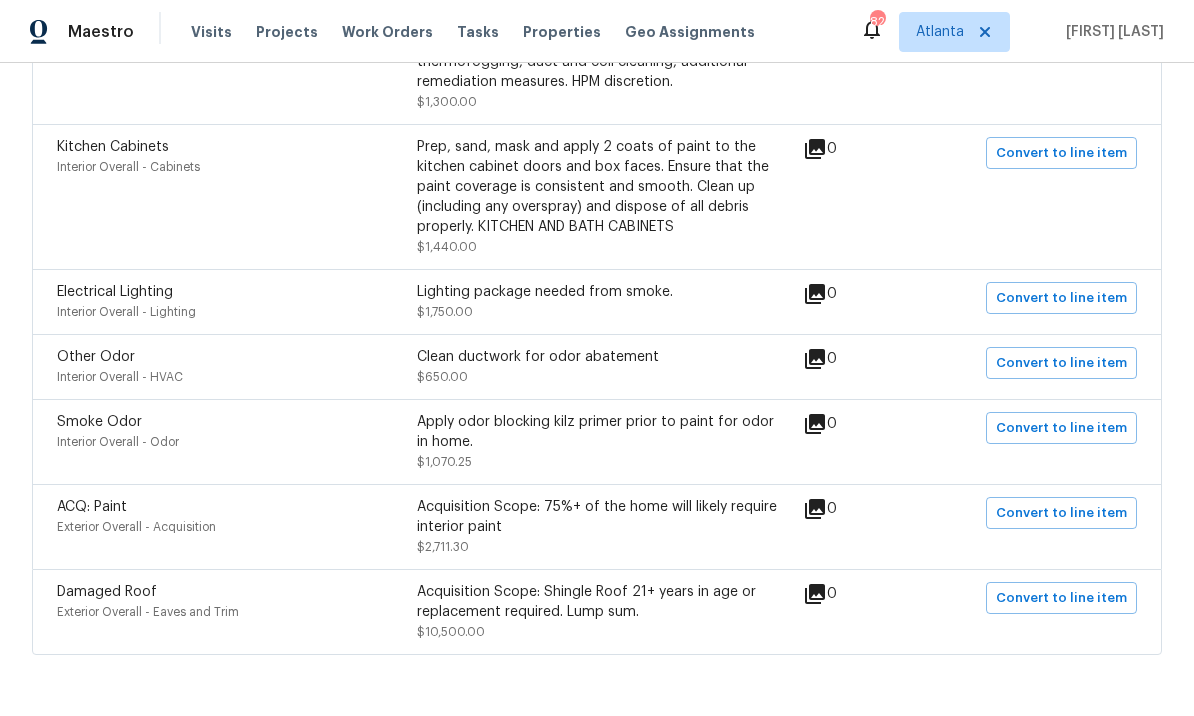 scroll, scrollTop: 3797, scrollLeft: 0, axis: vertical 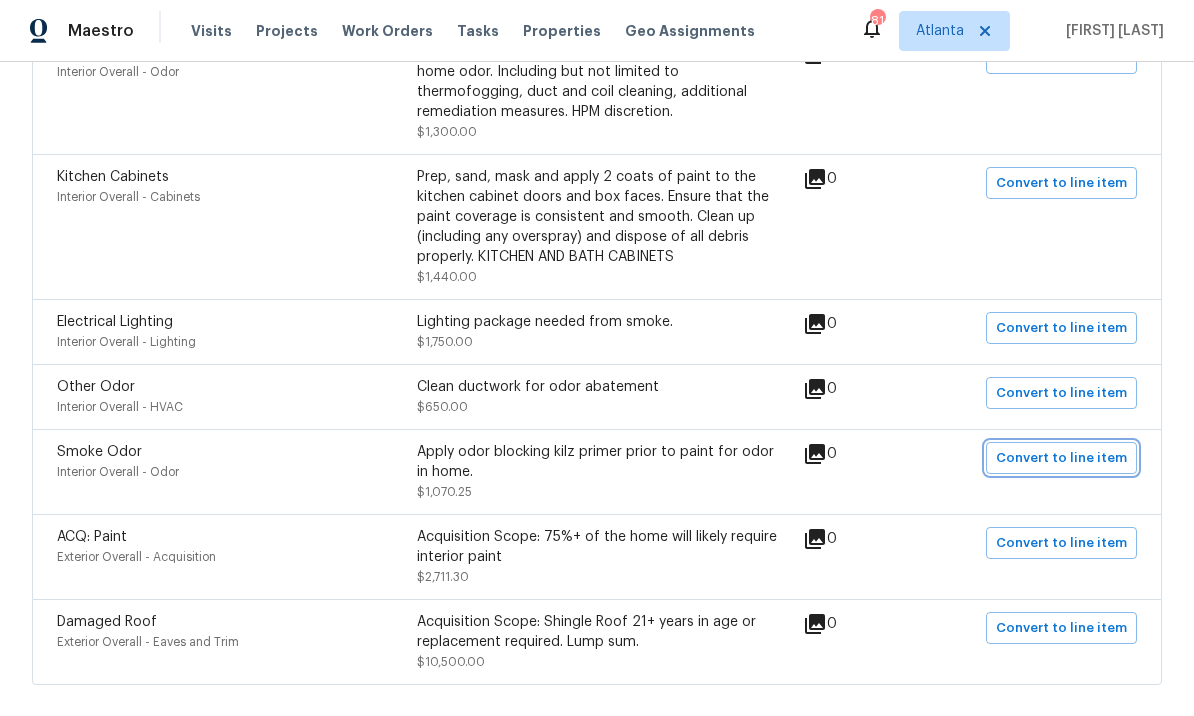 click on "Convert to line item" at bounding box center (1061, 459) 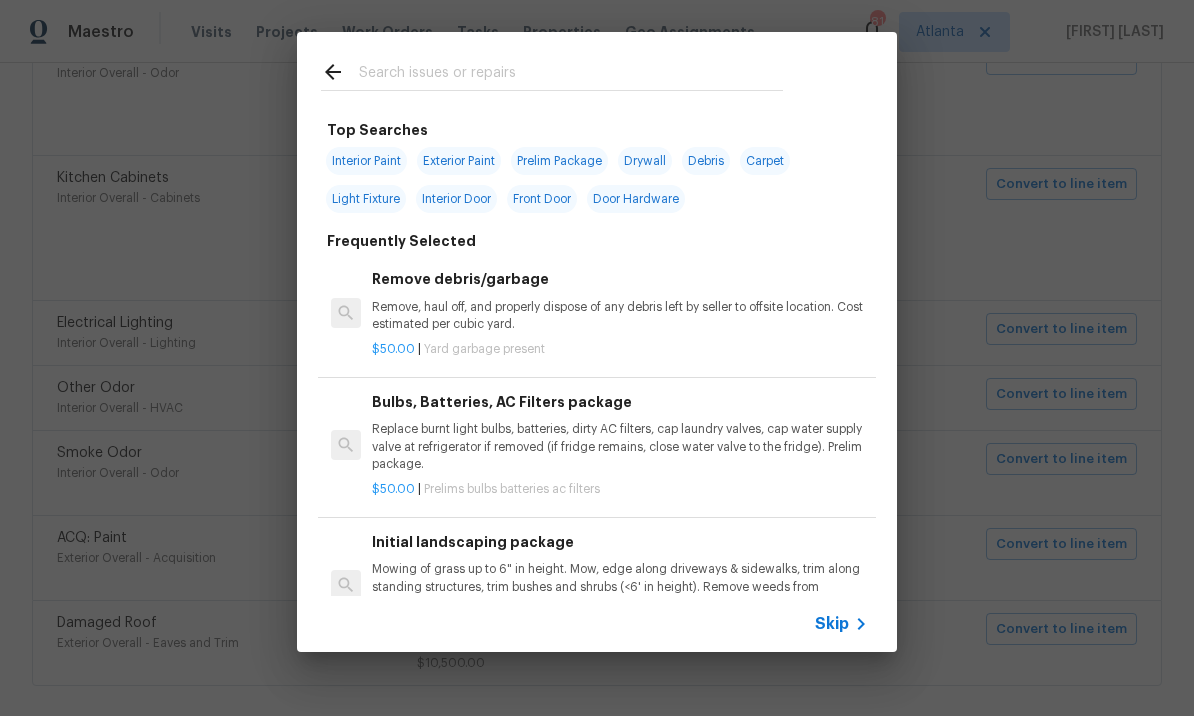 click on "Skip" at bounding box center [832, 624] 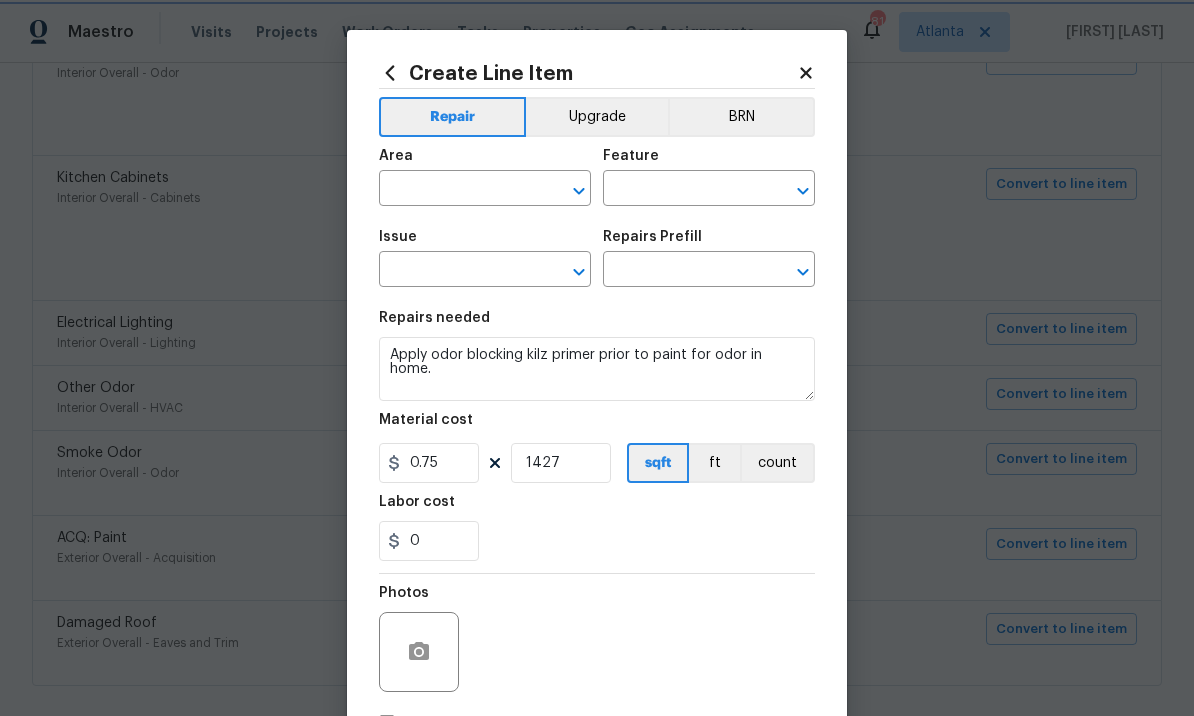type on "Interior Overall" 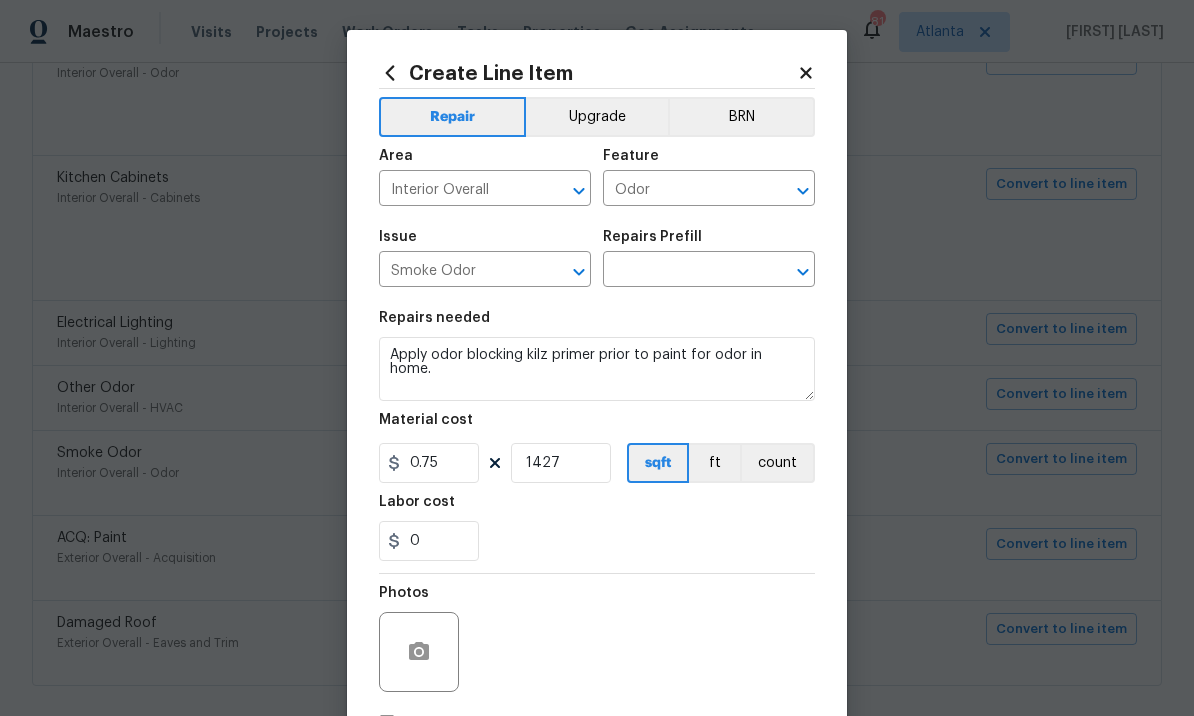 click at bounding box center (681, 271) 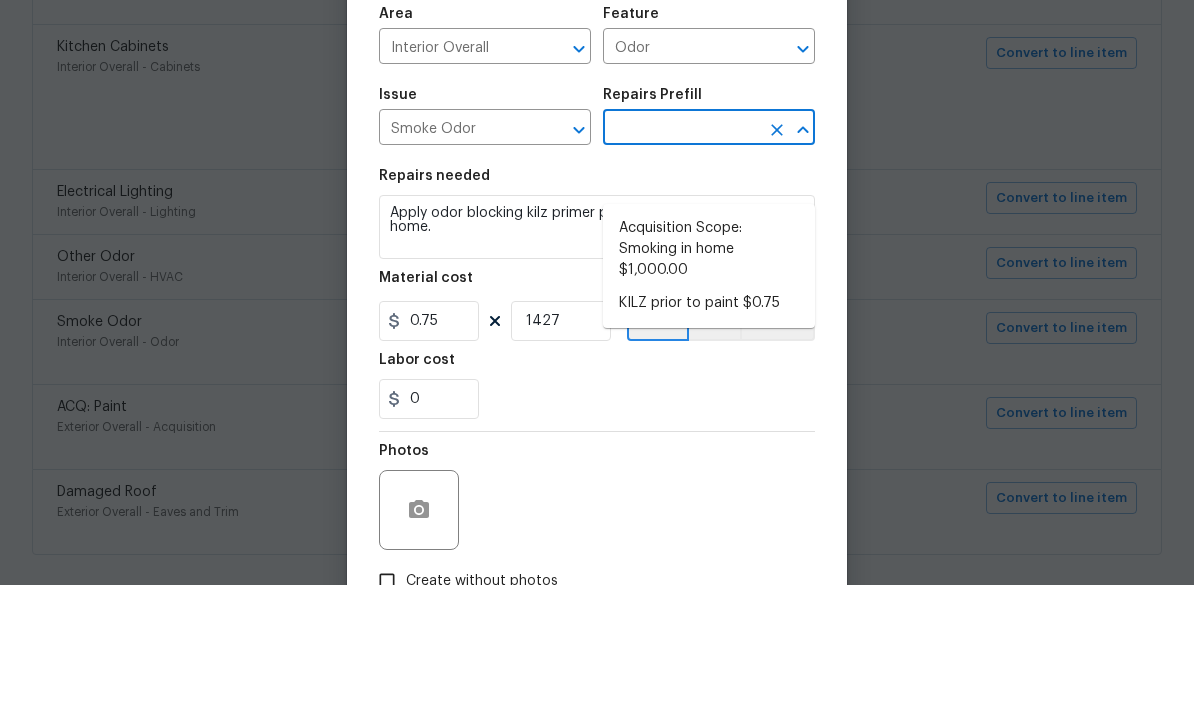 scroll, scrollTop: 8, scrollLeft: 0, axis: vertical 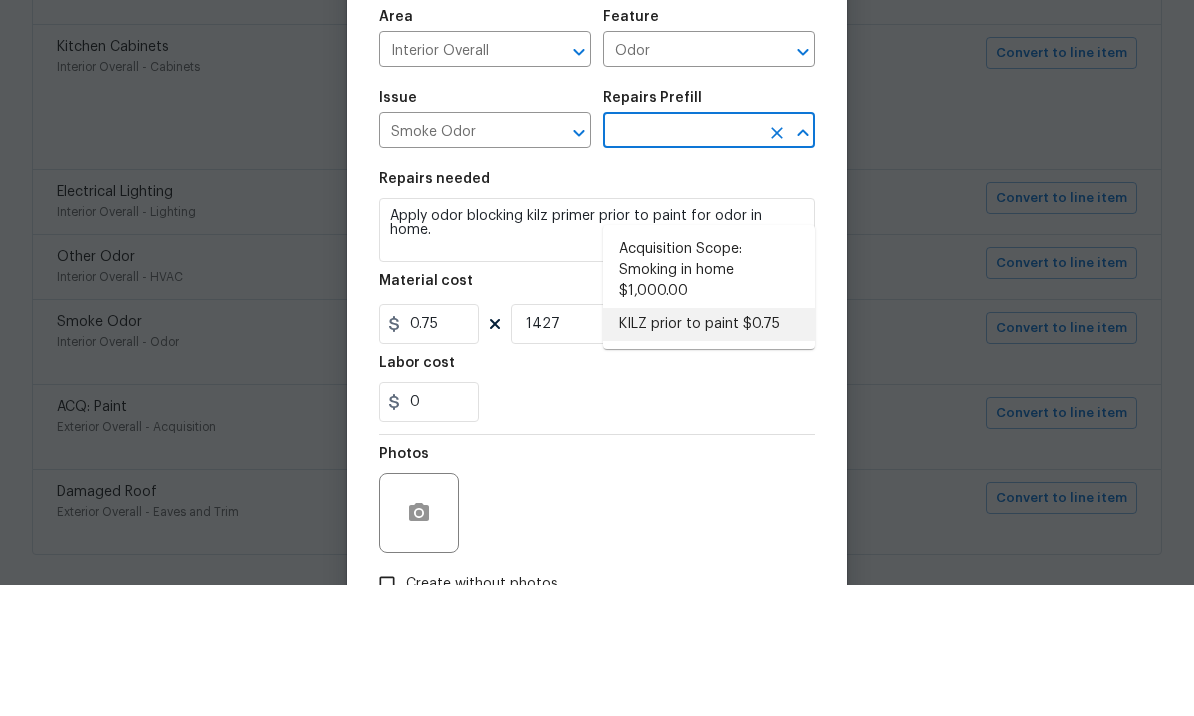 click on "KILZ prior to paint $0.75" at bounding box center [709, 455] 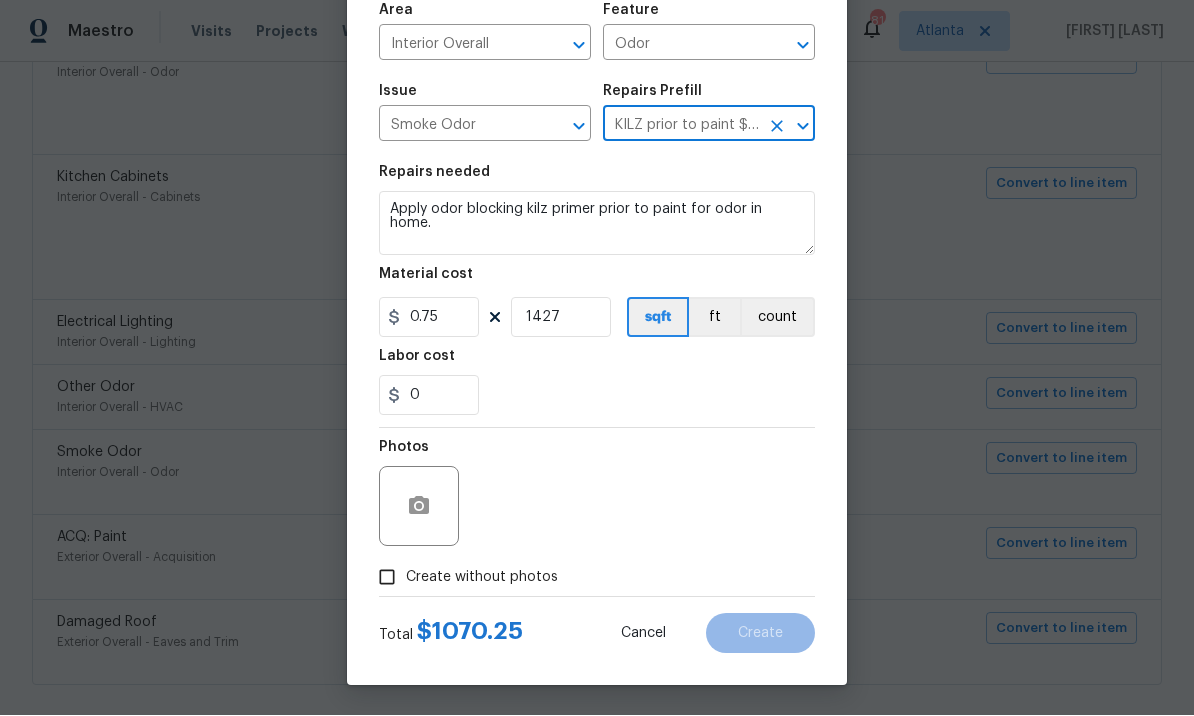 scroll, scrollTop: 149, scrollLeft: 0, axis: vertical 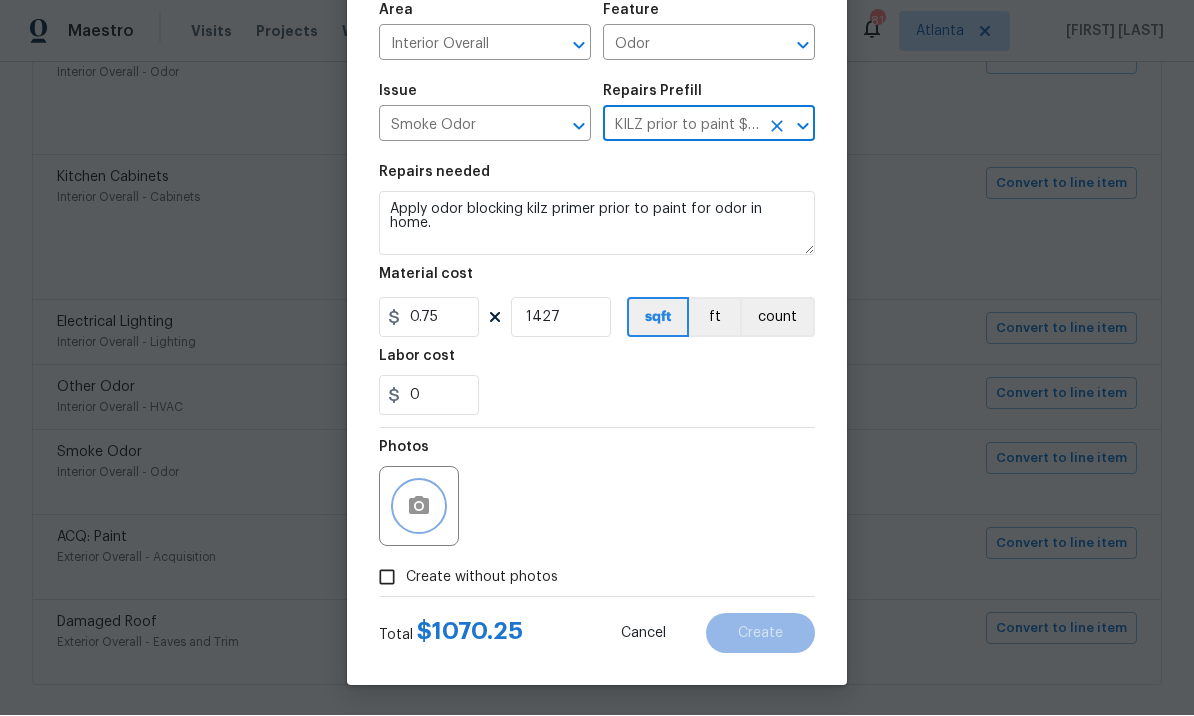 click at bounding box center [419, 507] 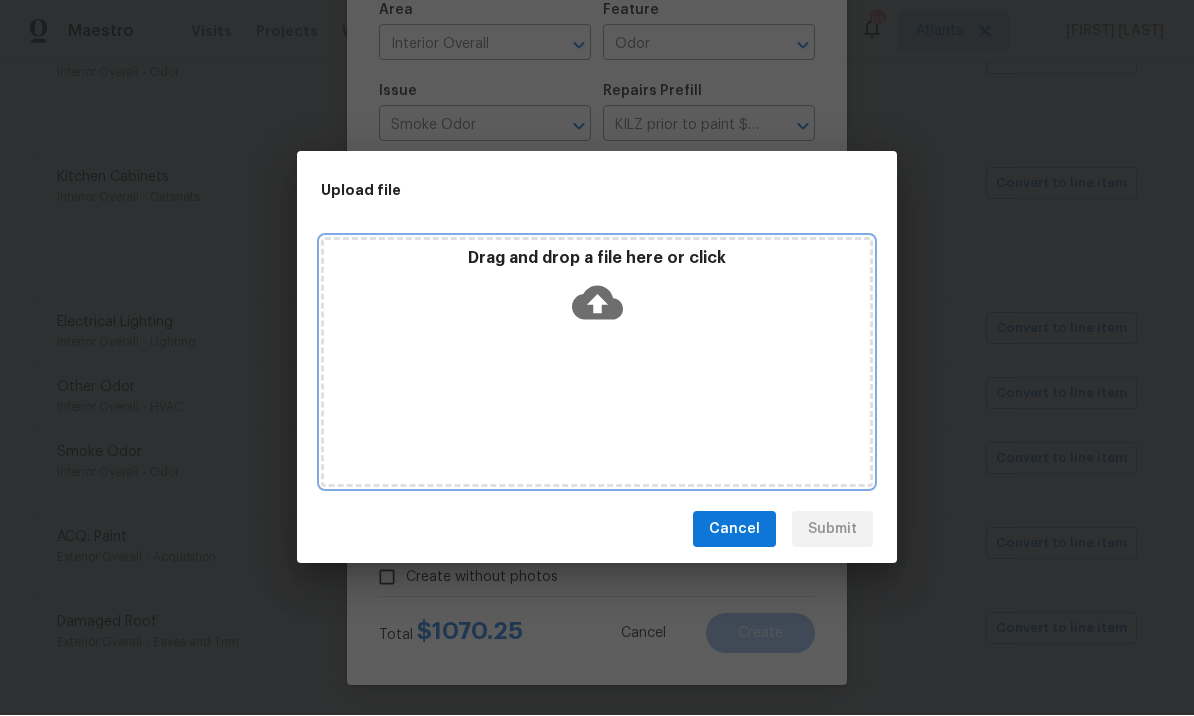 click 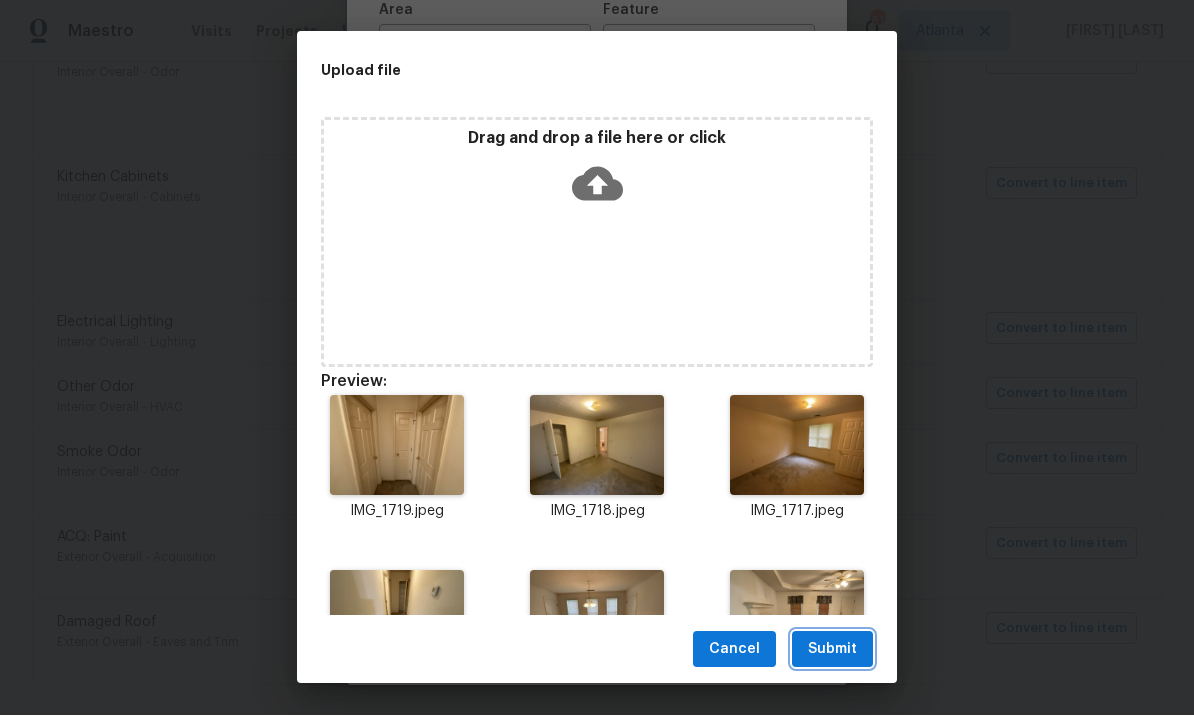 click on "Submit" at bounding box center [832, 650] 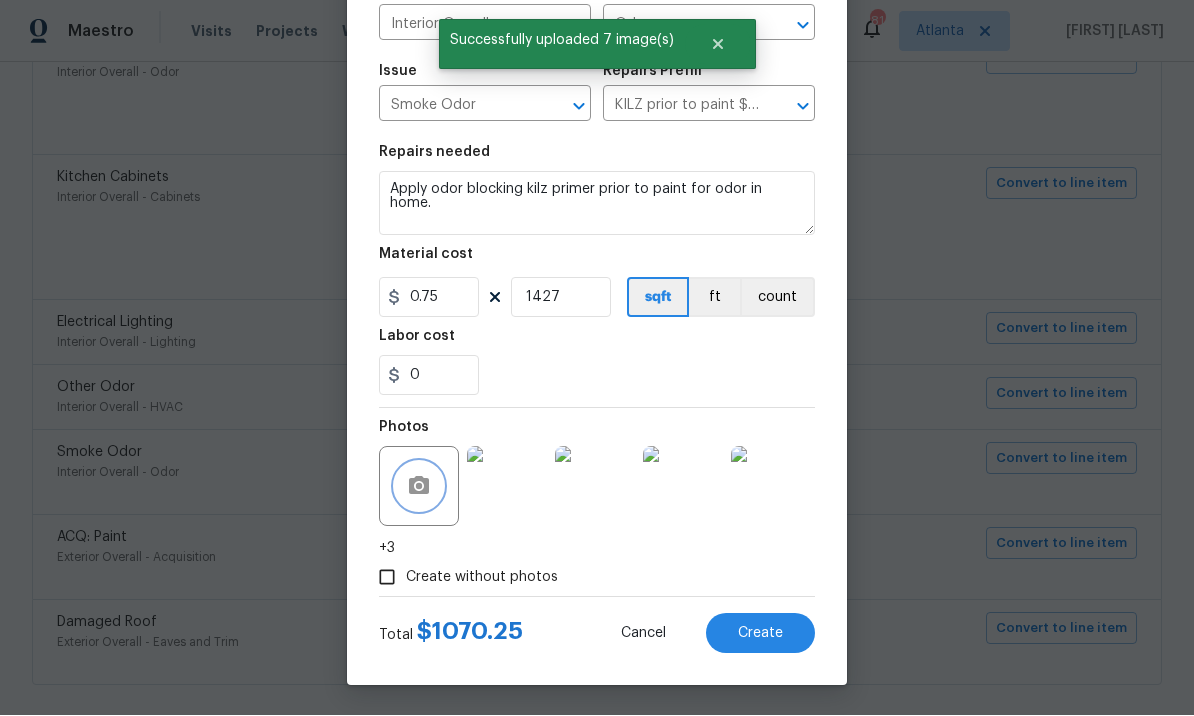 scroll, scrollTop: 169, scrollLeft: 0, axis: vertical 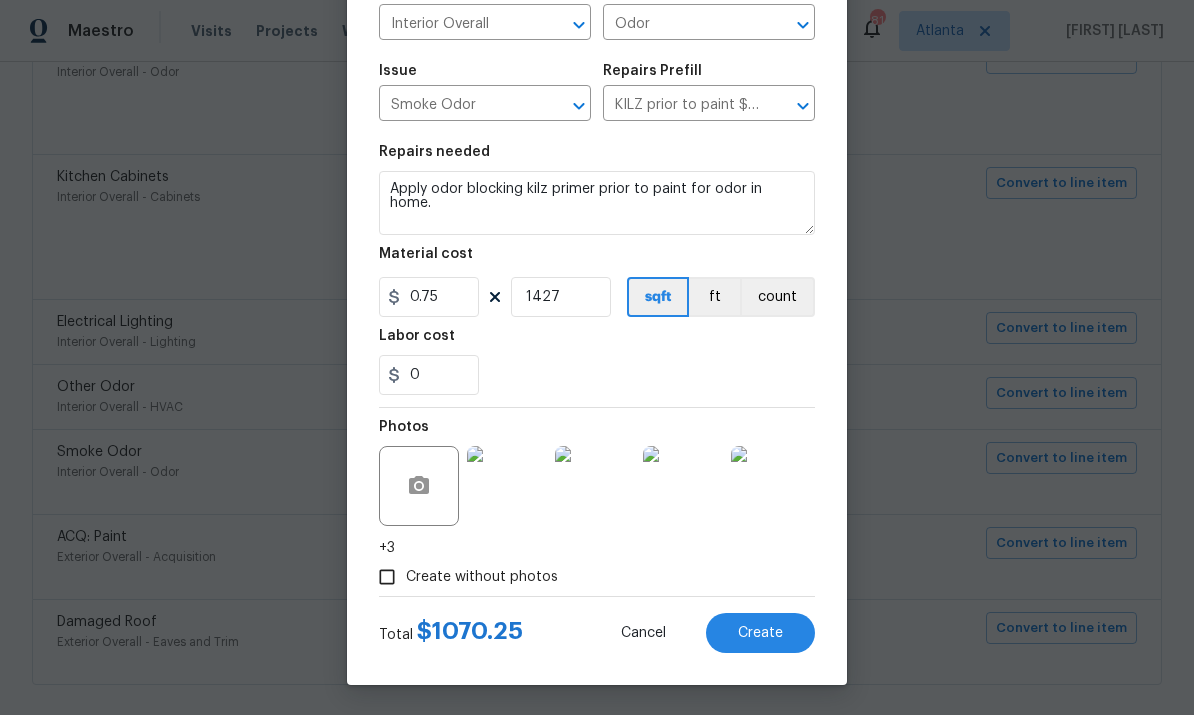 click on "Create" at bounding box center [760, 634] 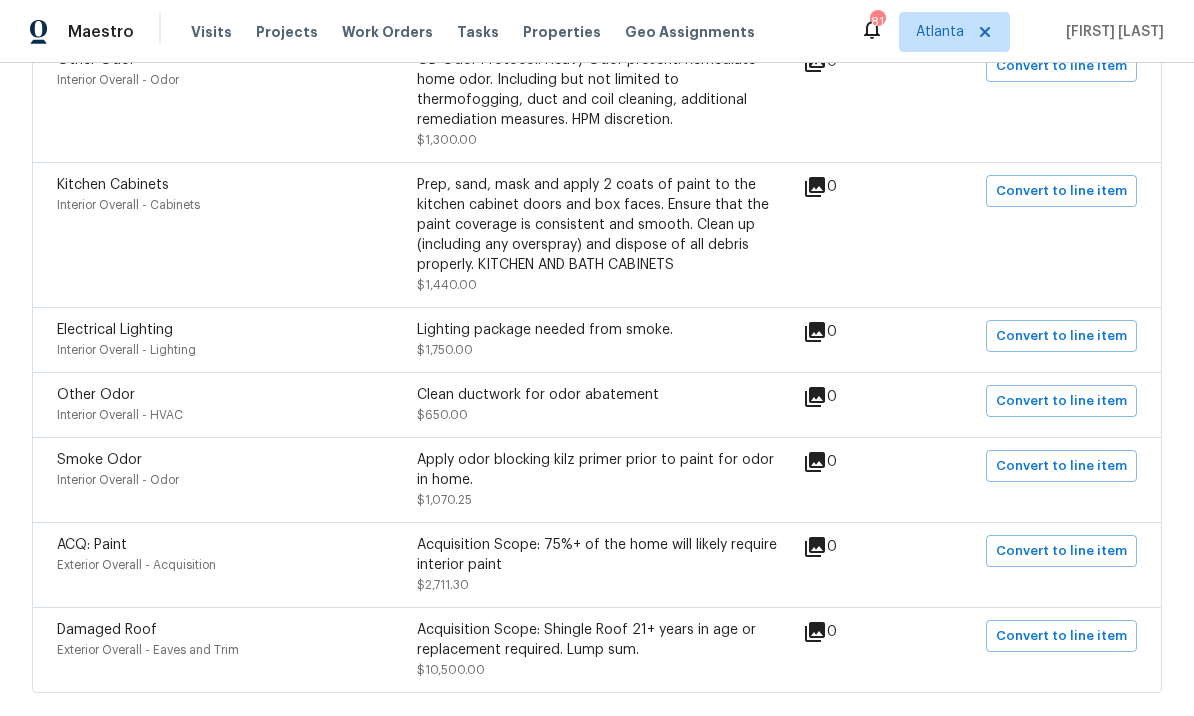 scroll, scrollTop: 3761, scrollLeft: 0, axis: vertical 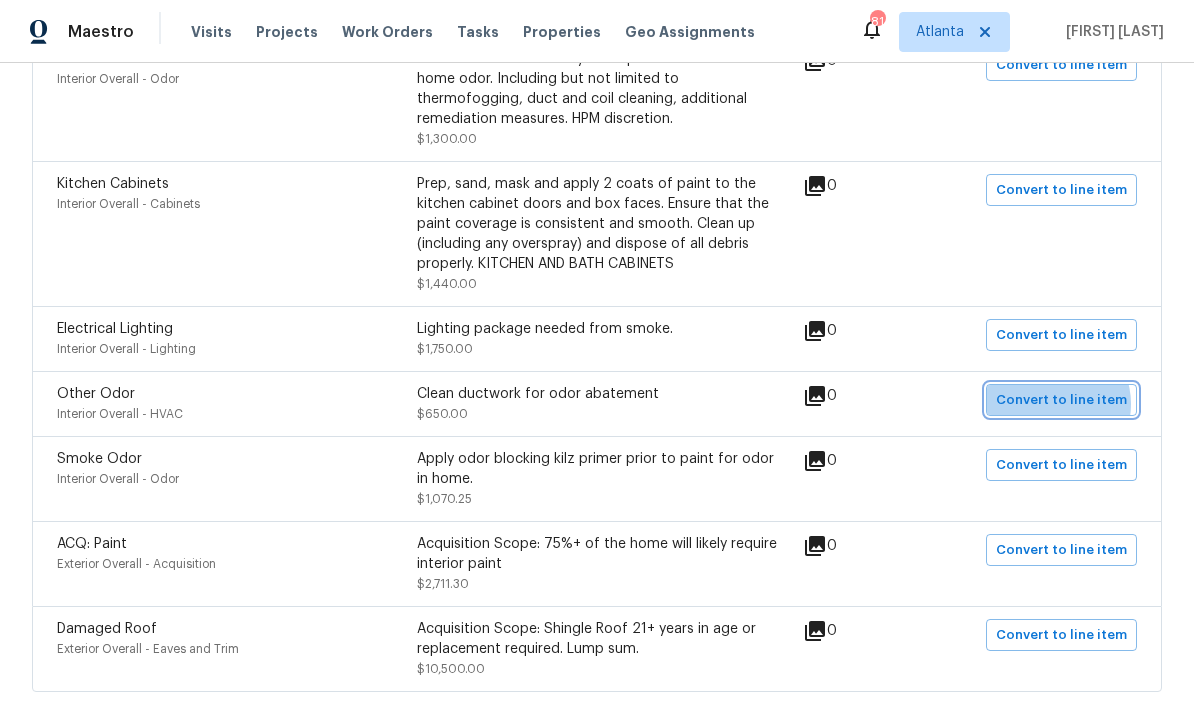 click on "Convert to line item" at bounding box center (1061, 400) 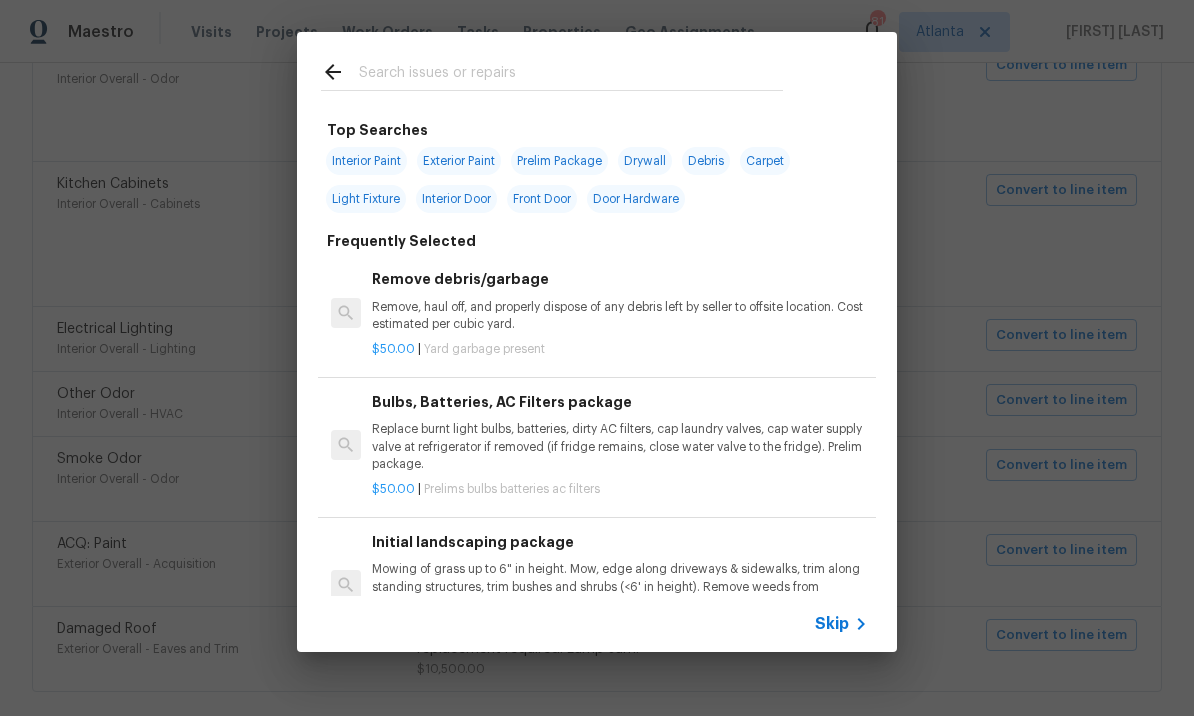 click on "Skip" at bounding box center [832, 624] 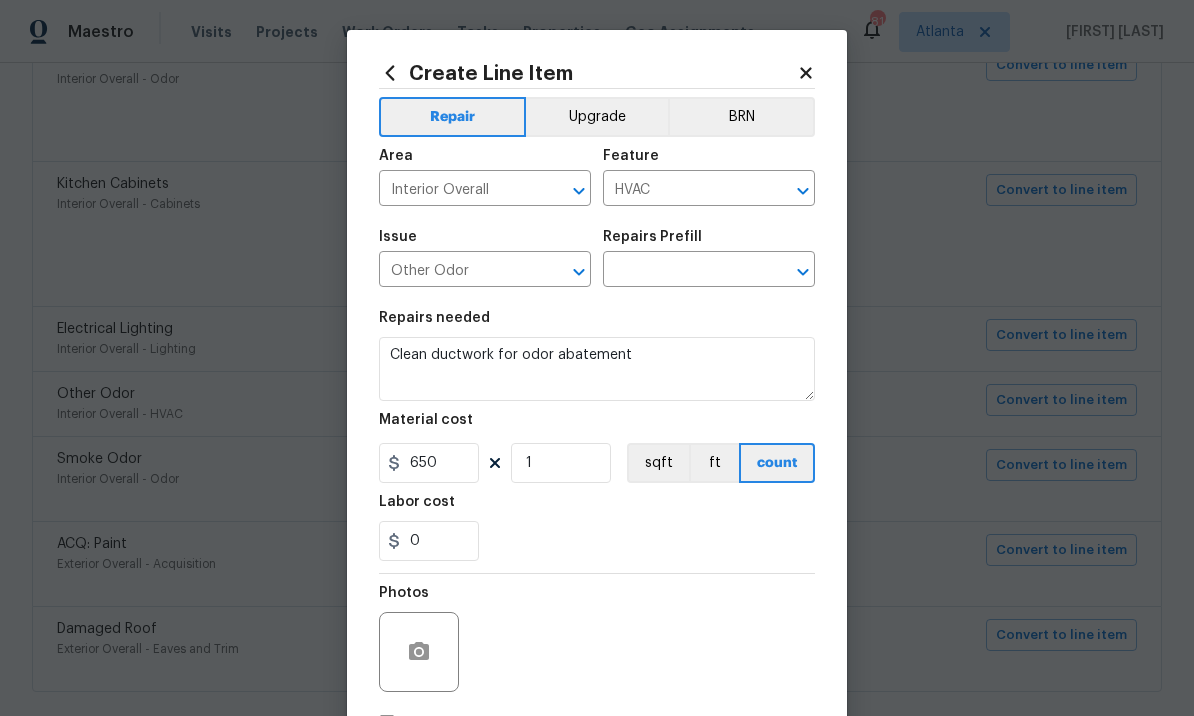 click at bounding box center (681, 271) 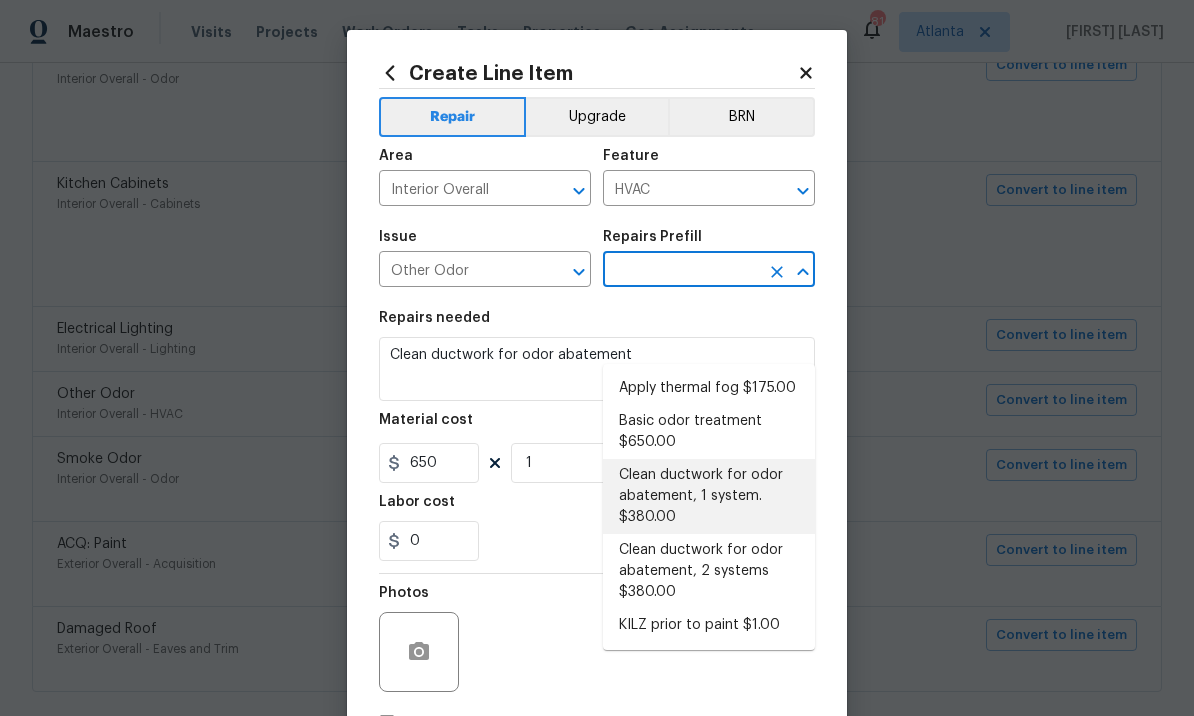 click on "Clean ductwork for odor abatement, 1 system. $380.00" at bounding box center (709, 496) 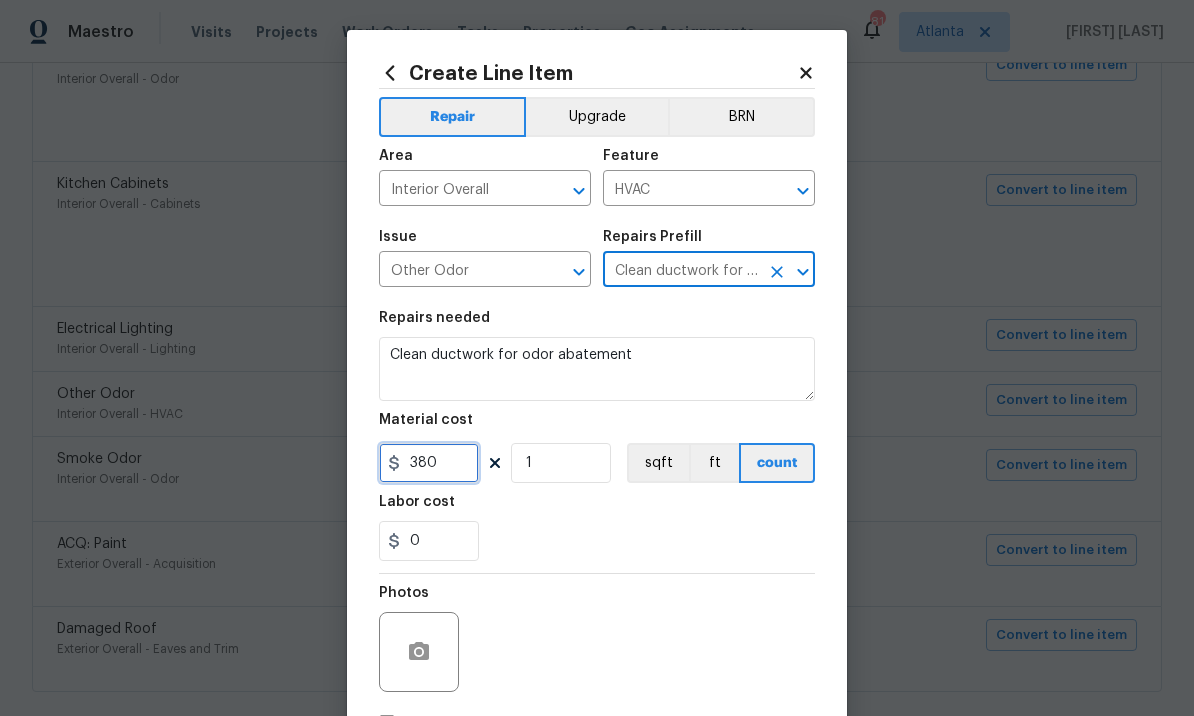 click on "380" at bounding box center (429, 463) 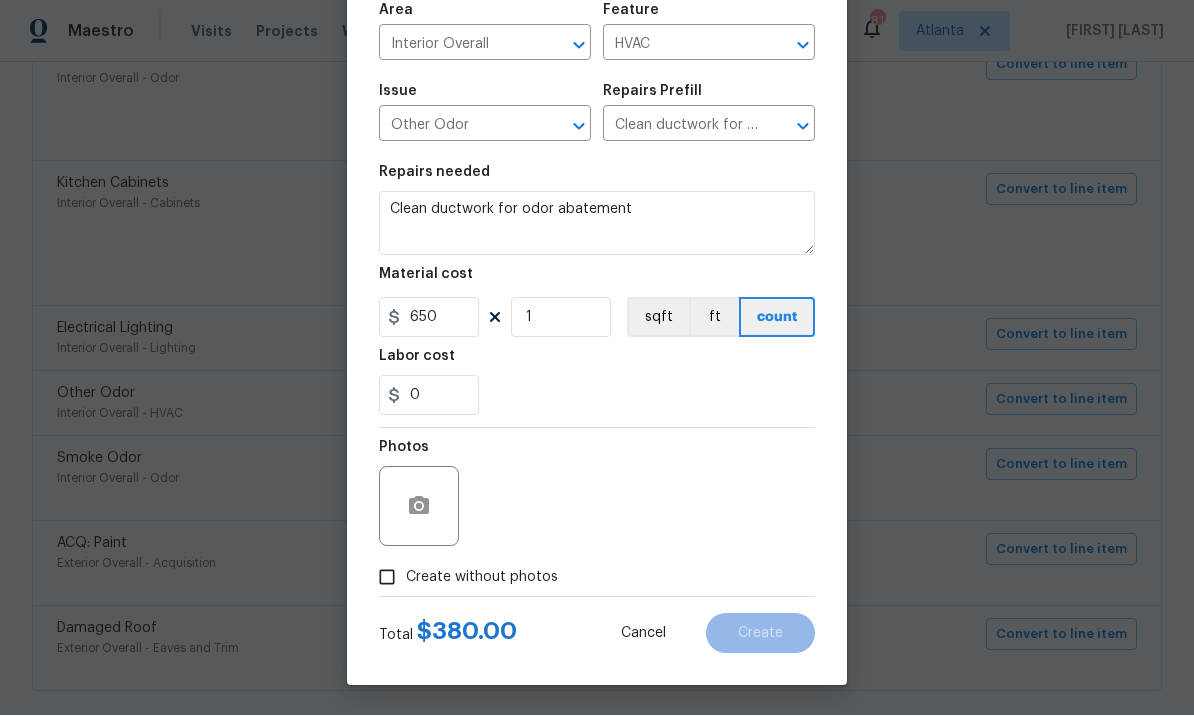 scroll, scrollTop: 149, scrollLeft: 0, axis: vertical 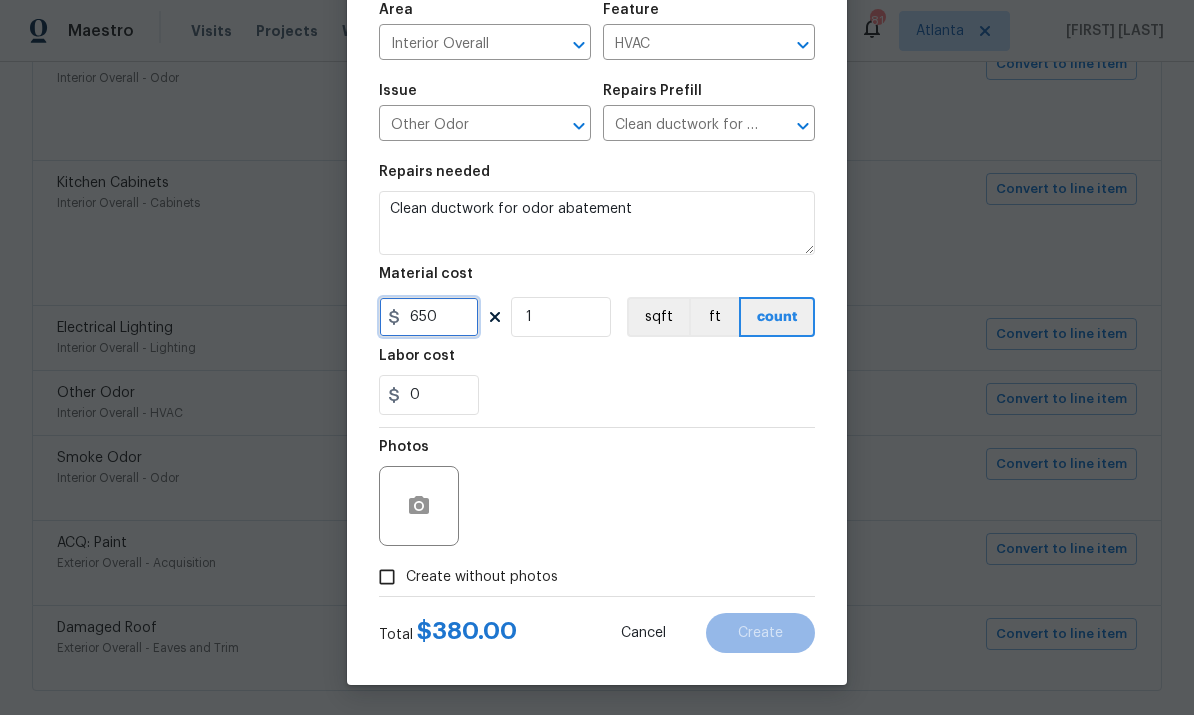 type on "650" 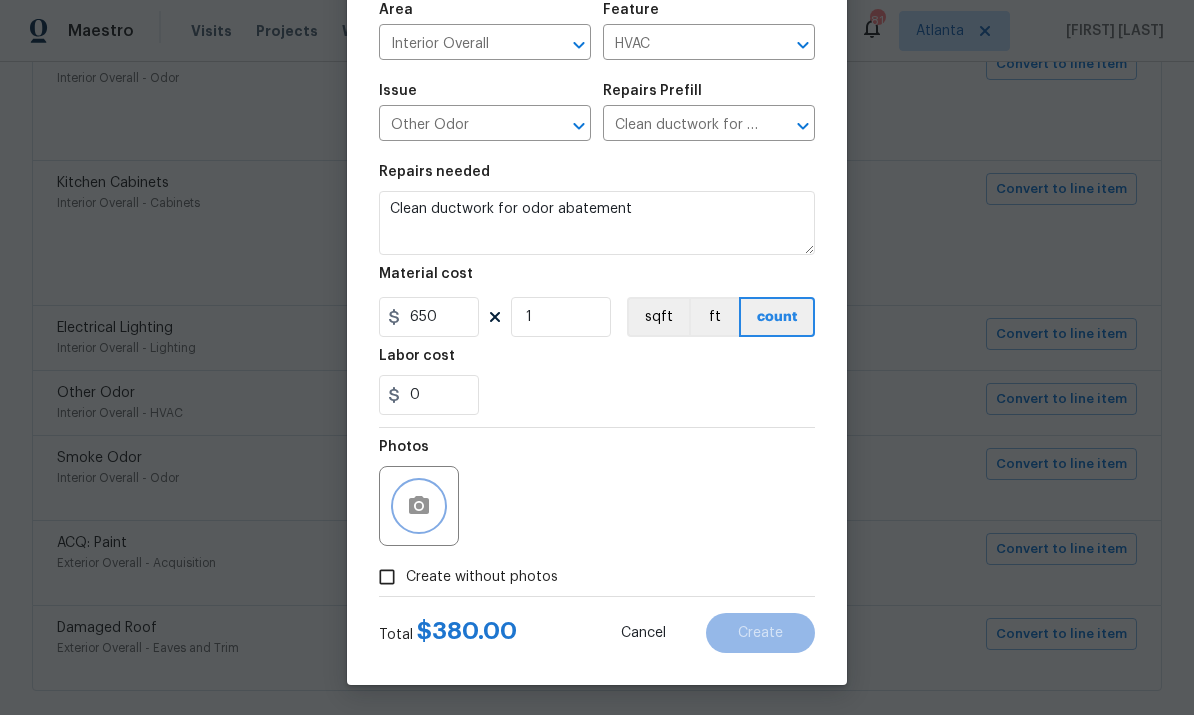 click 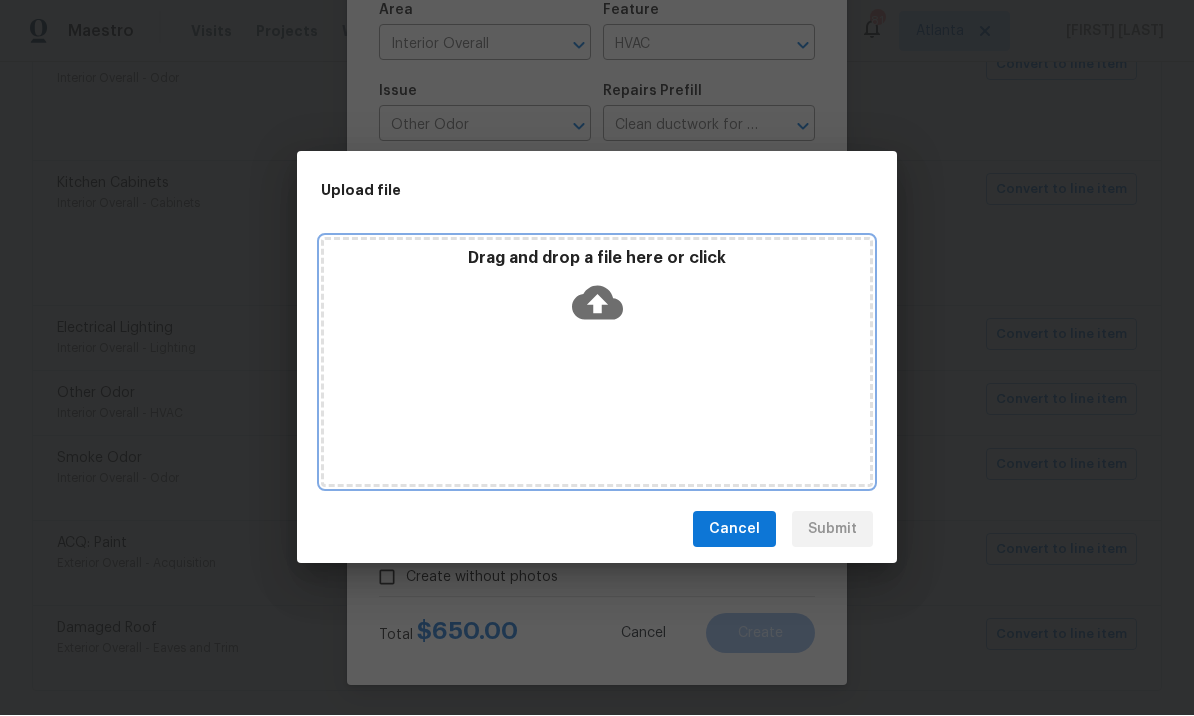click 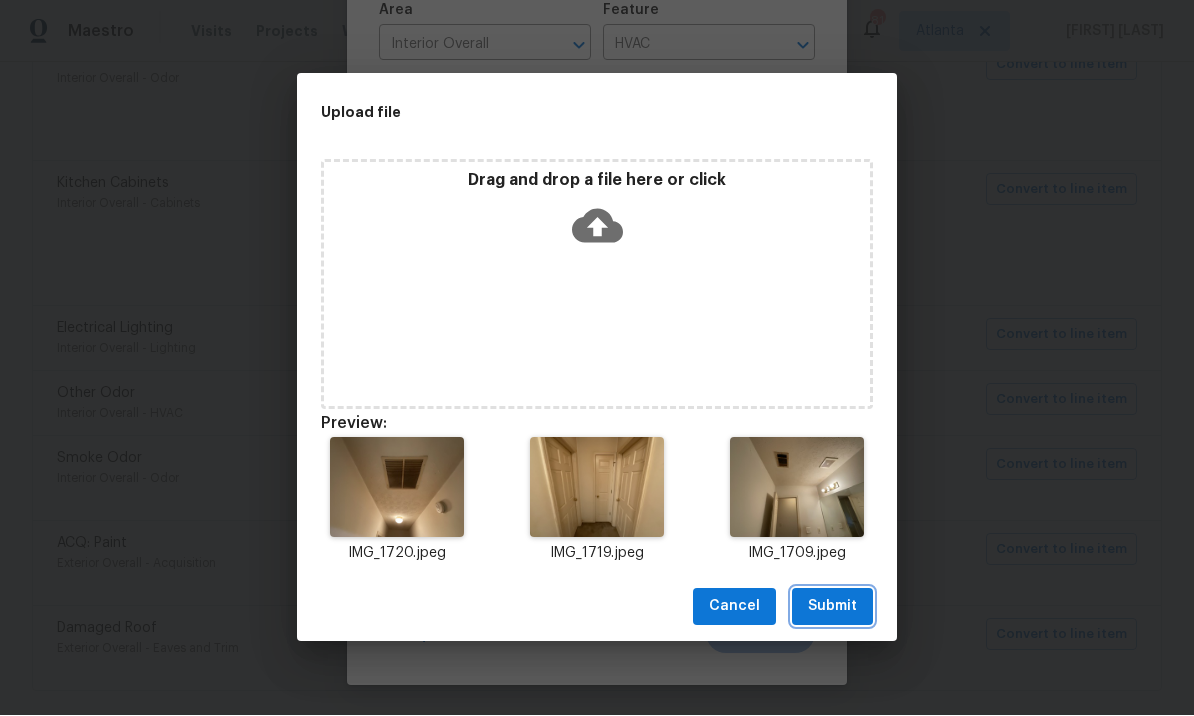 click on "Submit" at bounding box center (832, 607) 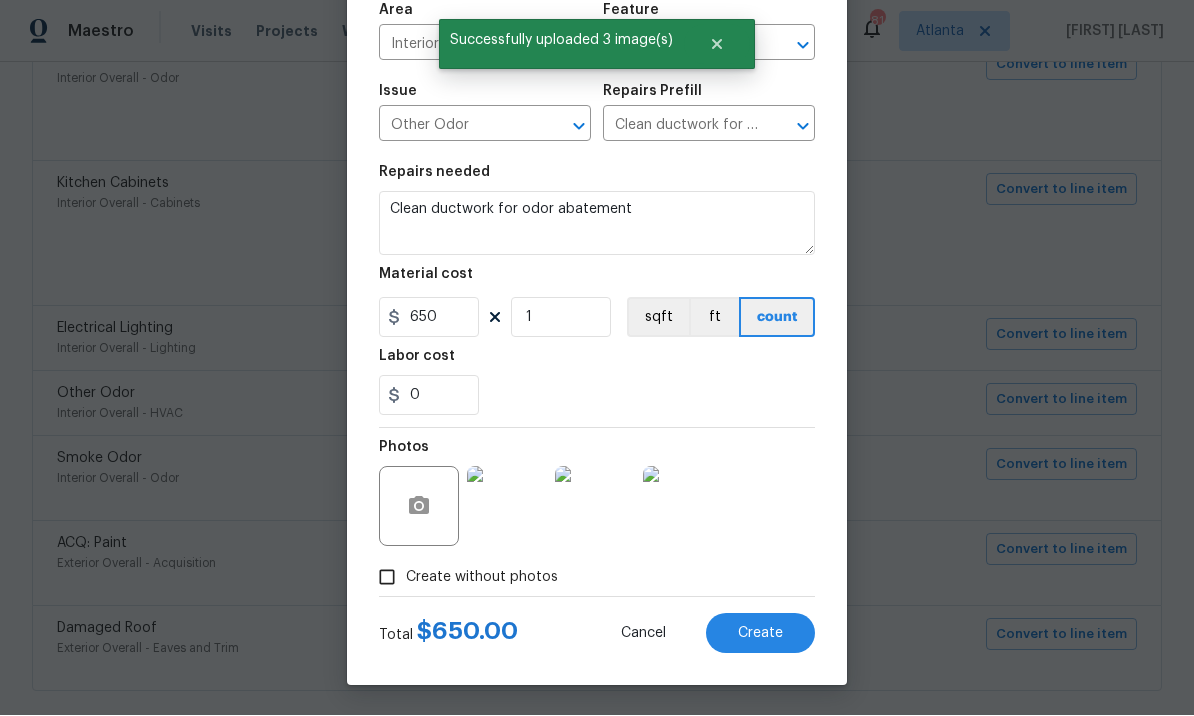 click on "Create" at bounding box center (760, 634) 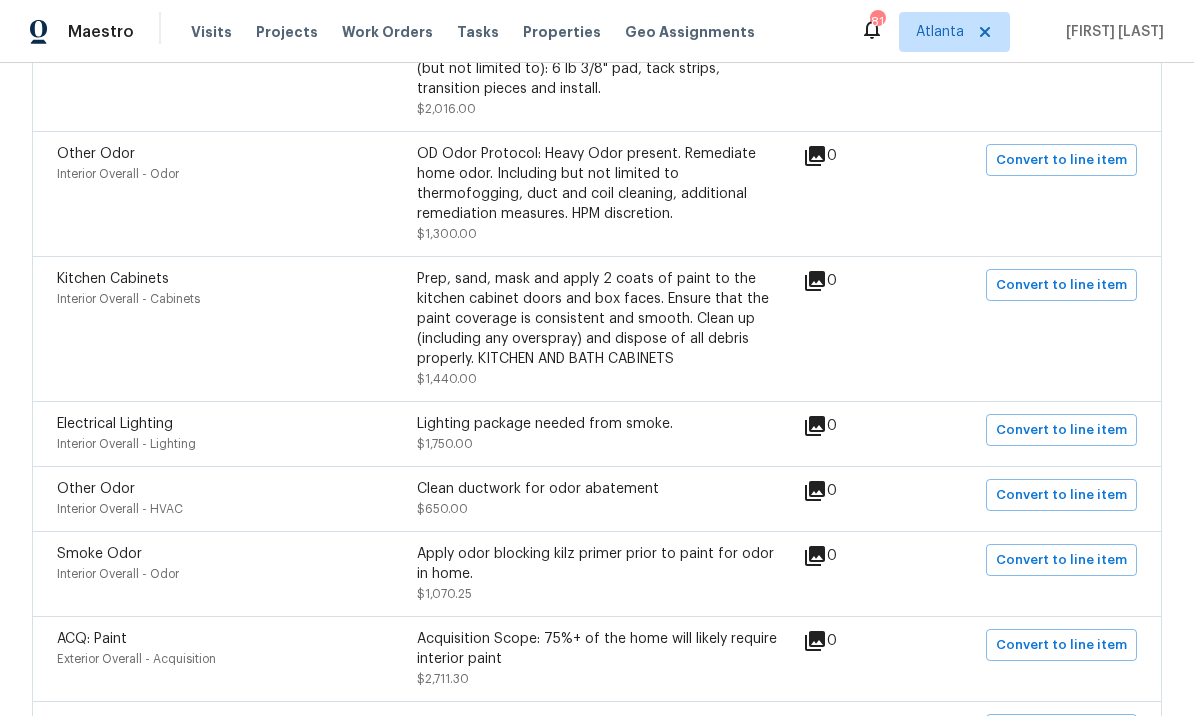 scroll, scrollTop: 3649, scrollLeft: 0, axis: vertical 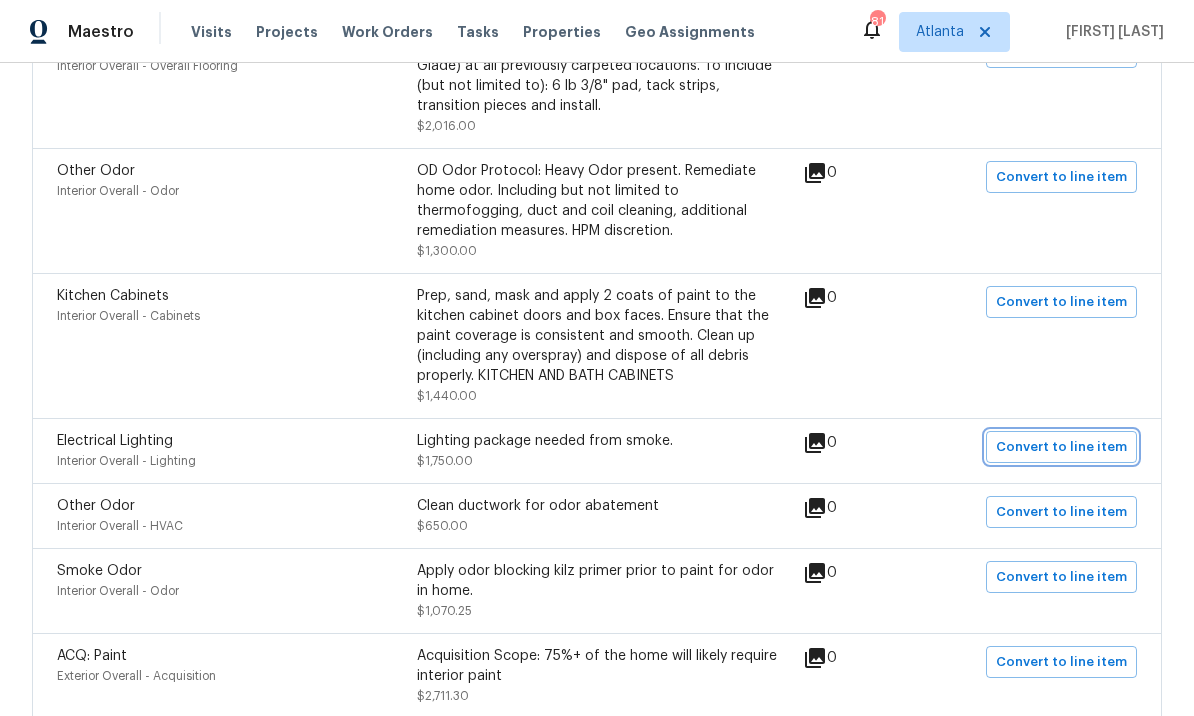 click on "Convert to line item" at bounding box center [1061, 447] 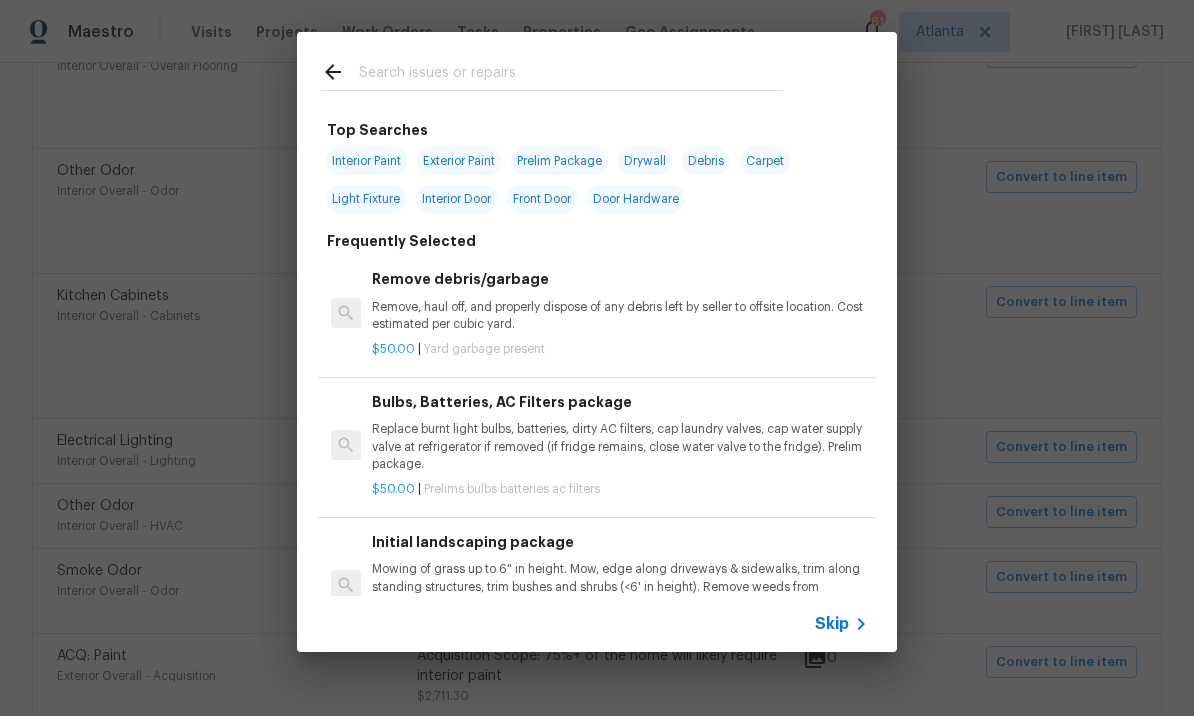 click on "Skip" at bounding box center [832, 624] 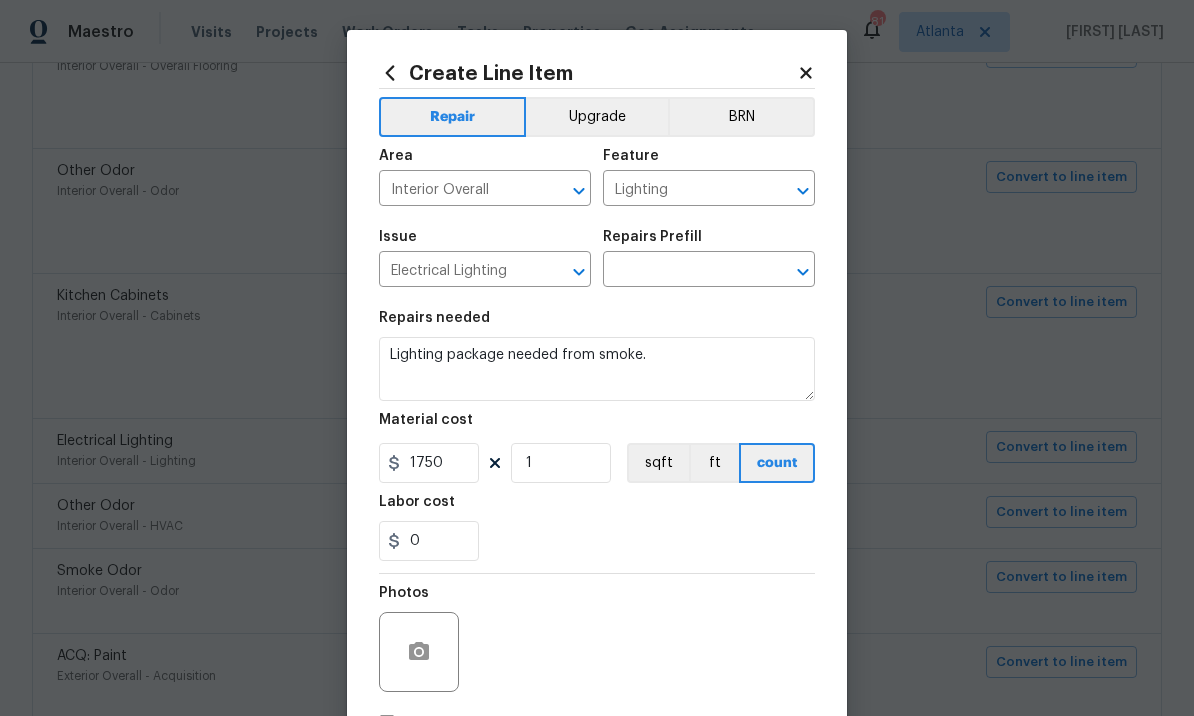 click at bounding box center [681, 271] 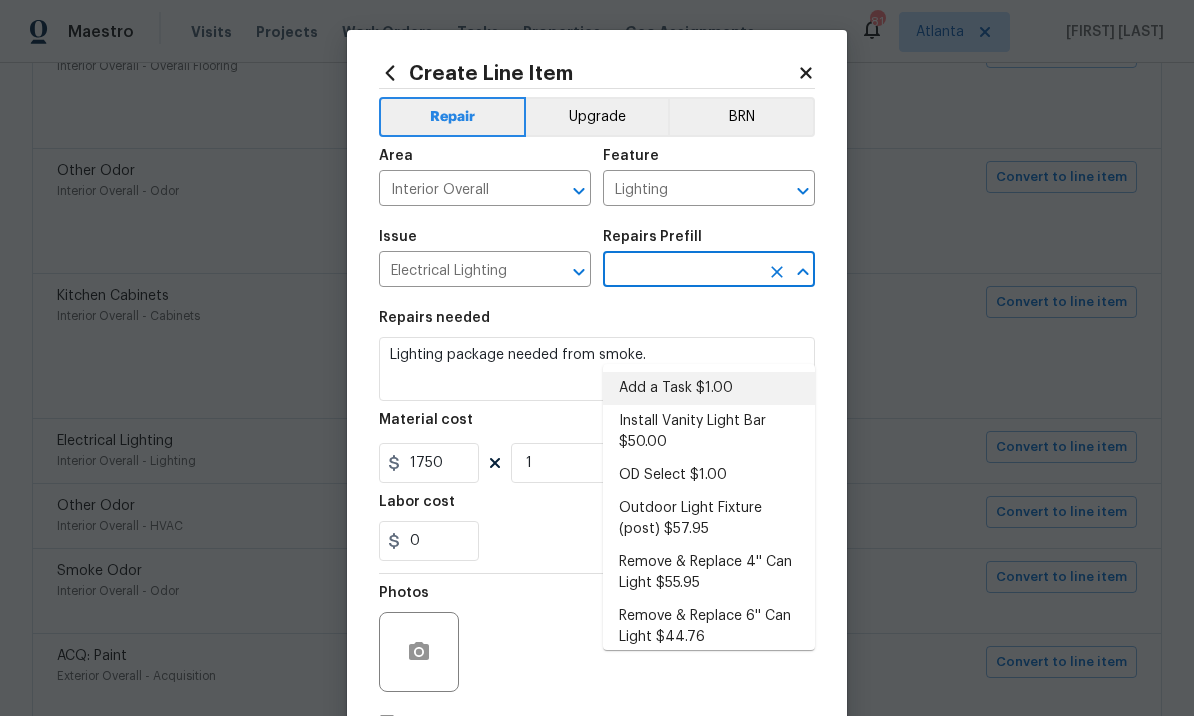 click on "Add a Task $1.00" at bounding box center [709, 388] 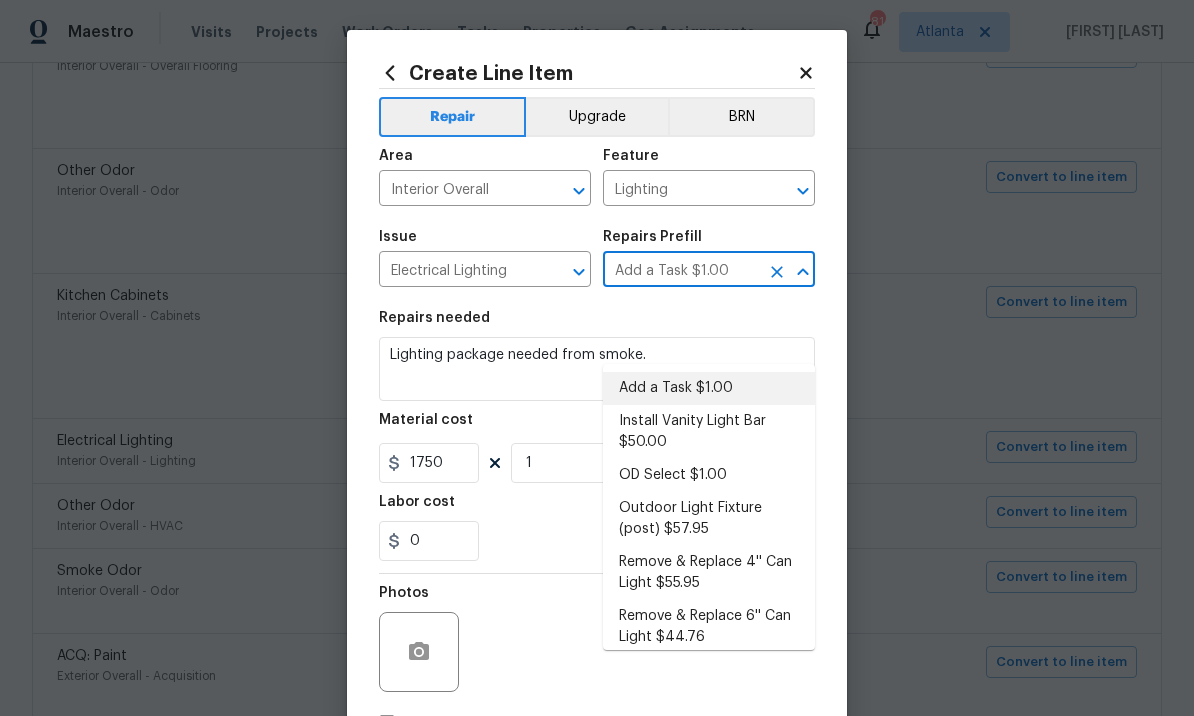 type on "HPM to detail" 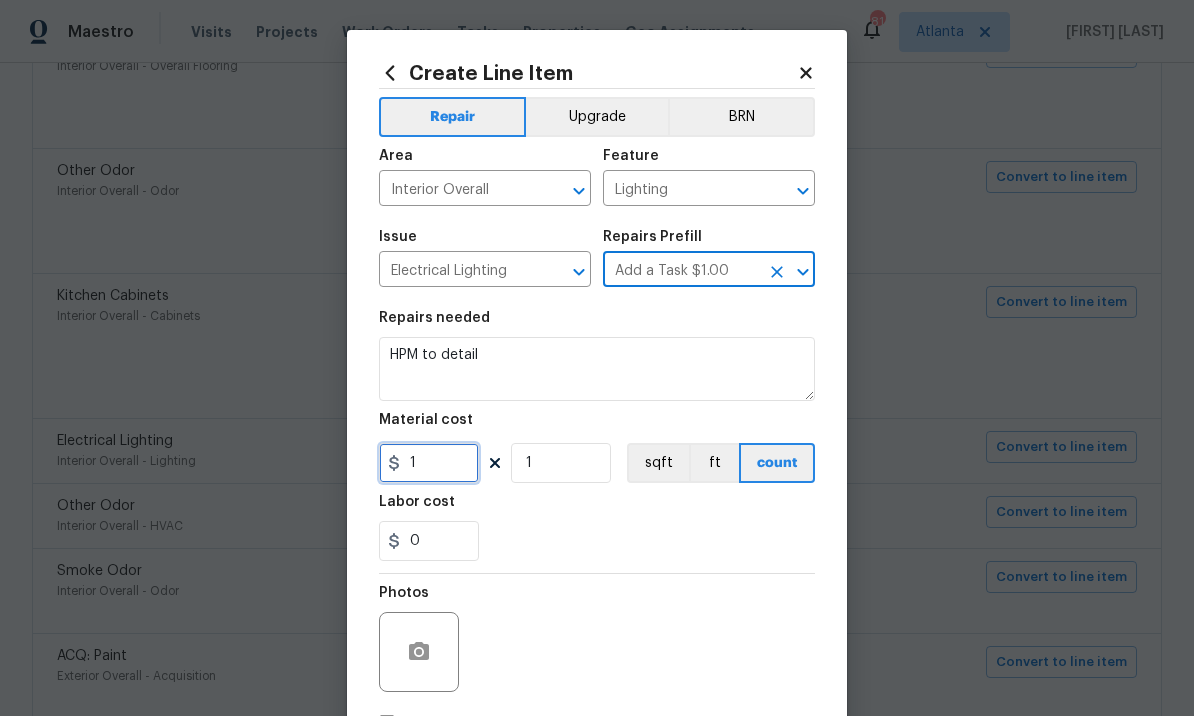 click on "1" at bounding box center (429, 463) 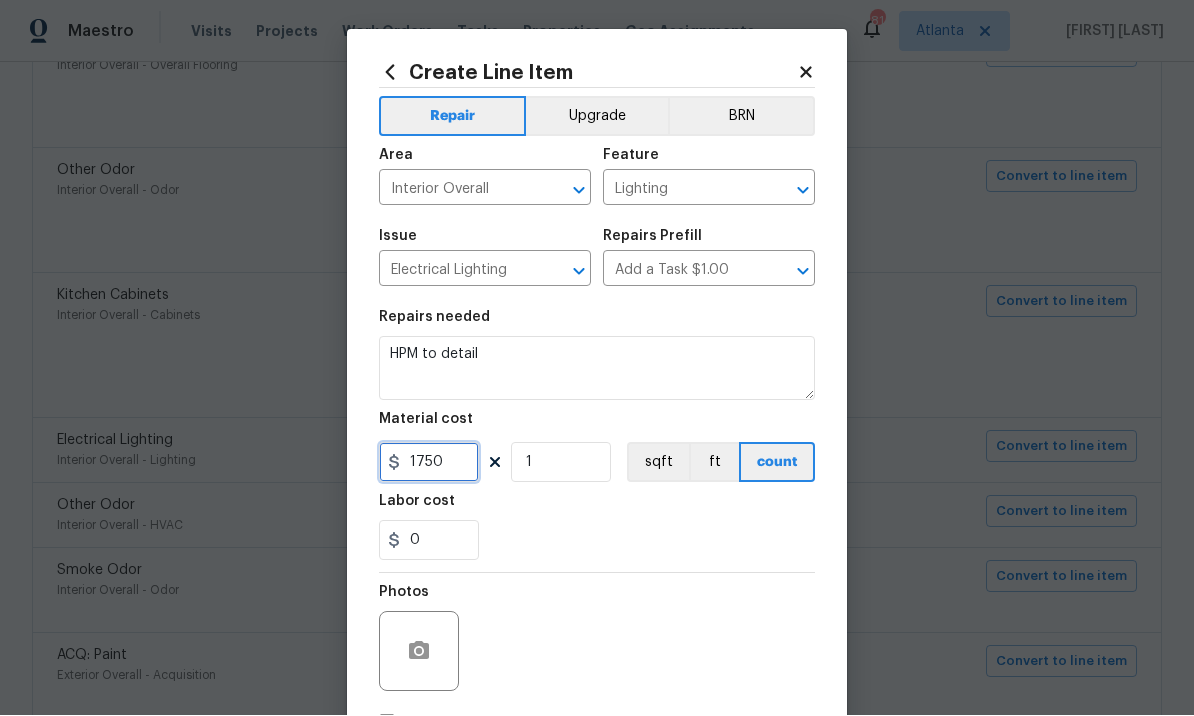 type on "1750" 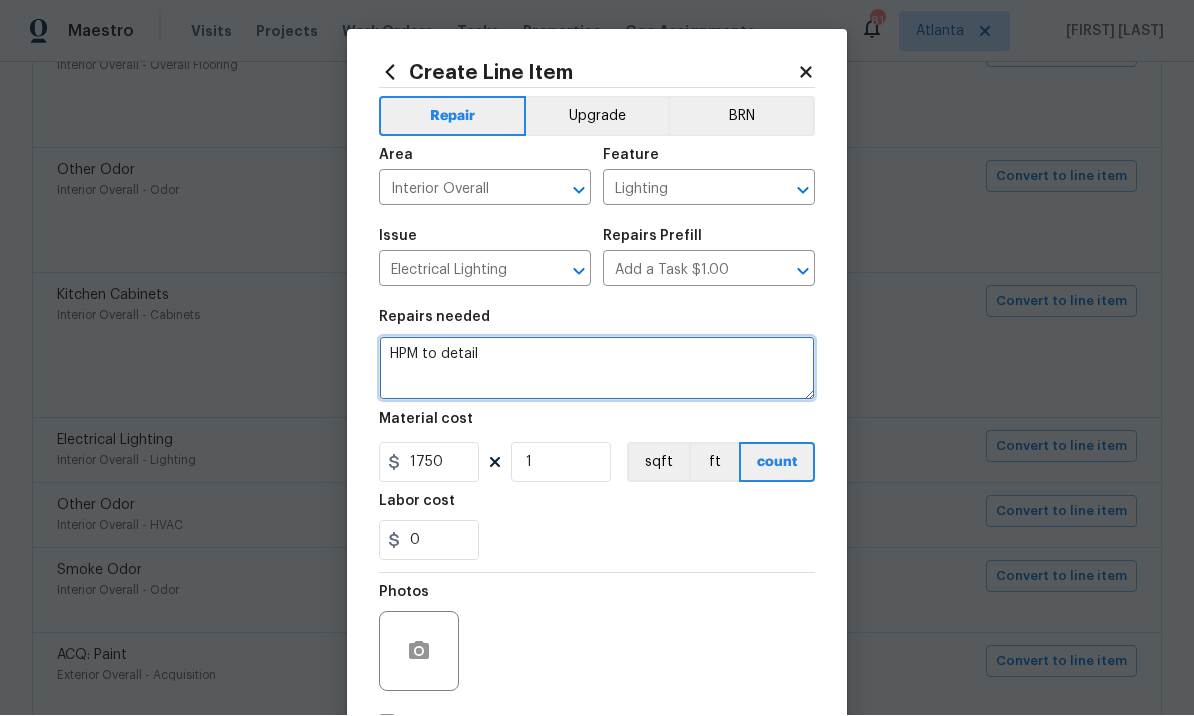 click on "HPM to detail" at bounding box center (597, 369) 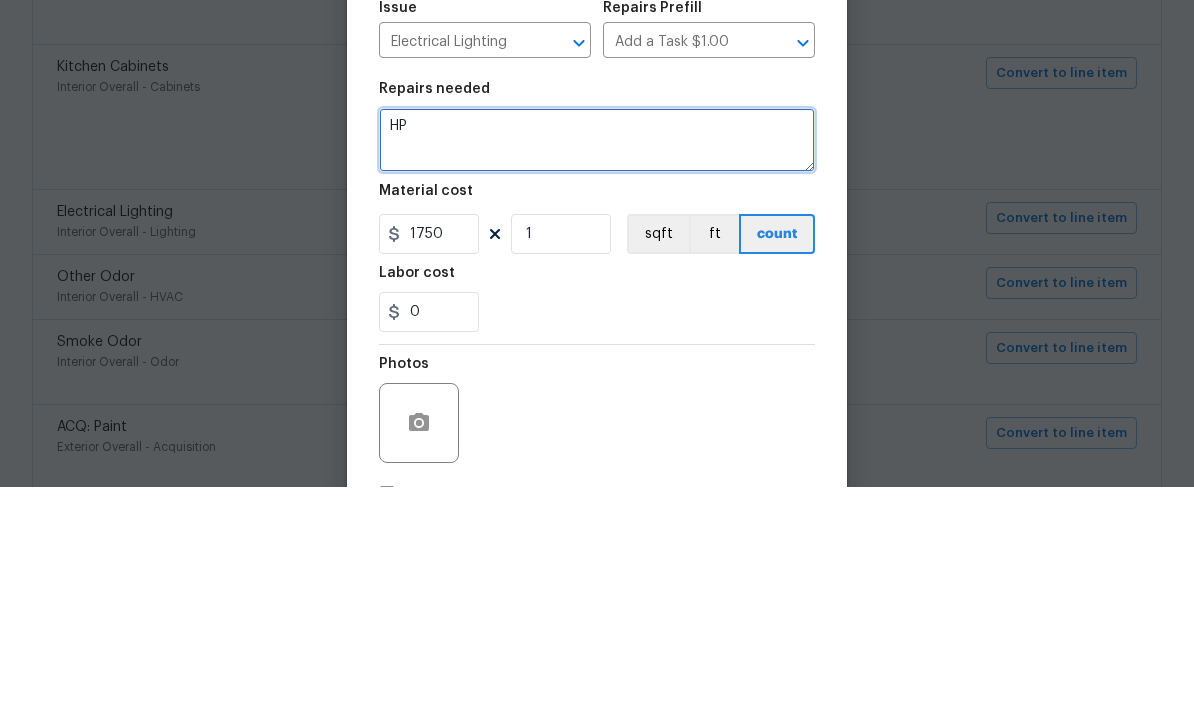 type on "H" 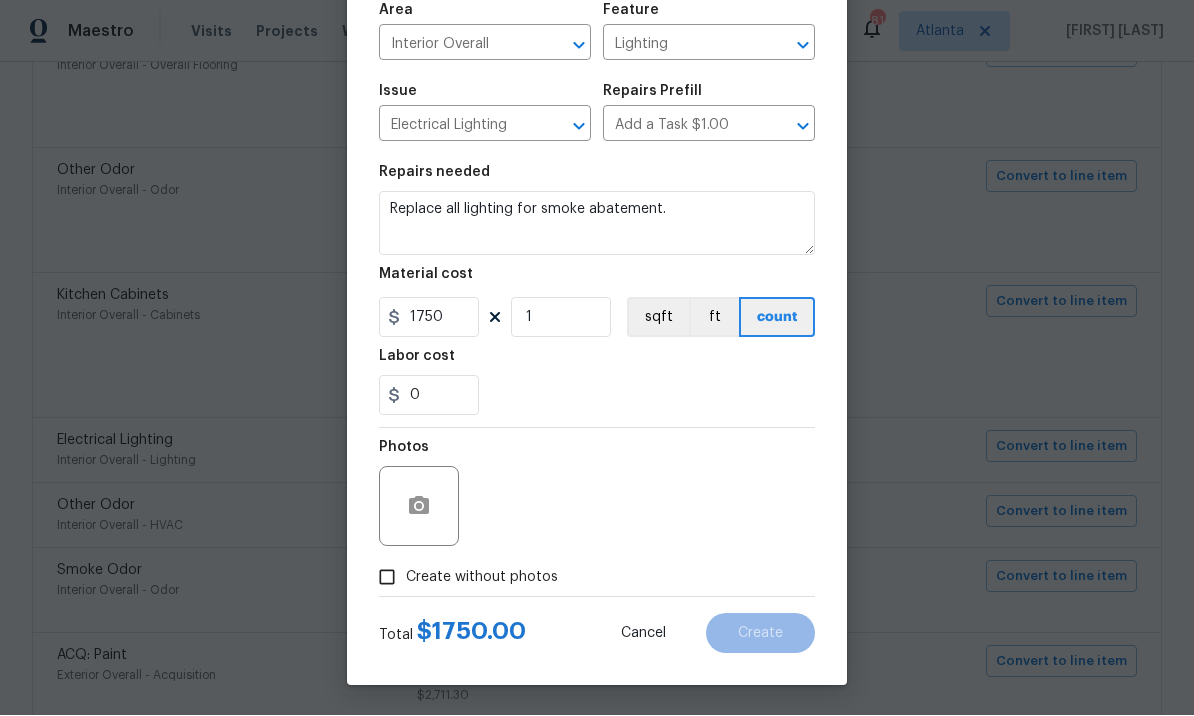 scroll, scrollTop: 149, scrollLeft: 0, axis: vertical 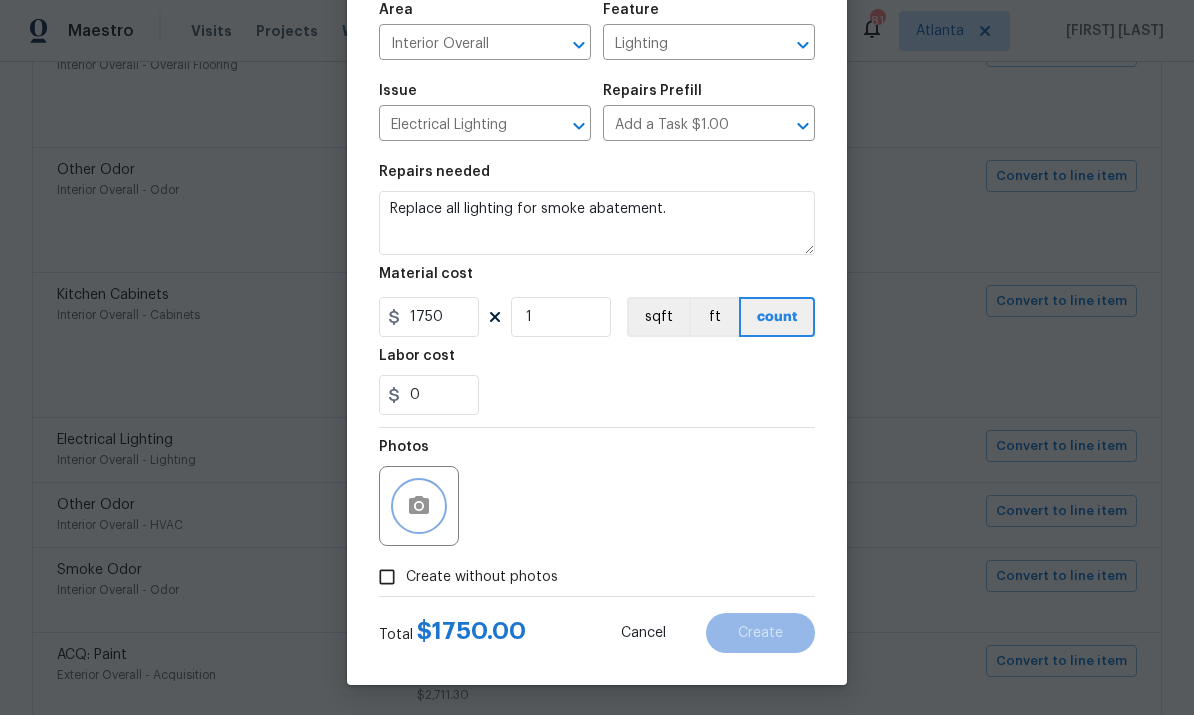 click at bounding box center [419, 507] 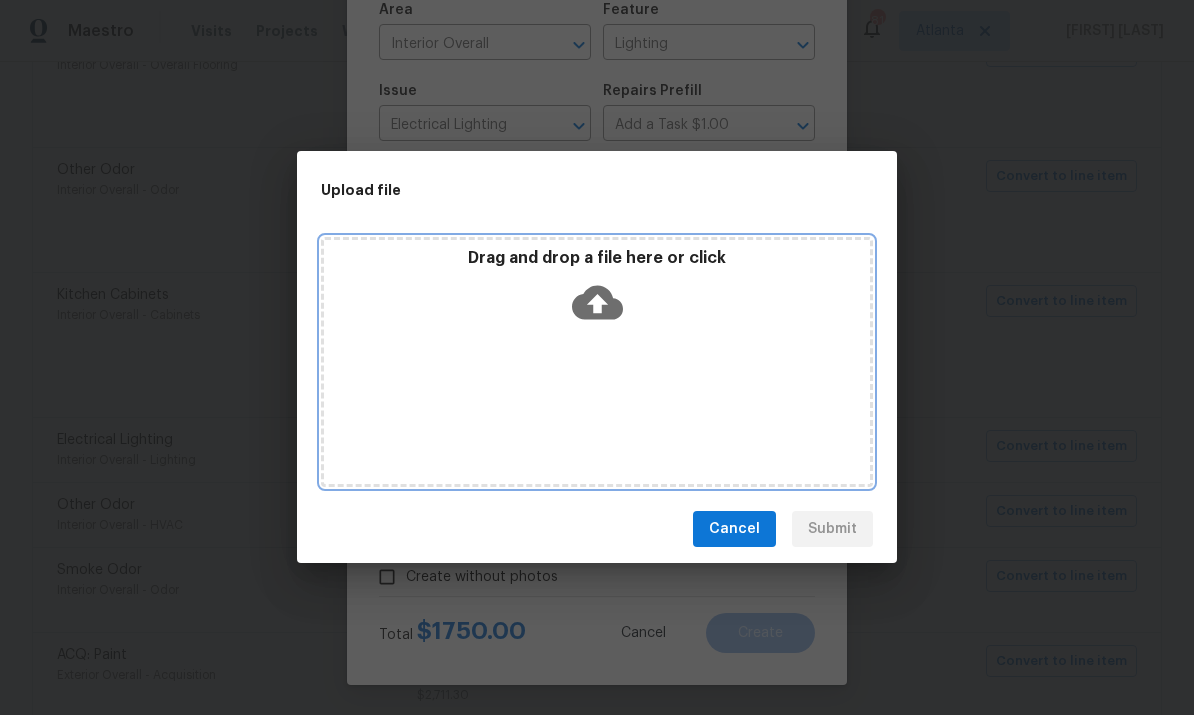 click 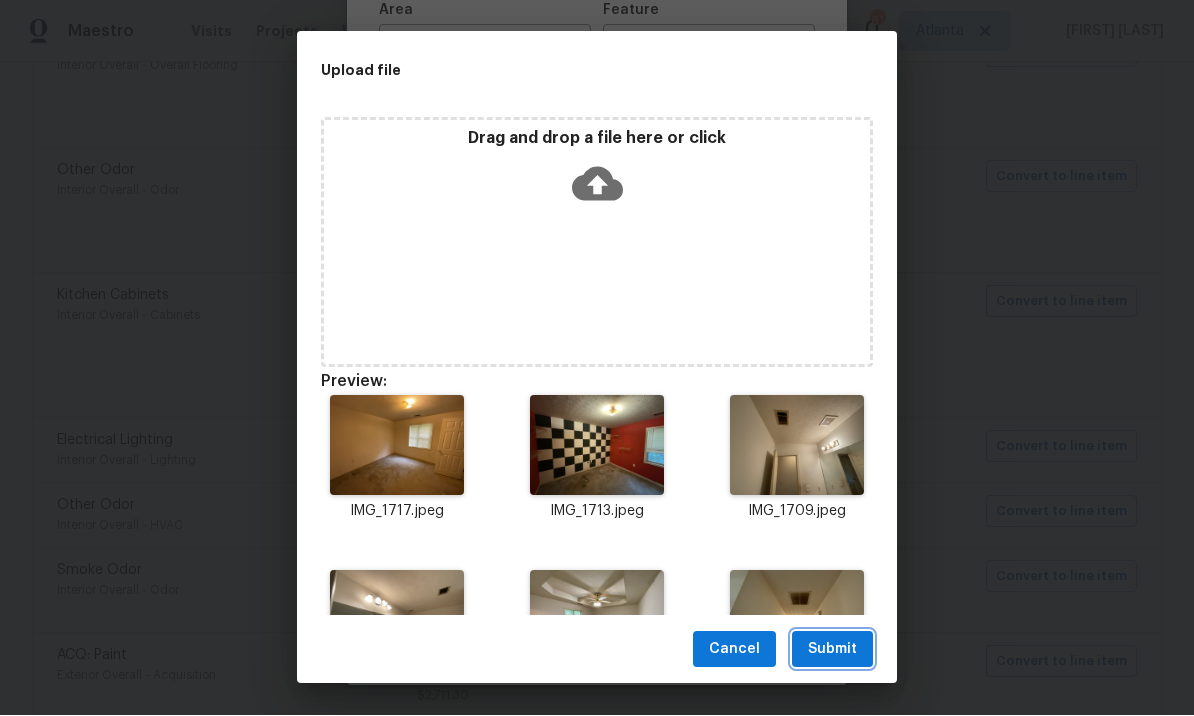 click on "Submit" at bounding box center [832, 650] 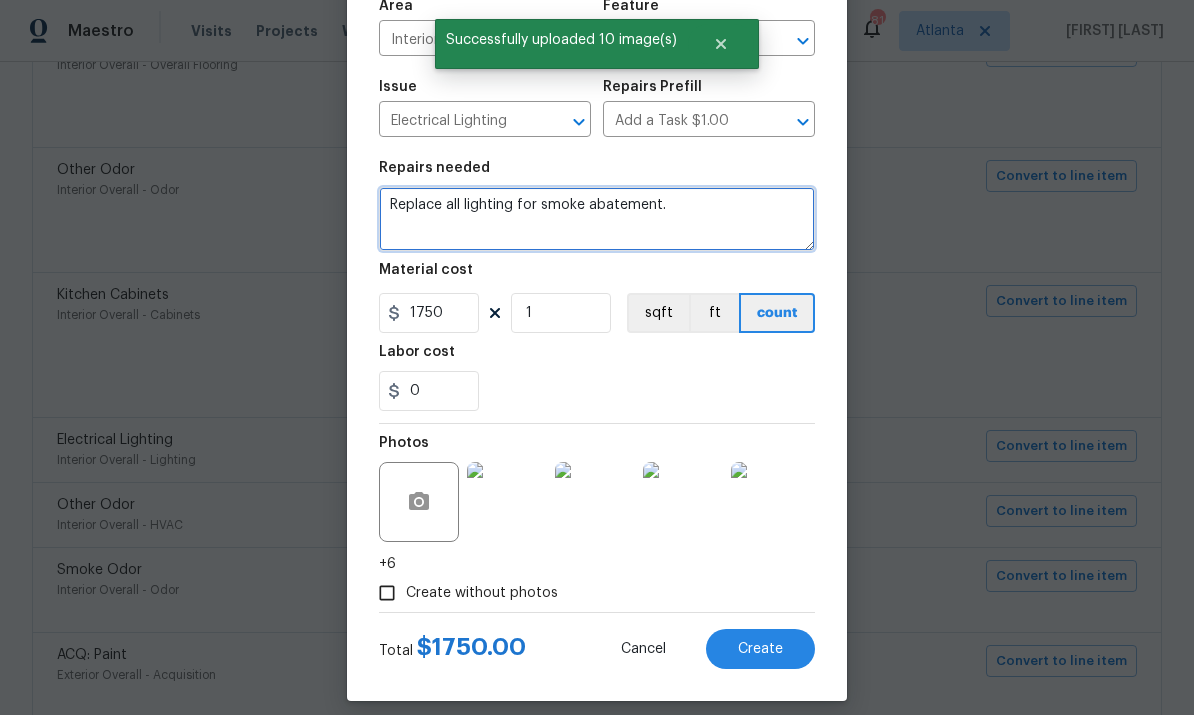 click on "Replace all lighting for smoke abatement." at bounding box center (597, 220) 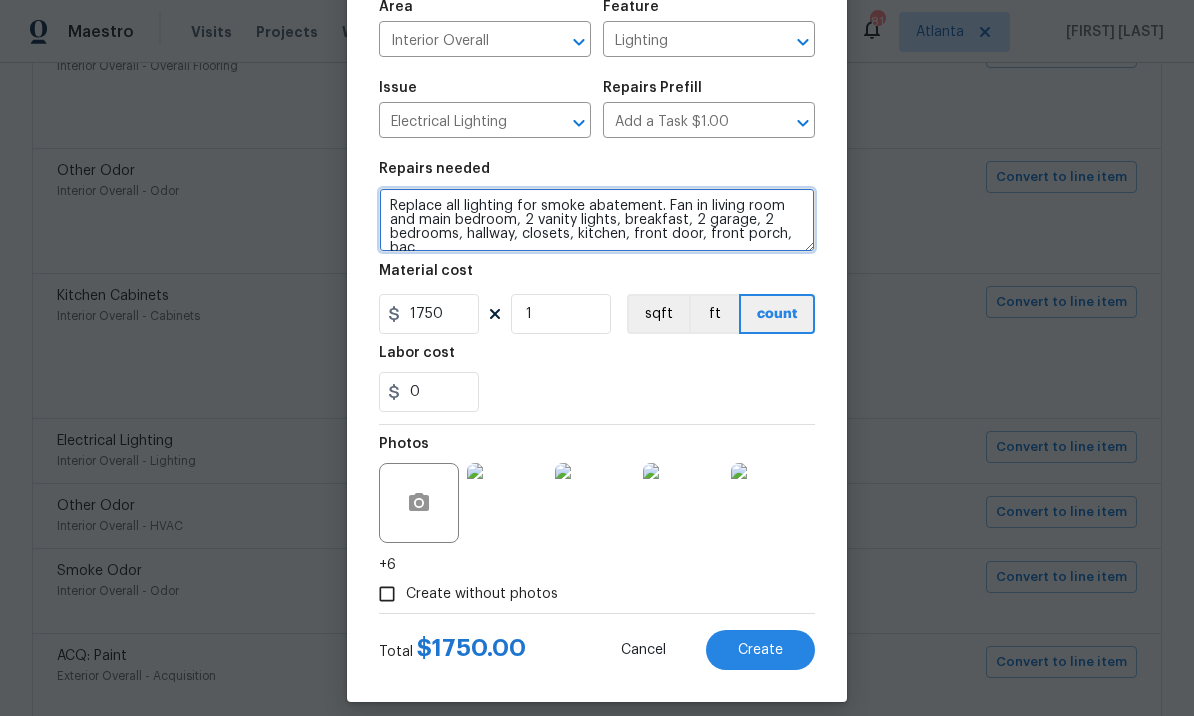 scroll, scrollTop: 4, scrollLeft: 0, axis: vertical 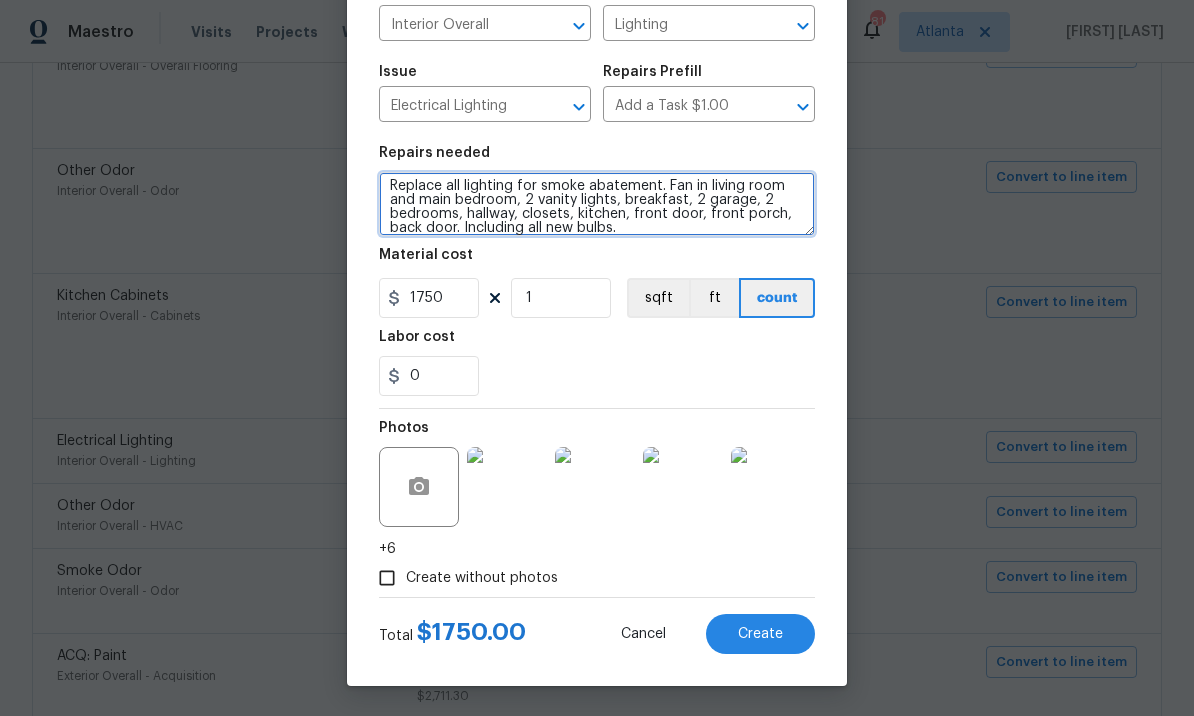 type on "Replace all lighting for smoke abatement. Fan in living room and main bedroom, 2 vanity lights, breakfast, 2 garage, 2 bedrooms, hallway, closets, kitchen, front door, front porch, back door. Including all new bulbs." 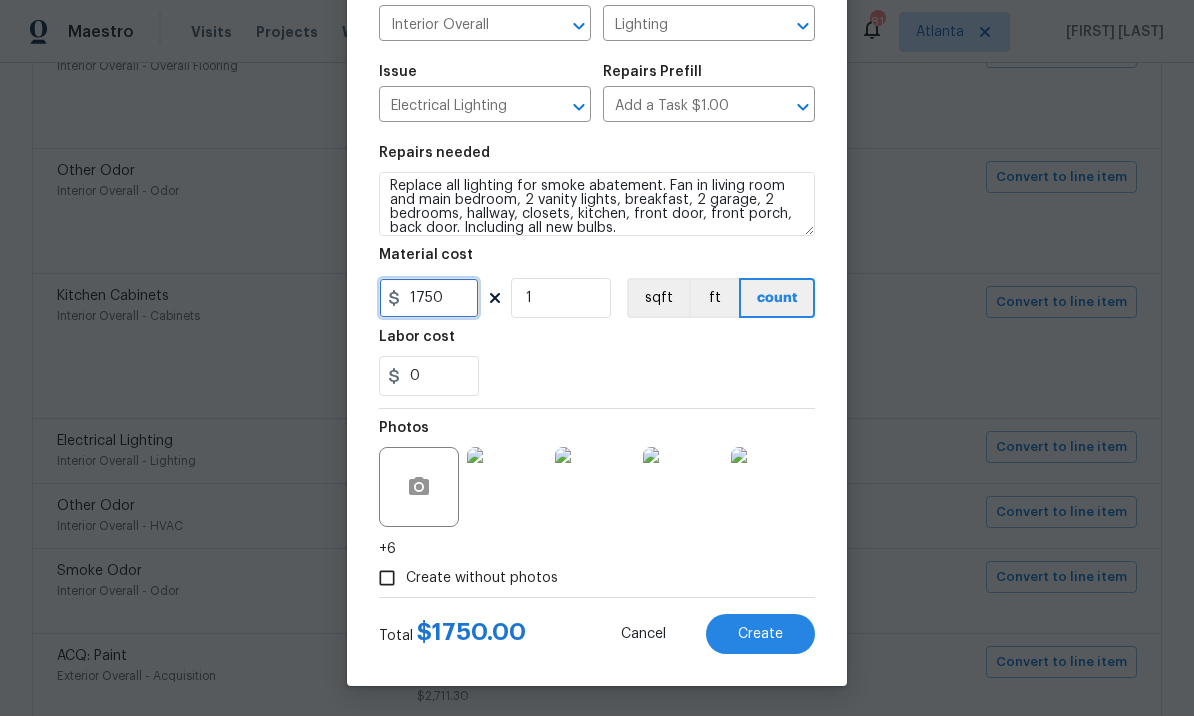 click on "1750" at bounding box center [429, 298] 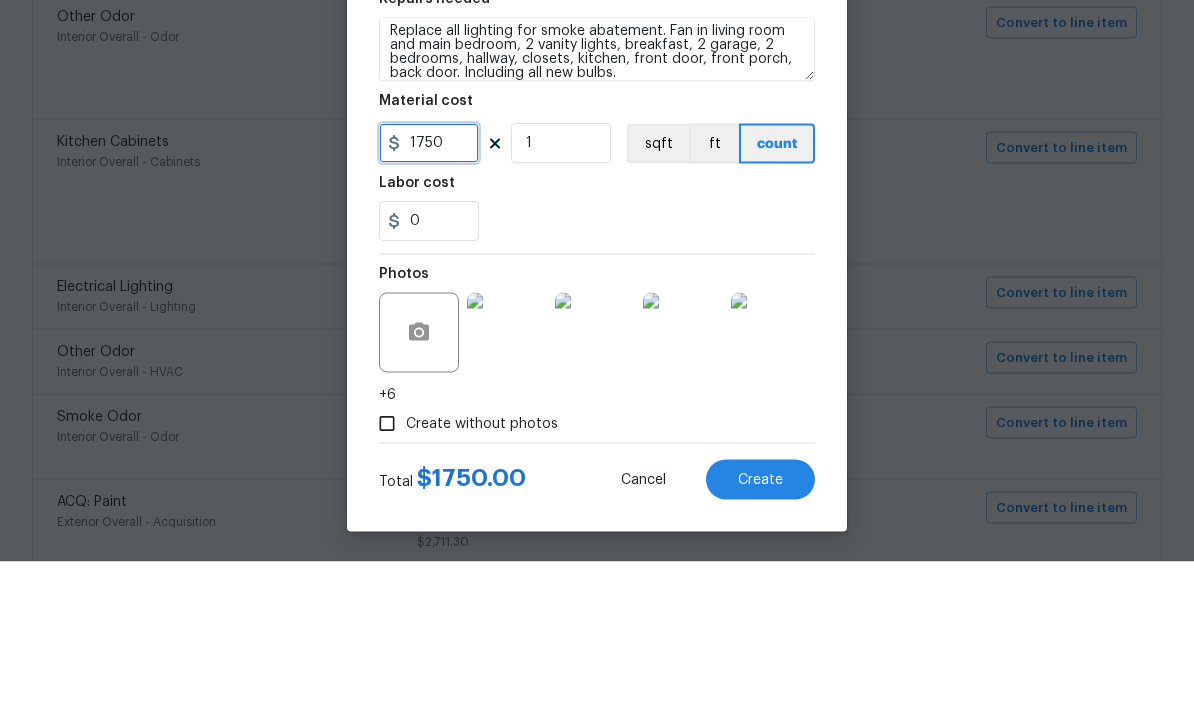click on "1750" at bounding box center [429, 298] 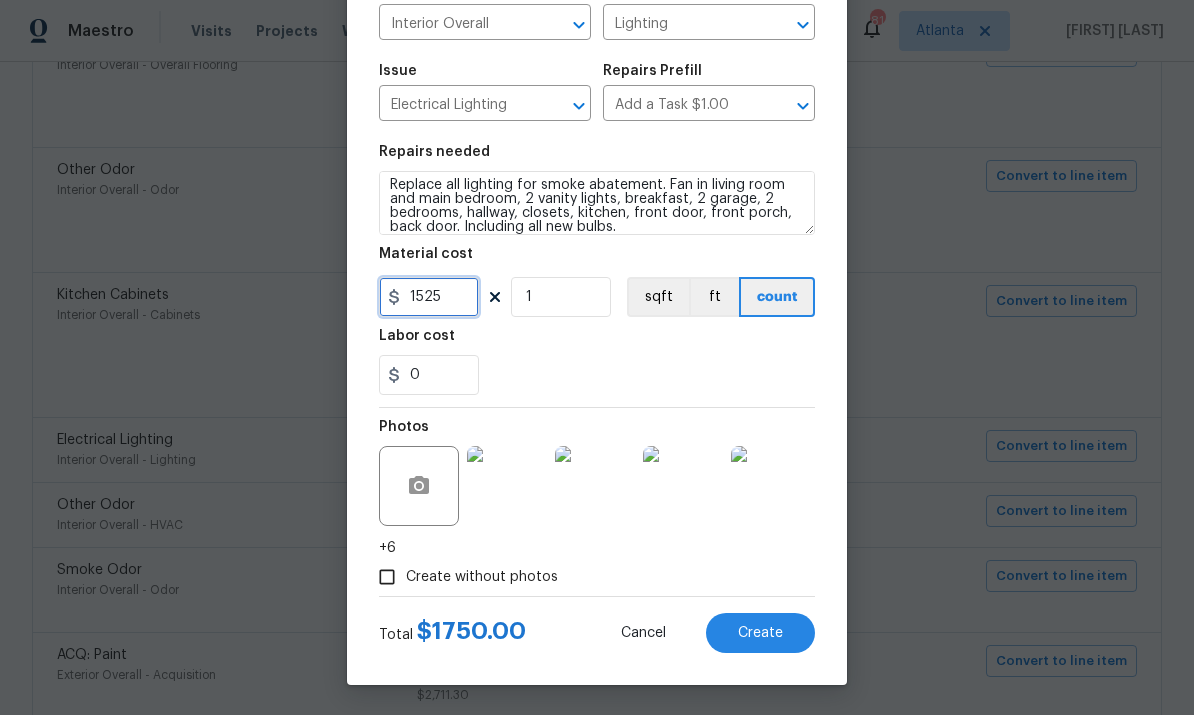 type on "1525" 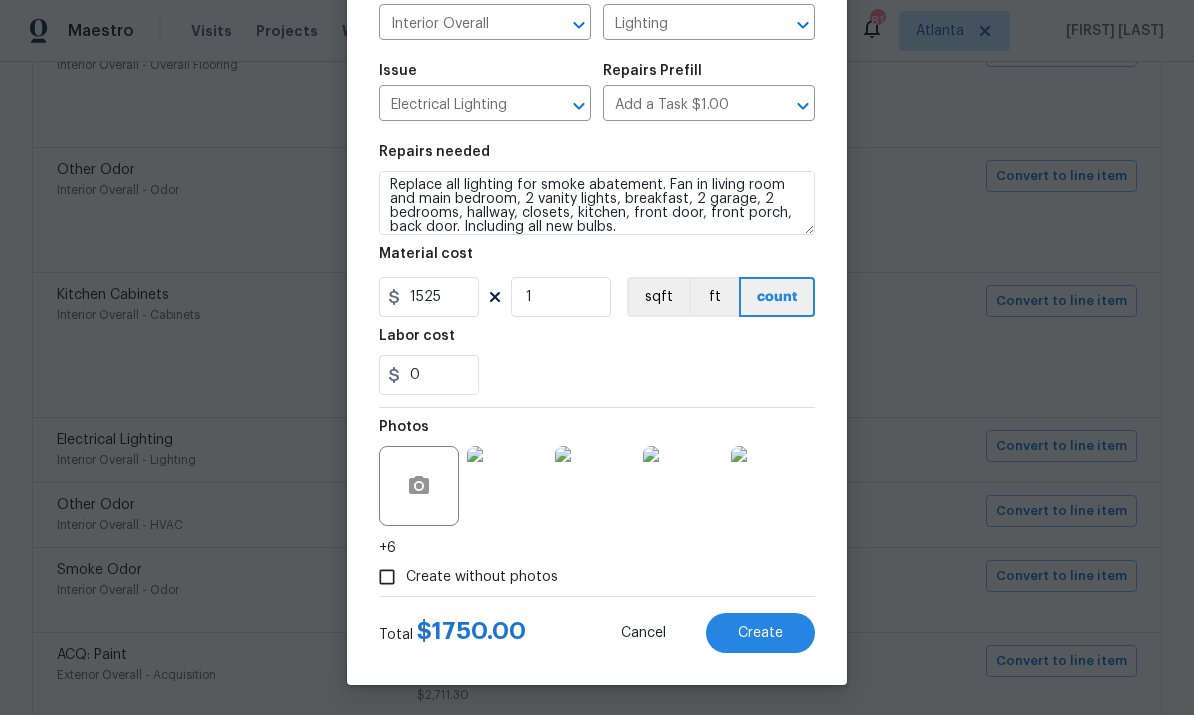 click on "Create" at bounding box center [760, 634] 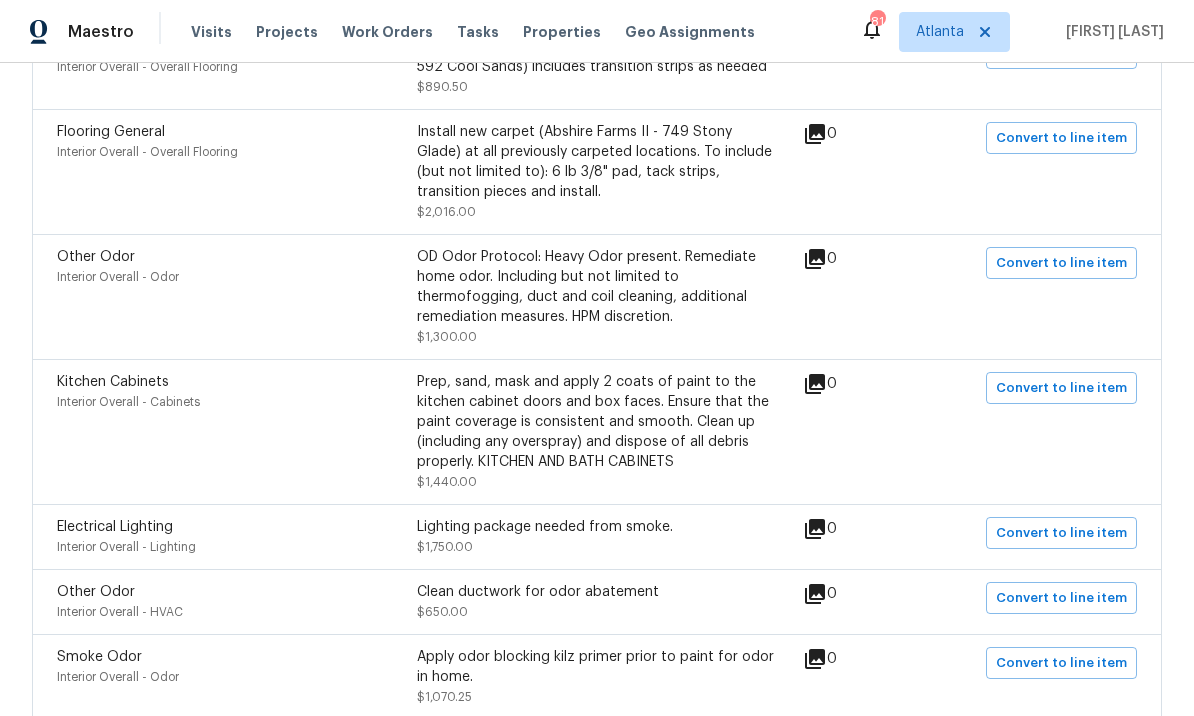 scroll, scrollTop: 3556, scrollLeft: 0, axis: vertical 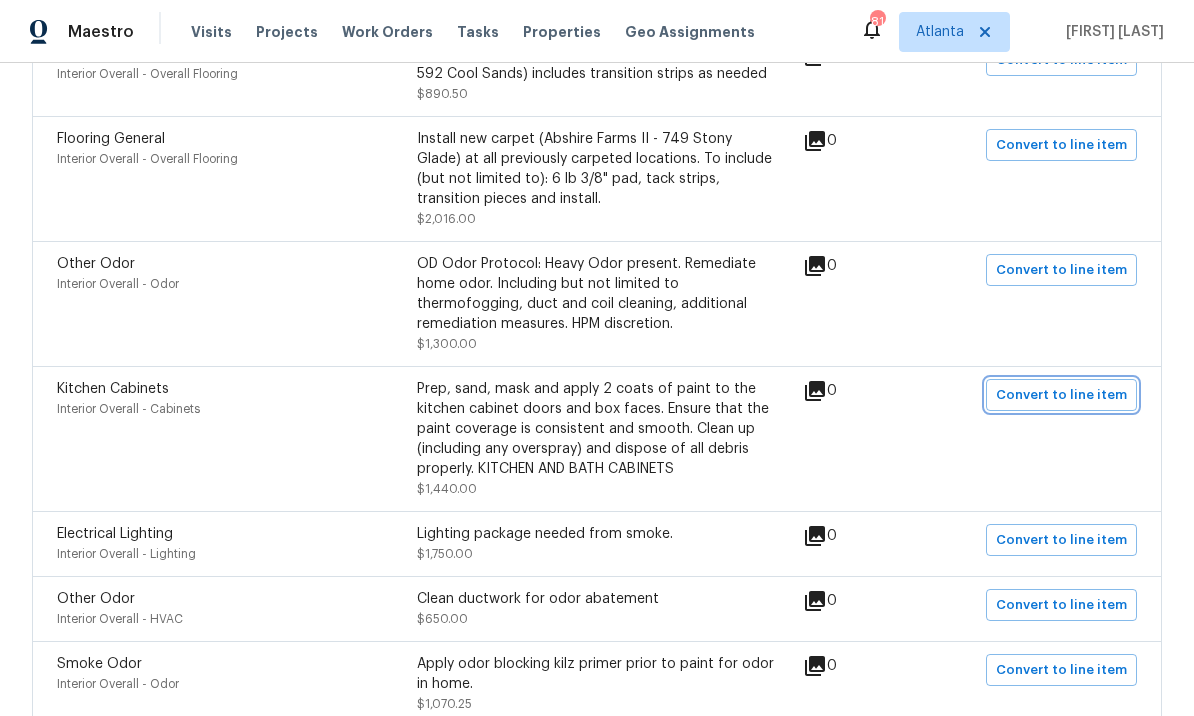 click on "Convert to line item" at bounding box center (1061, 395) 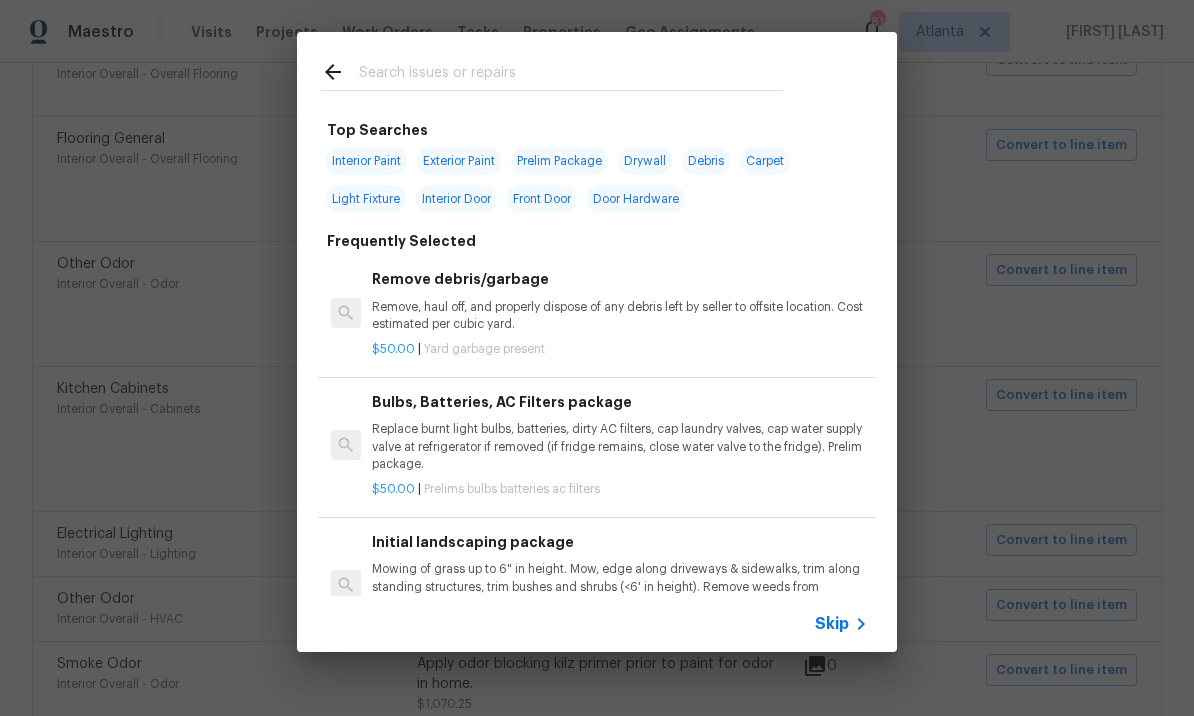 click on "Skip" at bounding box center [832, 624] 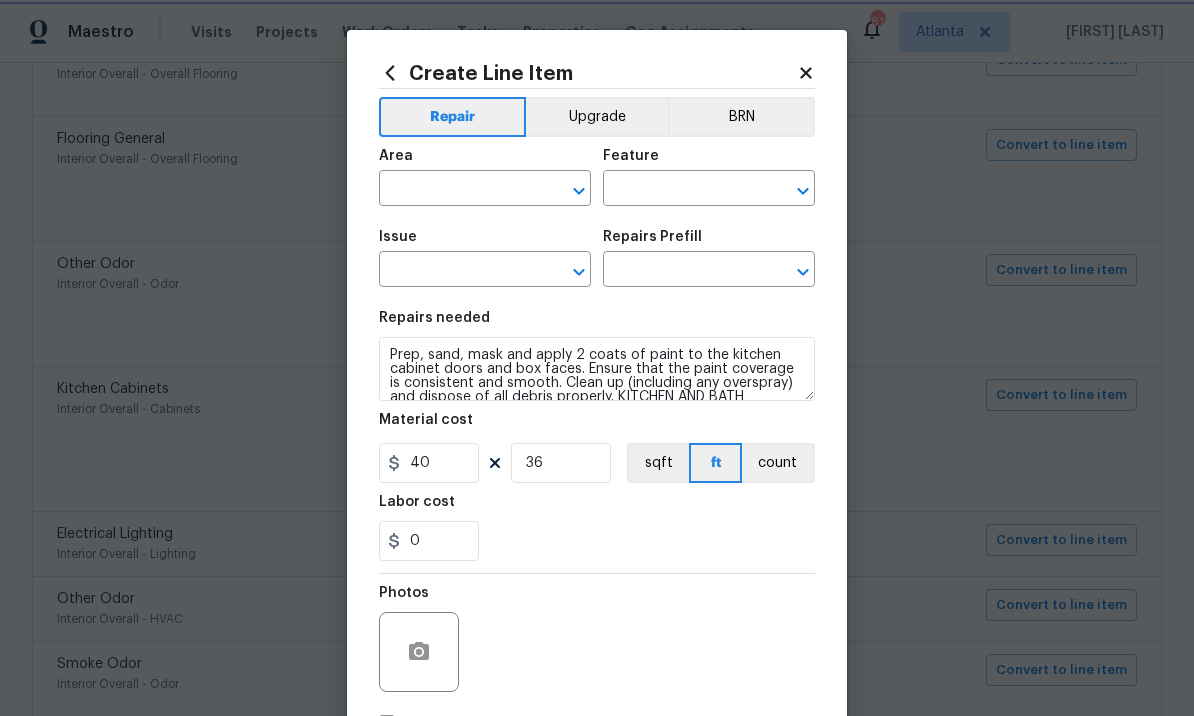 type on "Interior Overall" 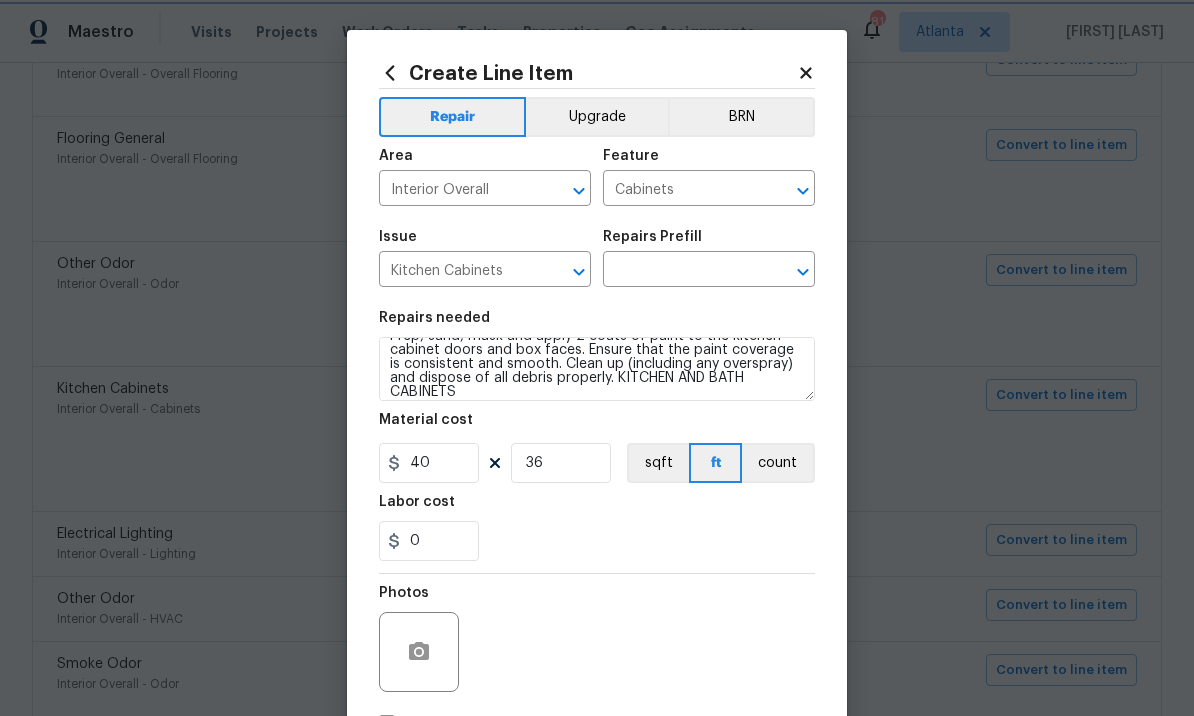 scroll, scrollTop: 23, scrollLeft: 0, axis: vertical 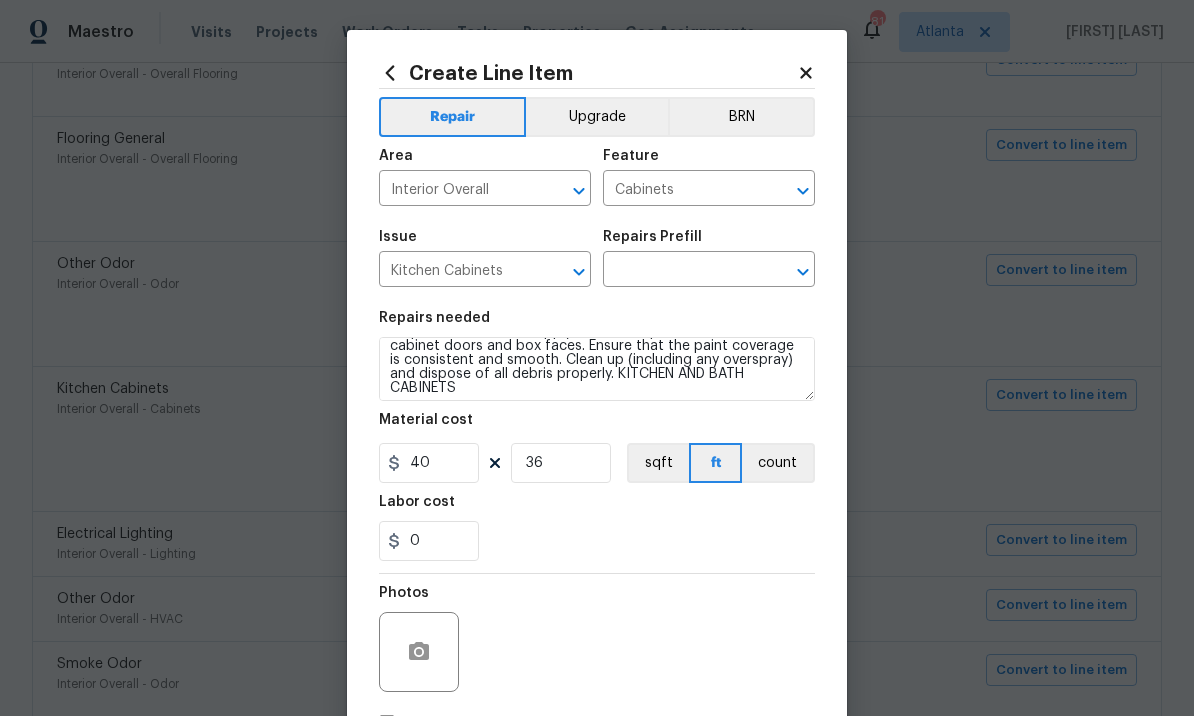 click at bounding box center (681, 271) 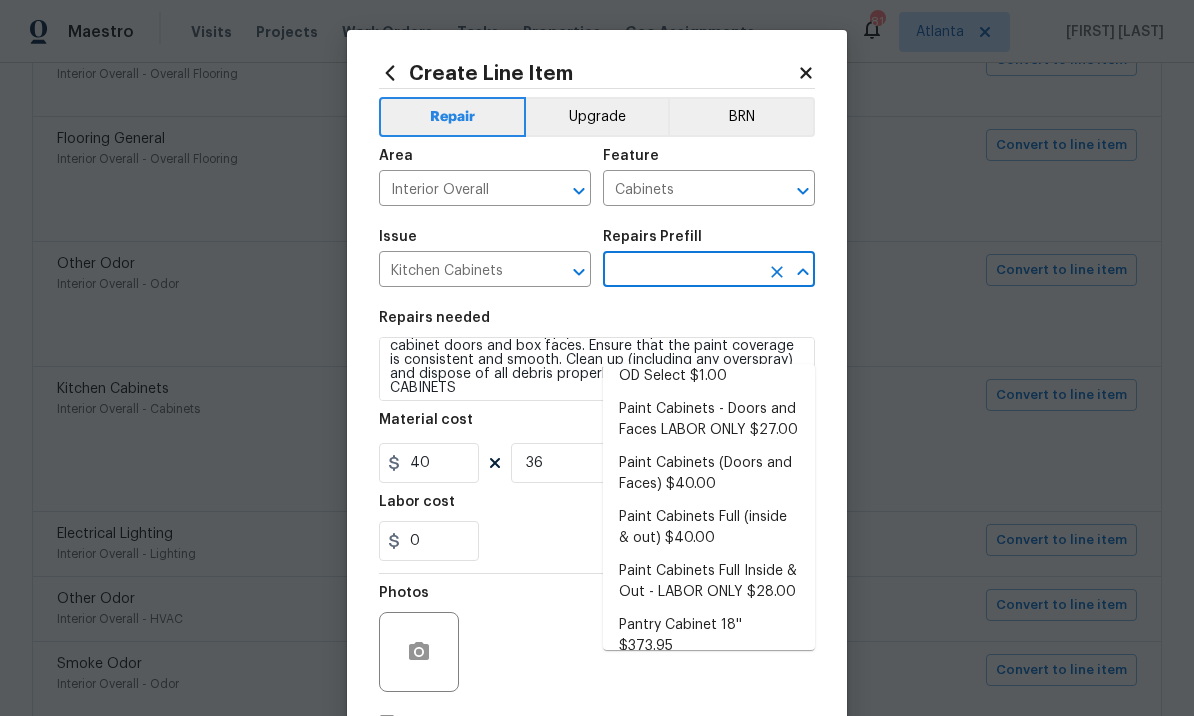 scroll, scrollTop: 274, scrollLeft: 0, axis: vertical 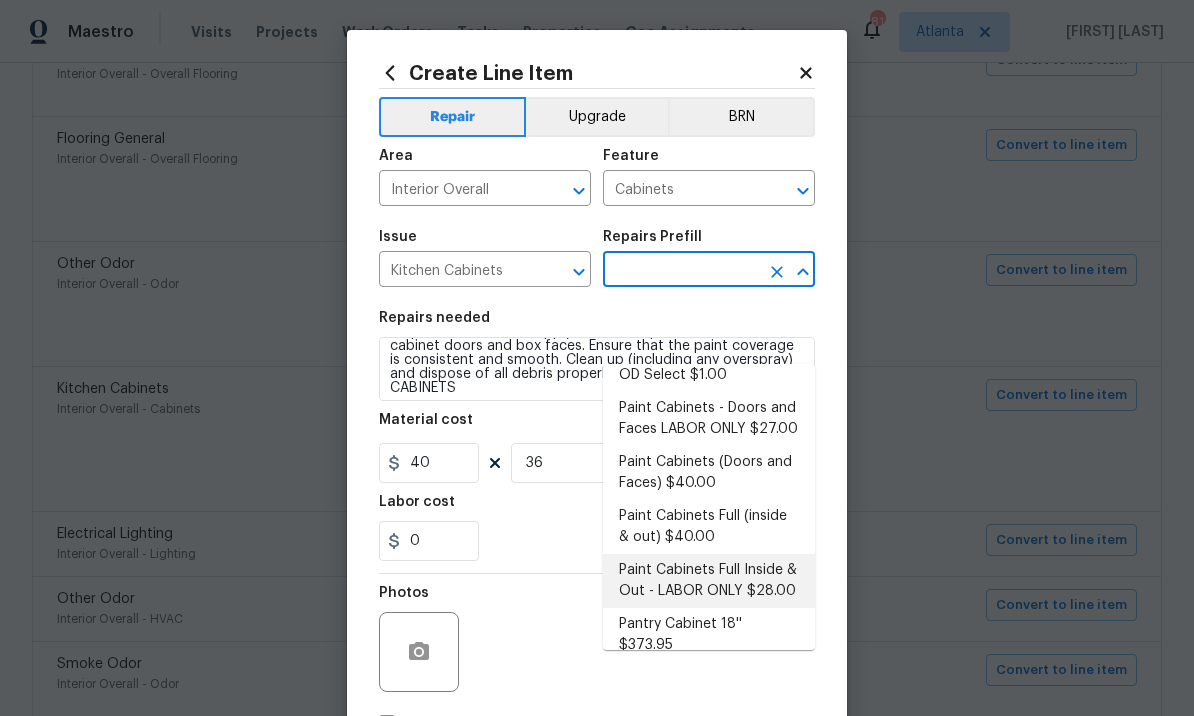 click on "Paint Cabinets Full Inside & Out - LABOR ONLY $28.00" at bounding box center [709, 581] 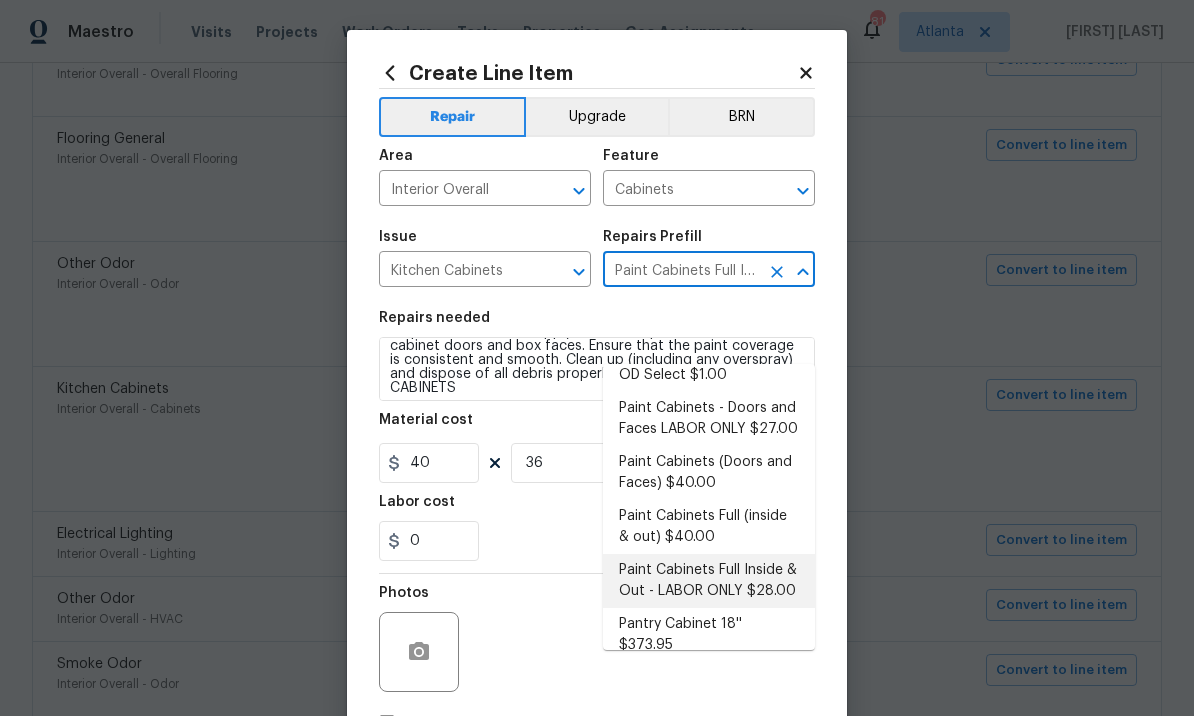 type 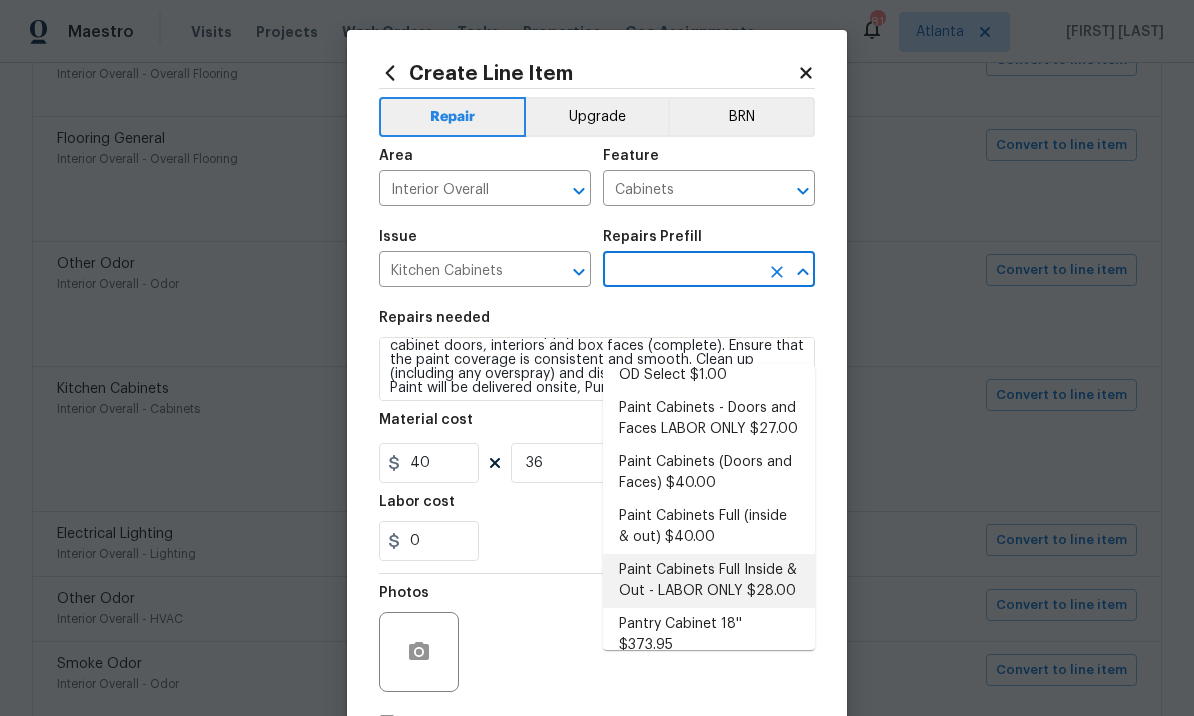 type on "Paint Cabinets Full Inside & Out - LABOR ONLY $28.00" 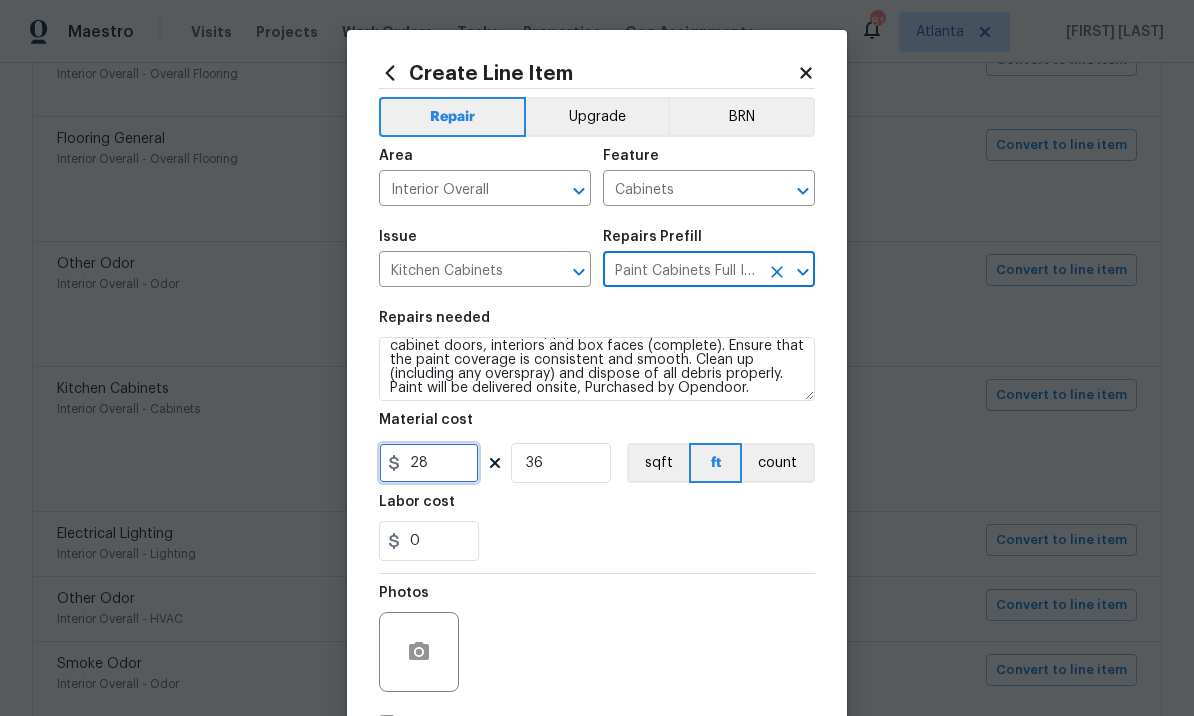 click on "28" at bounding box center [429, 463] 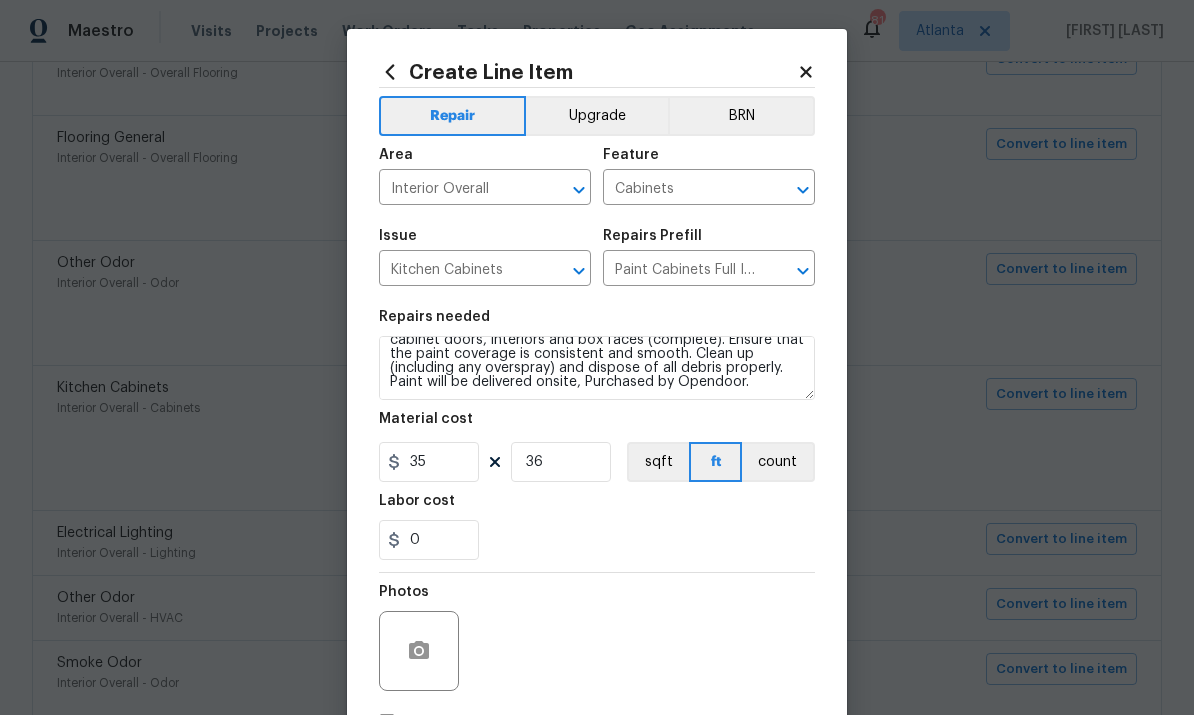 scroll, scrollTop: 28, scrollLeft: 0, axis: vertical 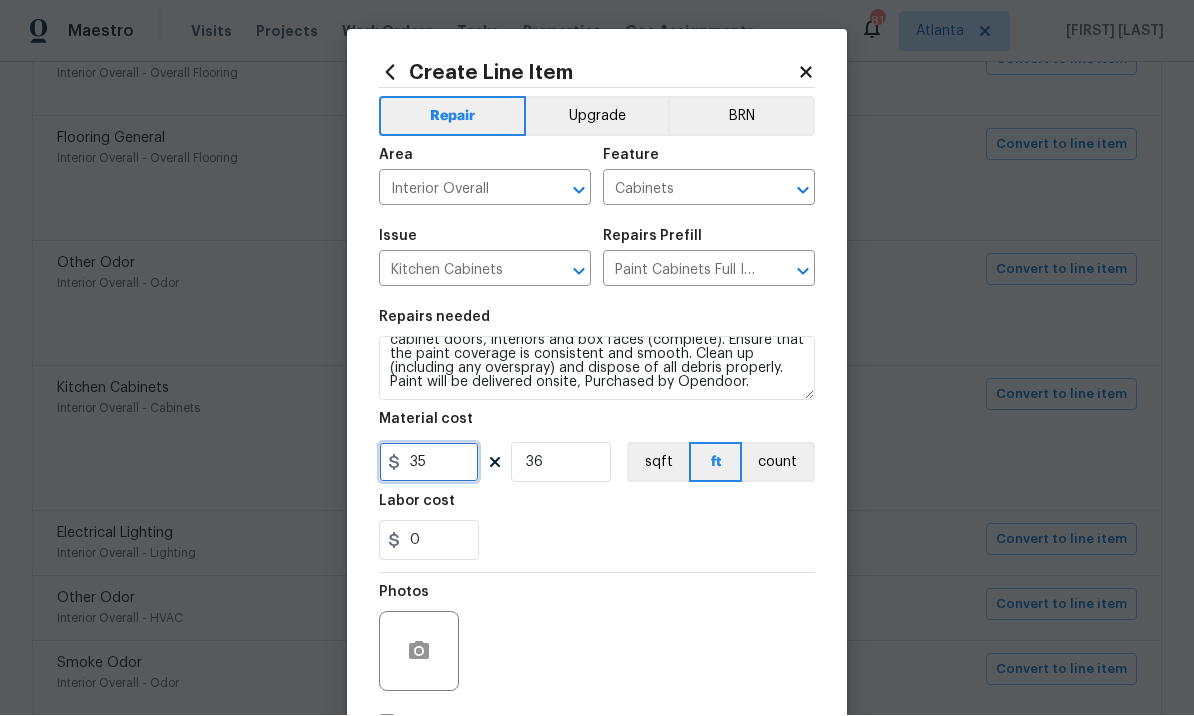 type on "35" 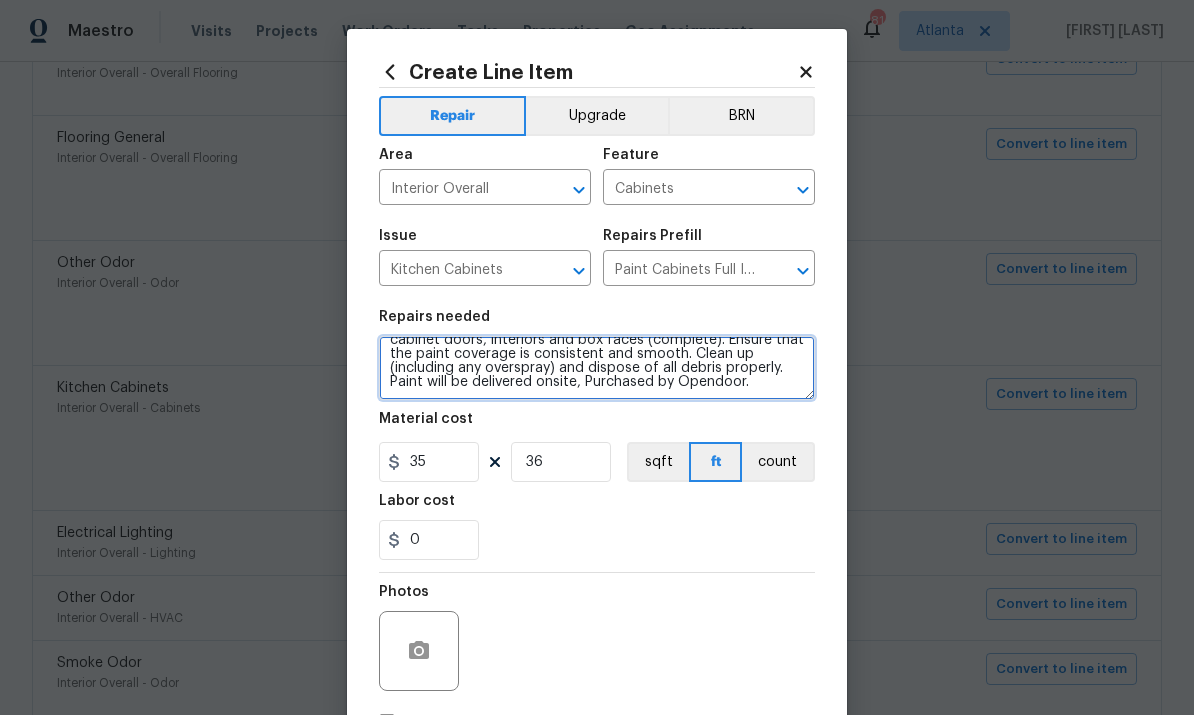 click on "Prep, sand, mask and apply 2 coats of paint to the kitchen cabinet doors, interiors and box faces (complete). Ensure that the paint coverage is consistent and smooth. Clean up (including any overspray) and dispose of all debris properly. Paint will be delivered onsite, Purchased by Opendoor." at bounding box center [597, 369] 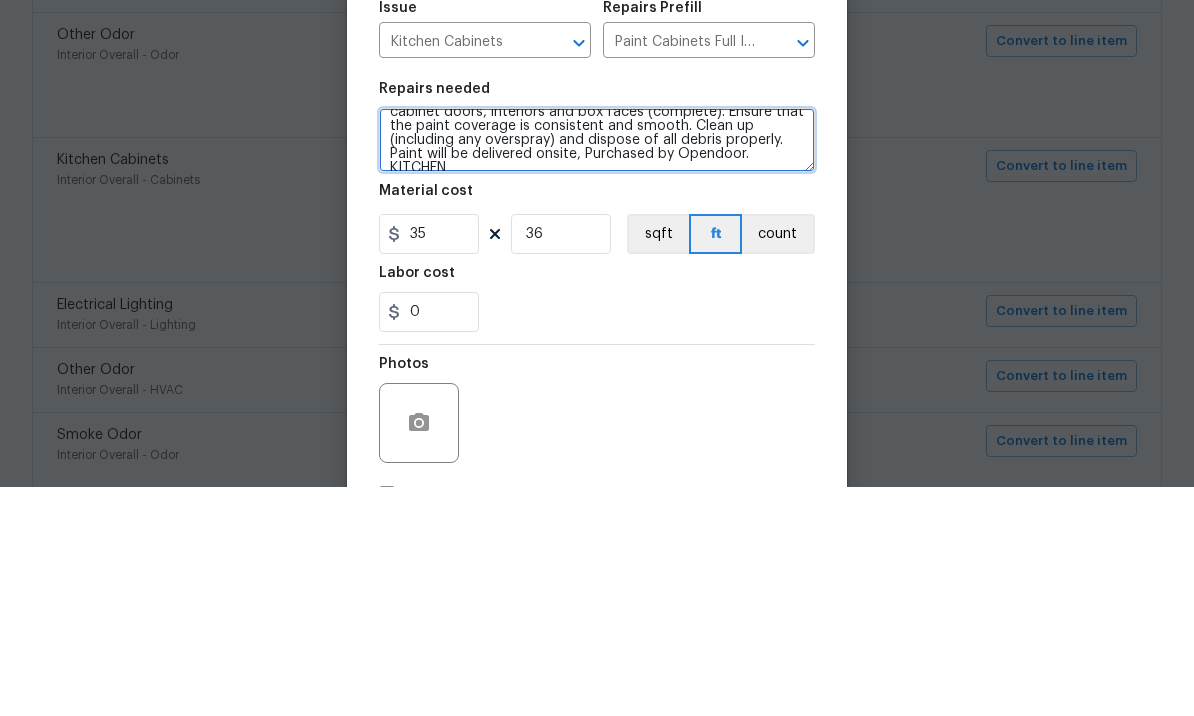 scroll, scrollTop: 32, scrollLeft: 0, axis: vertical 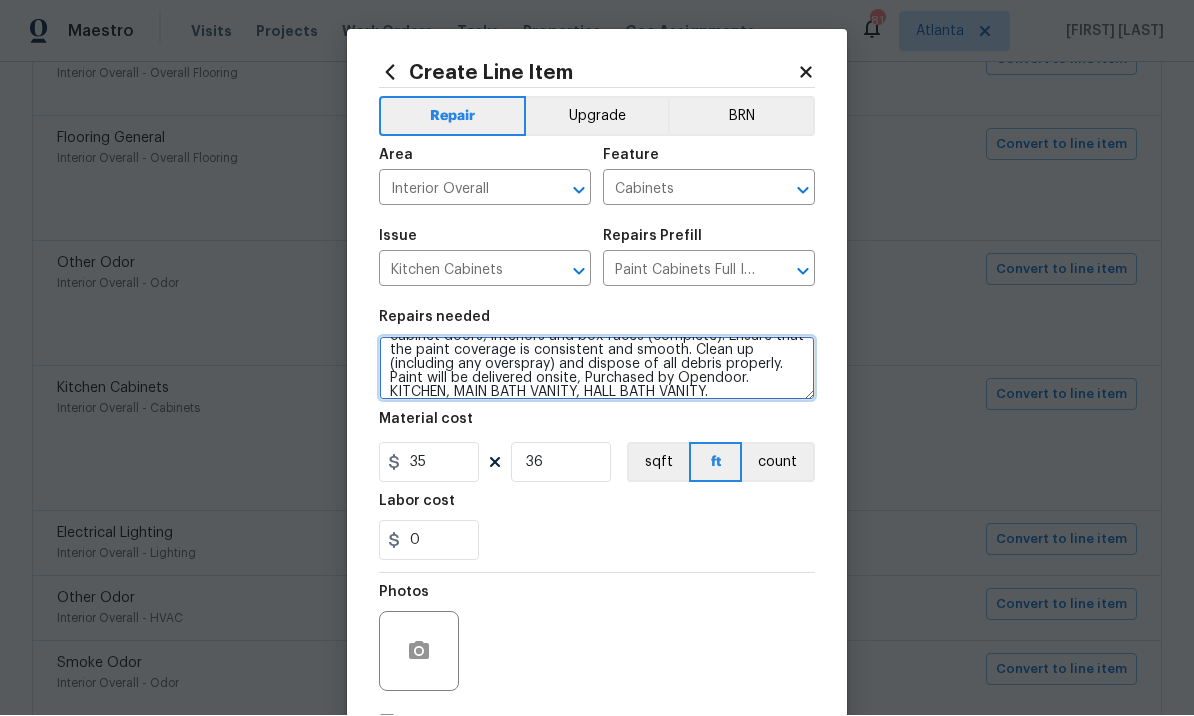 type on "Prep, sand, mask and apply 2 coats of paint to the kitchen cabinet doors, interiors and box faces (complete). Ensure that the paint coverage is consistent and smooth. Clean up (including any overspray) and dispose of all debris properly. Paint will be delivered onsite, Purchased by Opendoor. KITCHEN, MAIN BATH VANITY, HALL BATH VANITY." 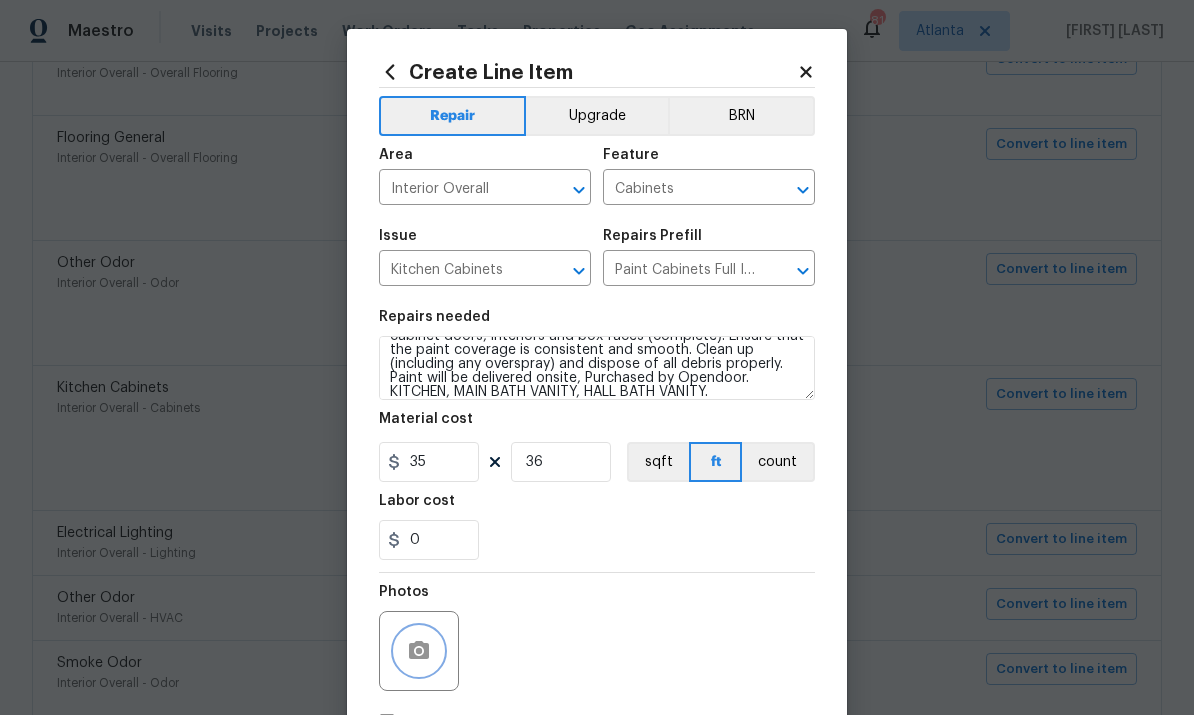 click at bounding box center [419, 652] 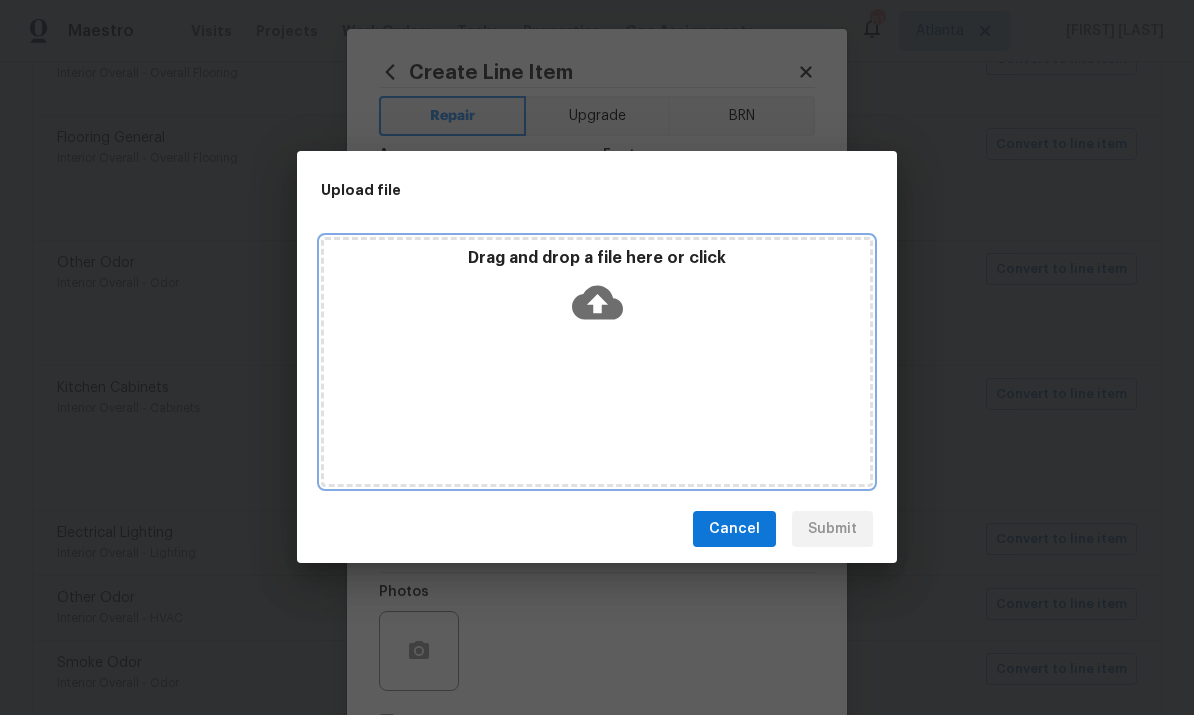 click 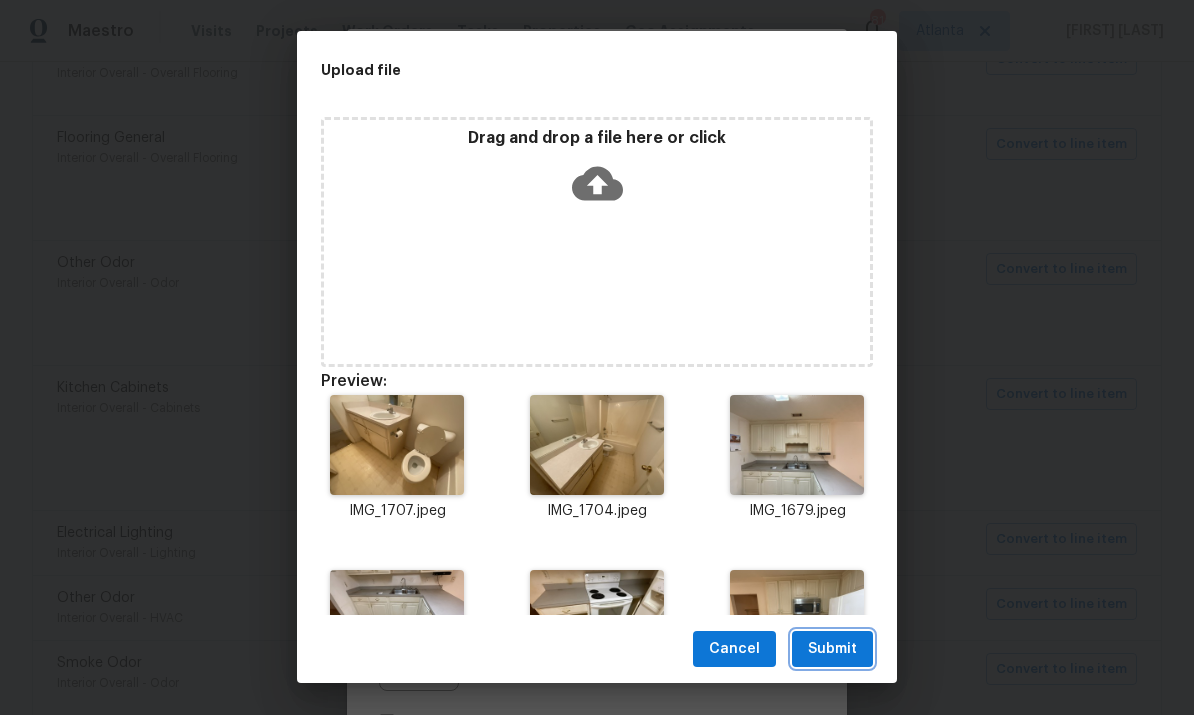 click on "Submit" at bounding box center (832, 650) 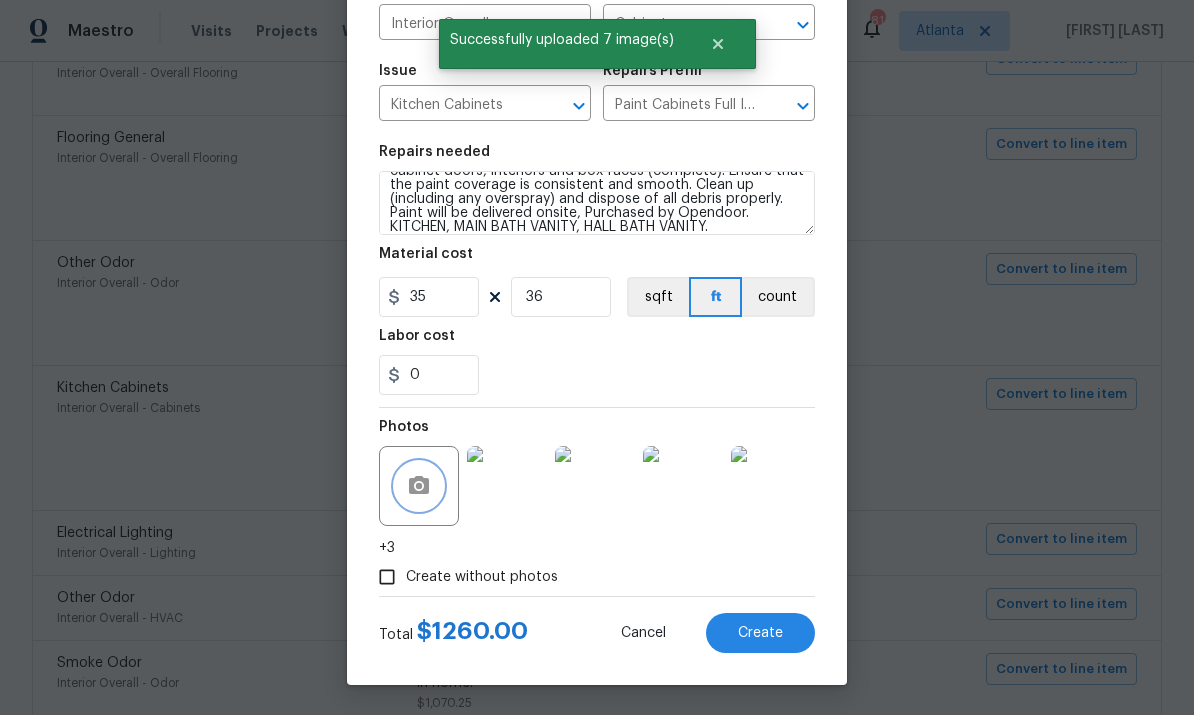 scroll, scrollTop: 169, scrollLeft: 0, axis: vertical 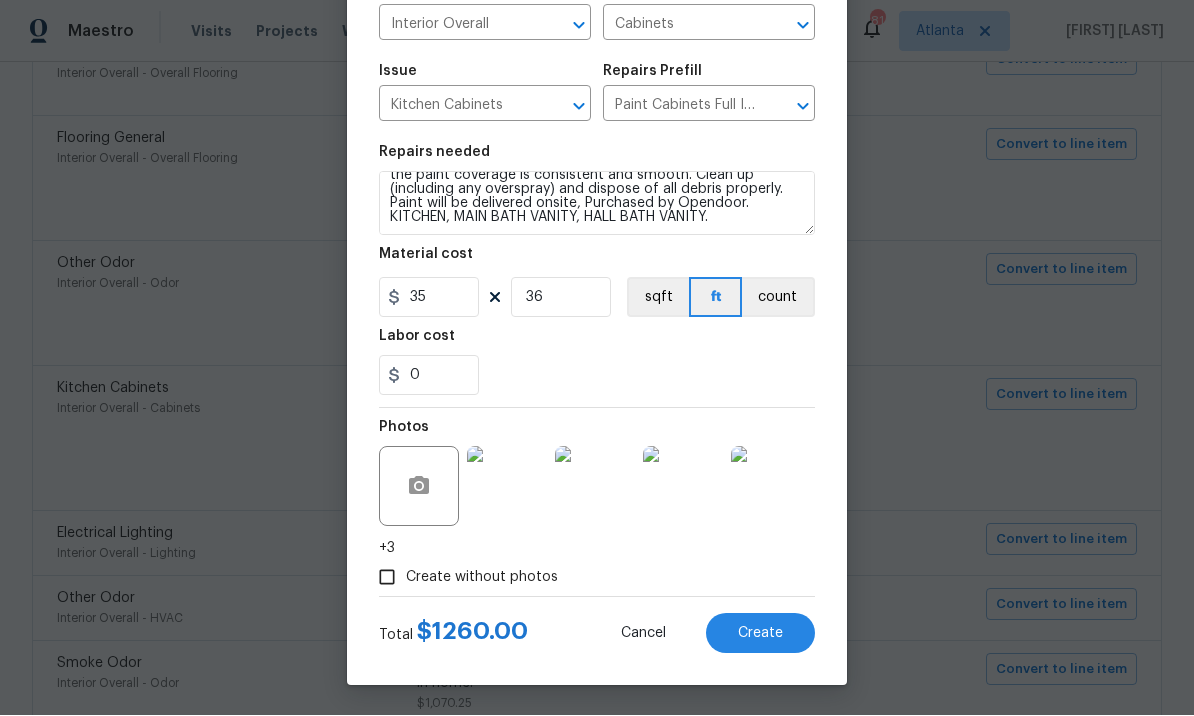 click on "Create" at bounding box center [760, 634] 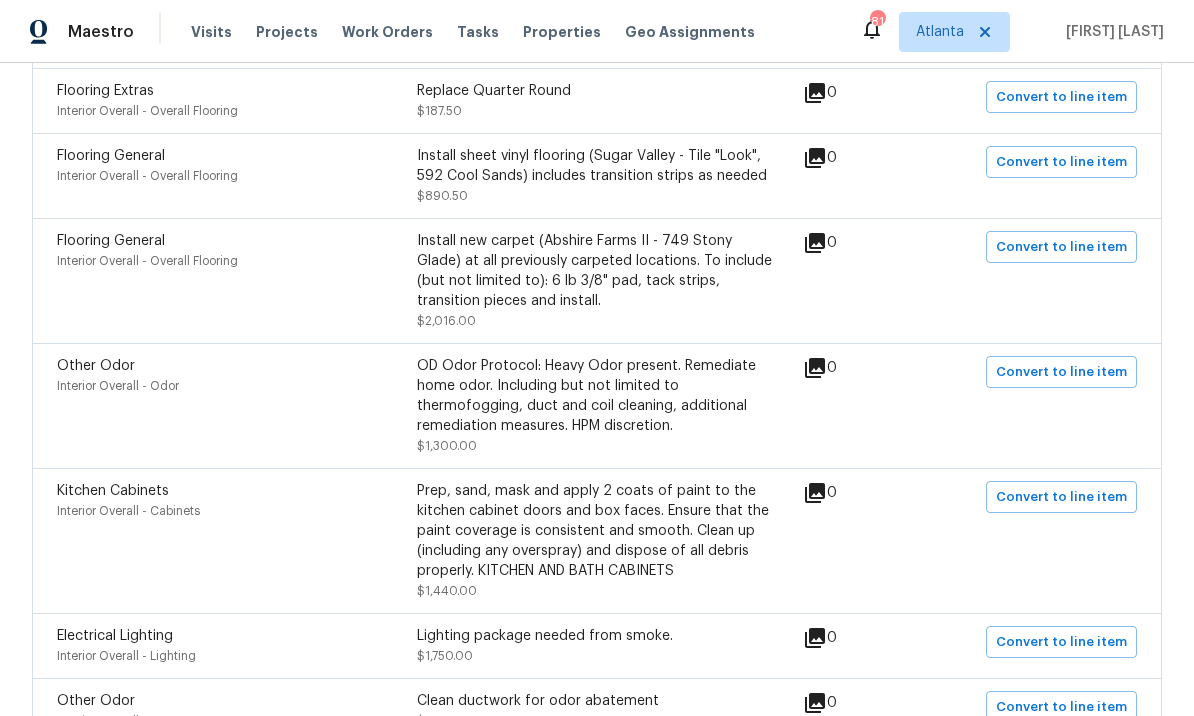scroll, scrollTop: 3444, scrollLeft: 0, axis: vertical 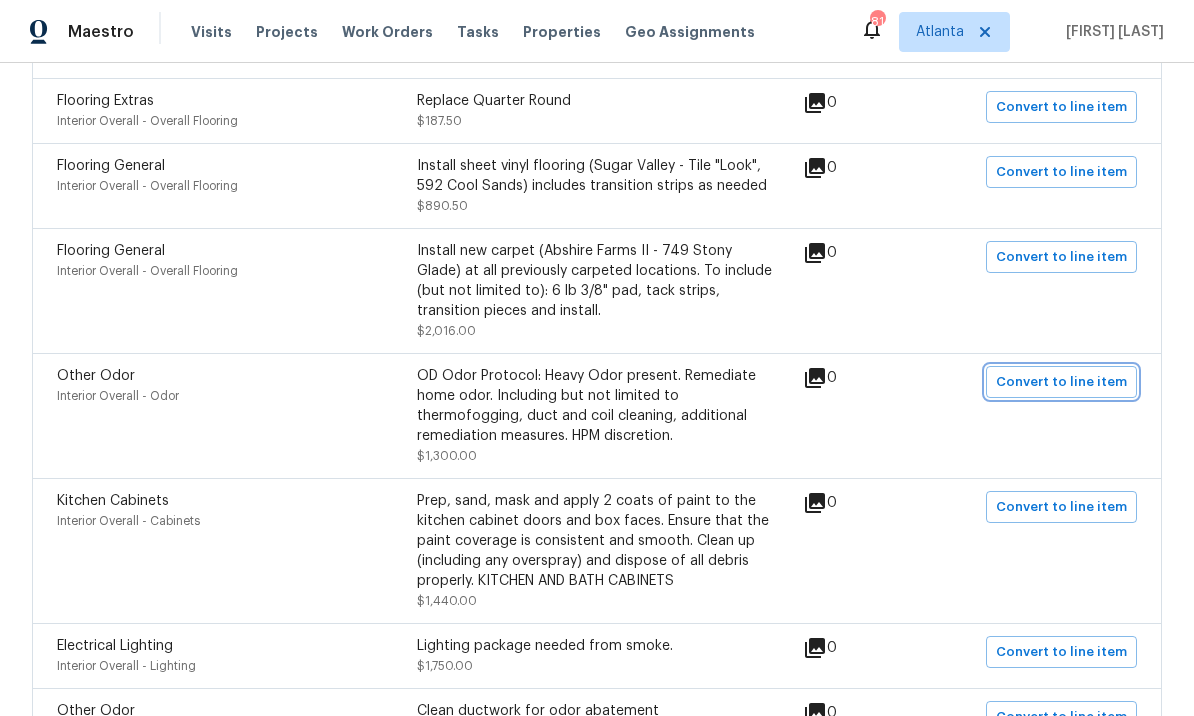 click on "Convert to line item" at bounding box center (1061, 382) 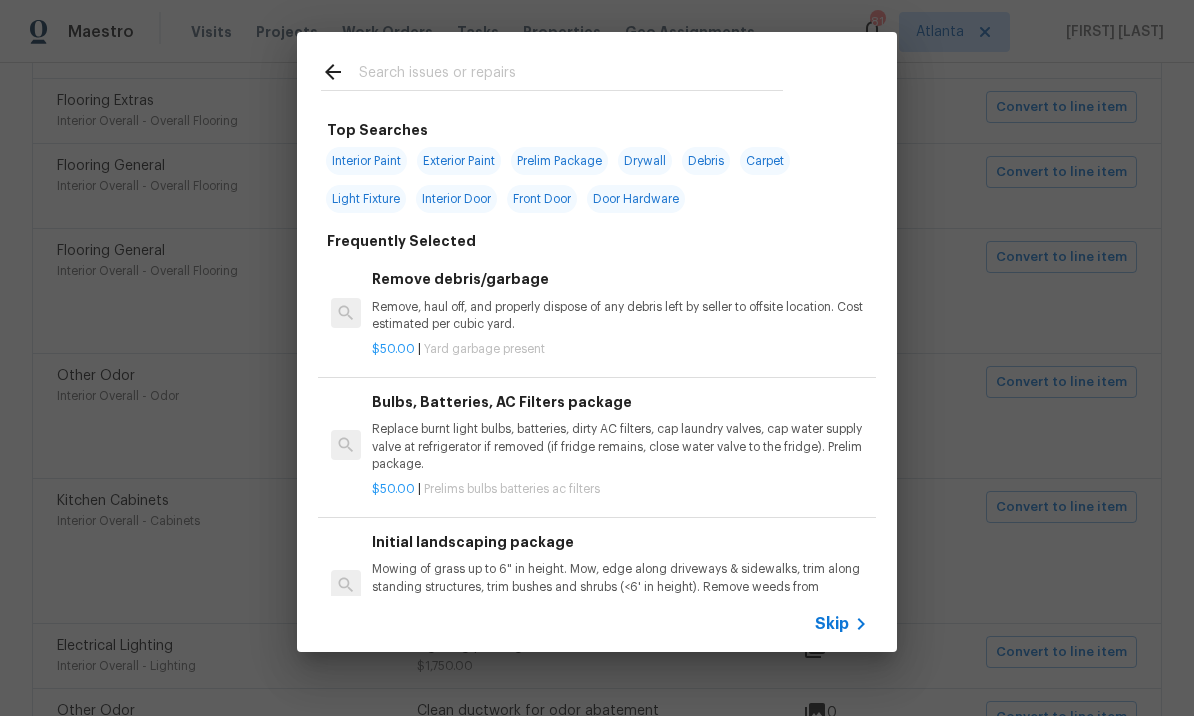 click on "Skip" at bounding box center [832, 624] 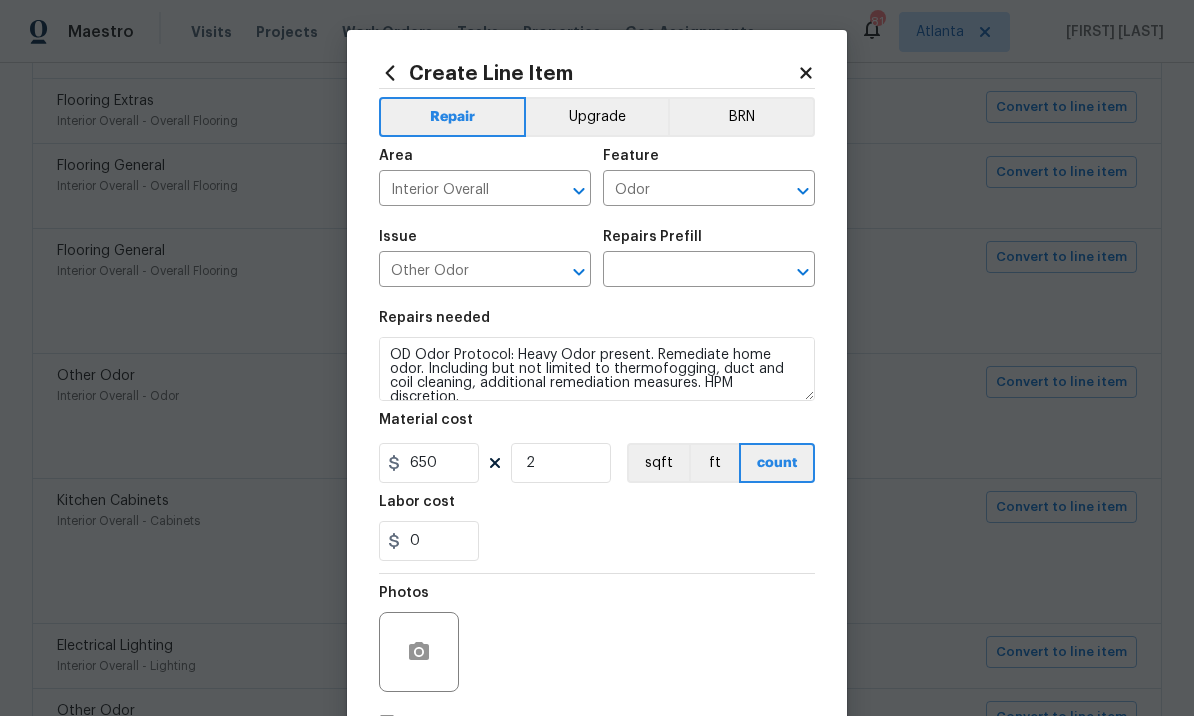 click at bounding box center (681, 271) 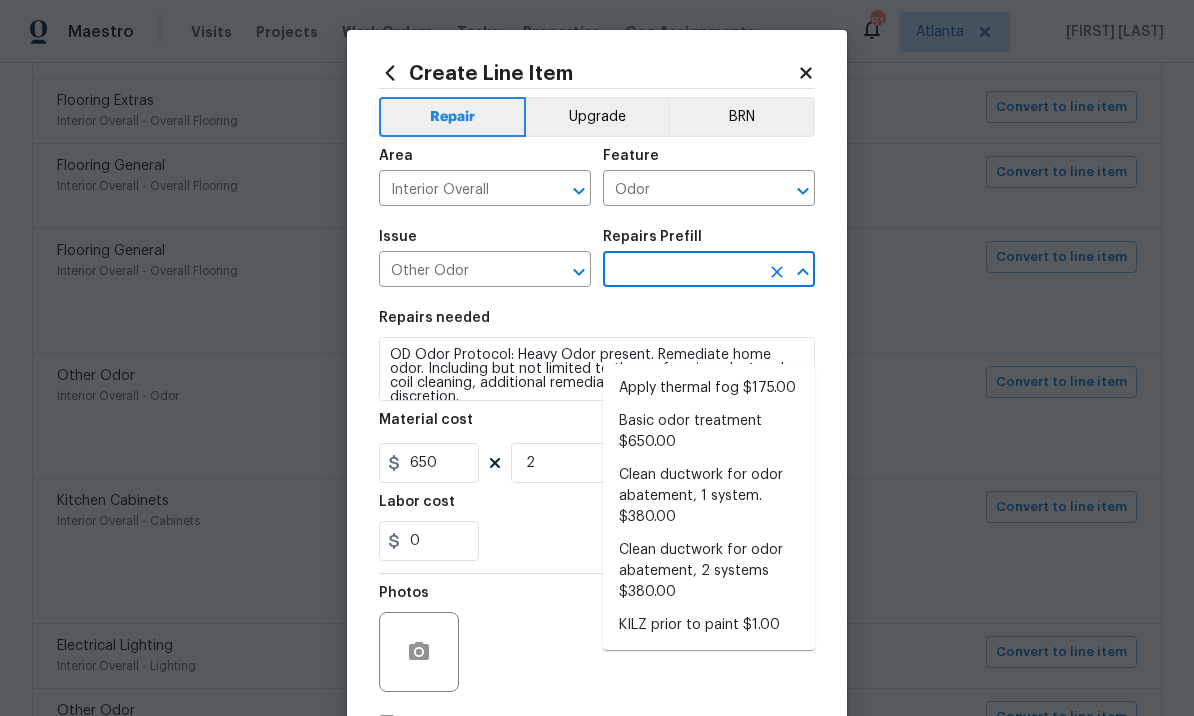 scroll, scrollTop: 0, scrollLeft: 0, axis: both 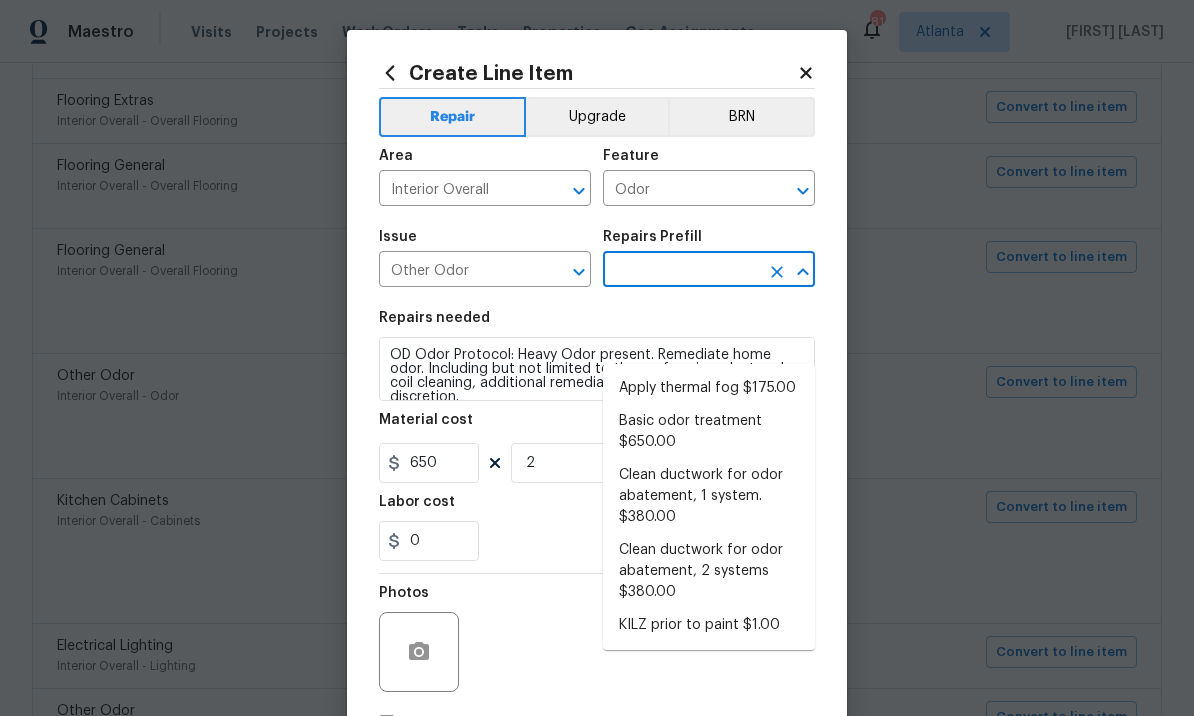 click on "Basic odor treatment $650.00" at bounding box center [709, 432] 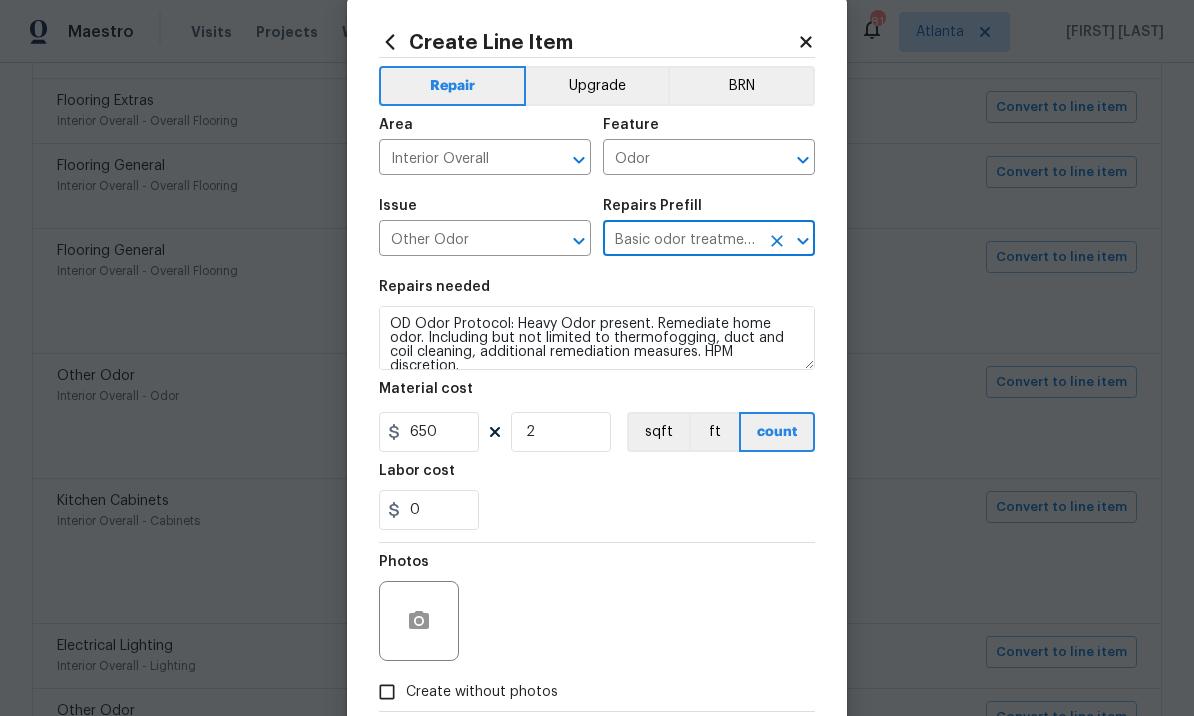 scroll, scrollTop: 51, scrollLeft: 0, axis: vertical 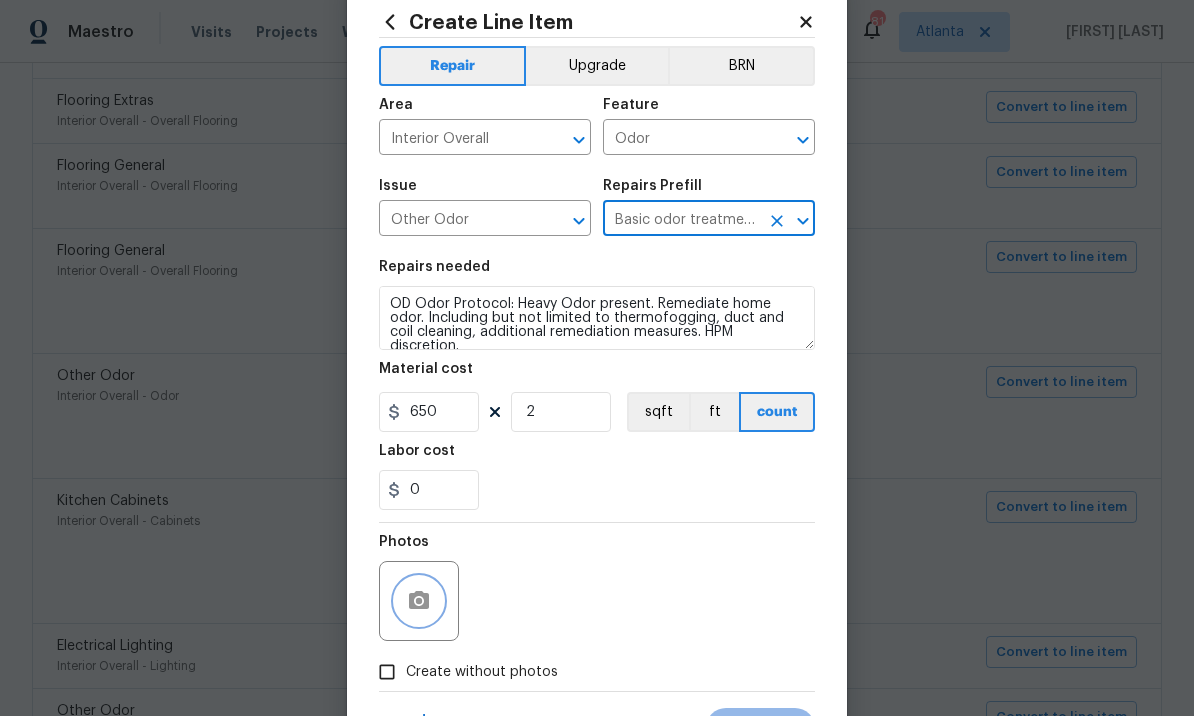 click 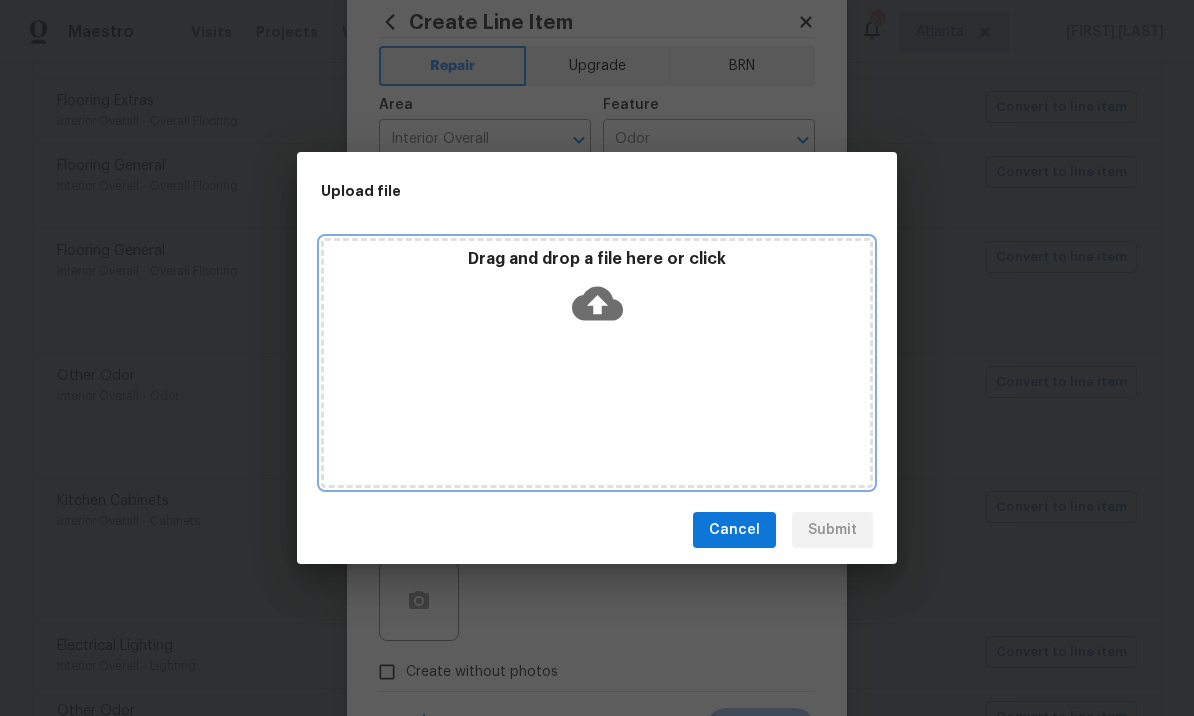 click 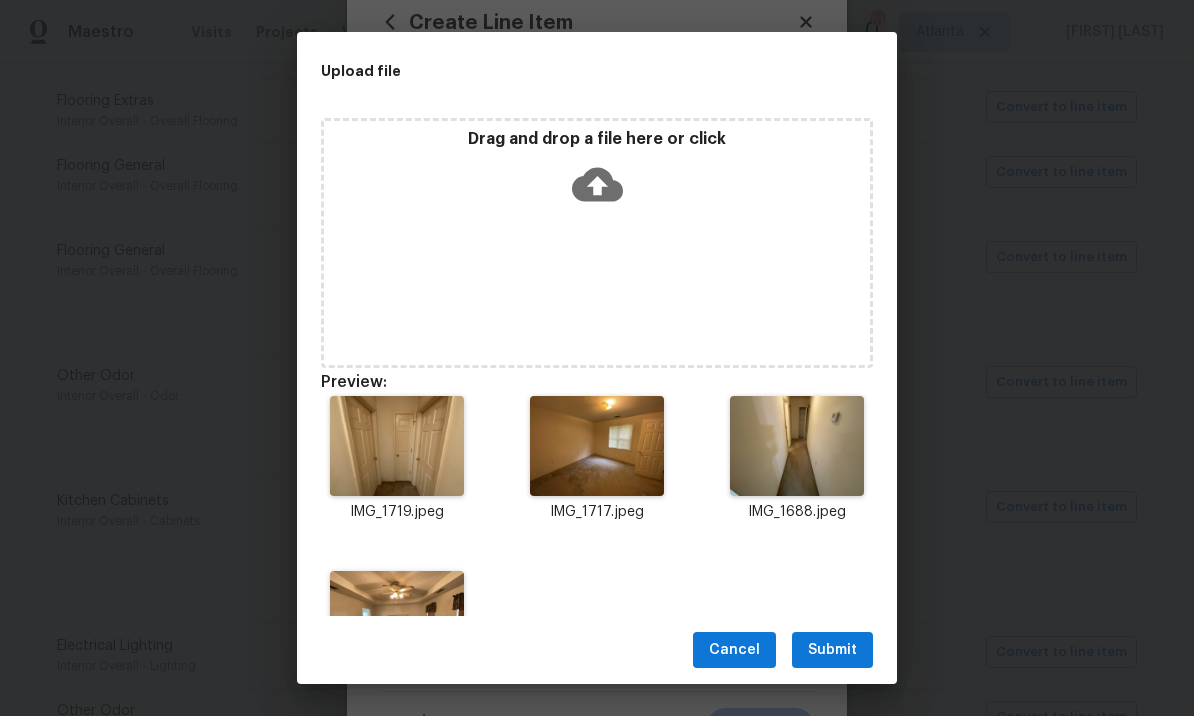 click on "Submit" at bounding box center (832, 650) 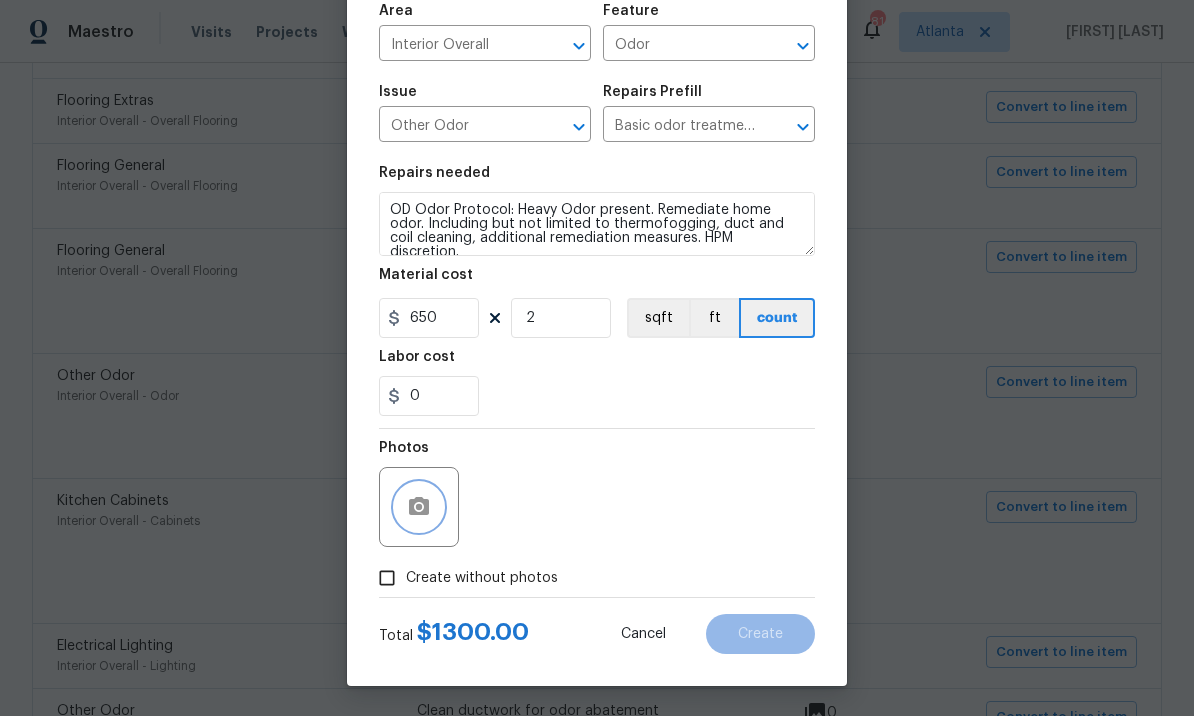 scroll, scrollTop: 149, scrollLeft: 0, axis: vertical 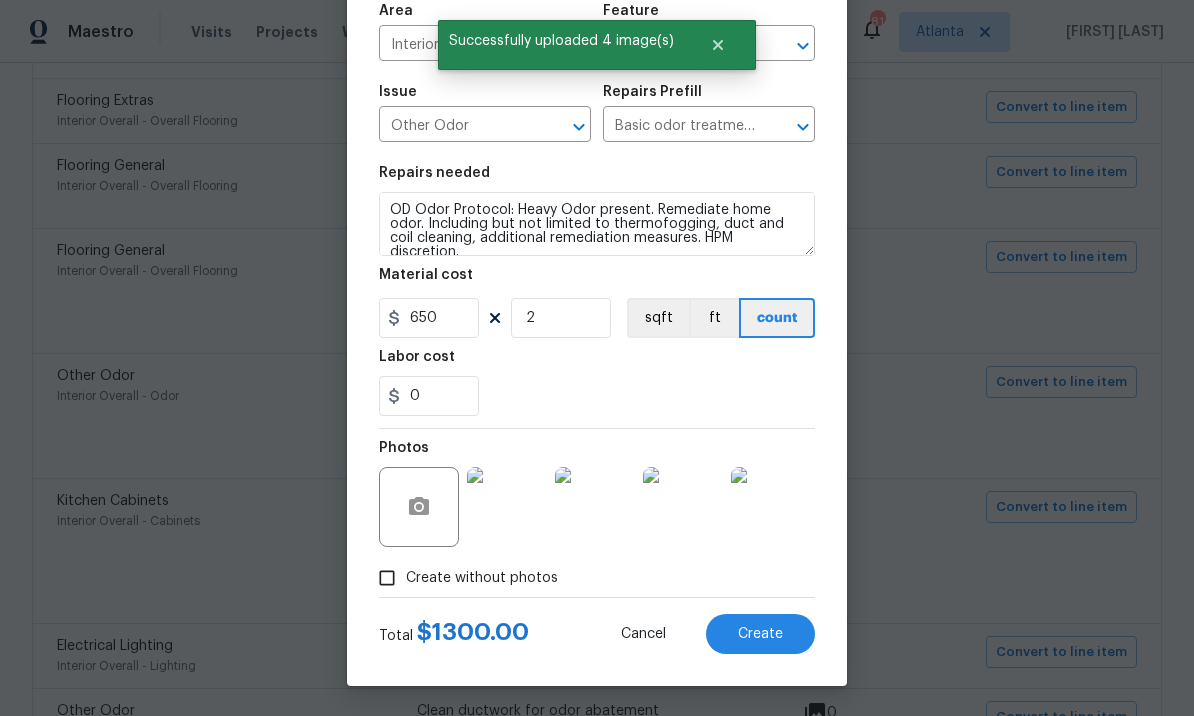 click on "Create" at bounding box center [760, 634] 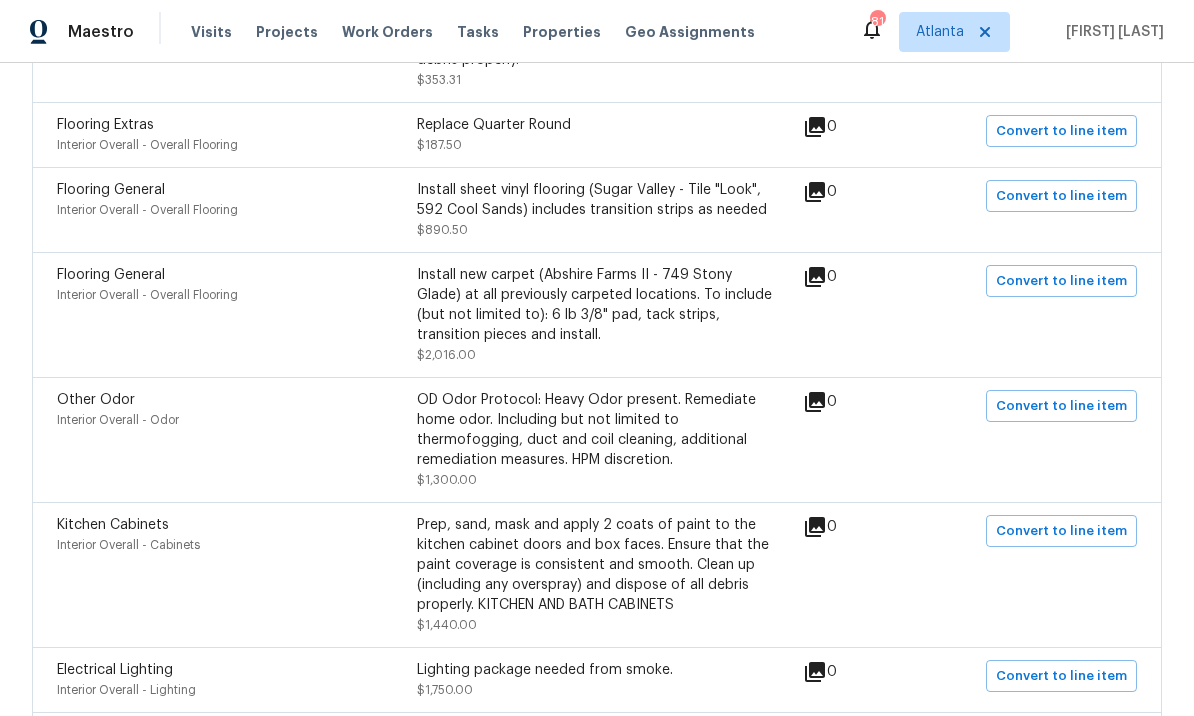 scroll, scrollTop: 3414, scrollLeft: 0, axis: vertical 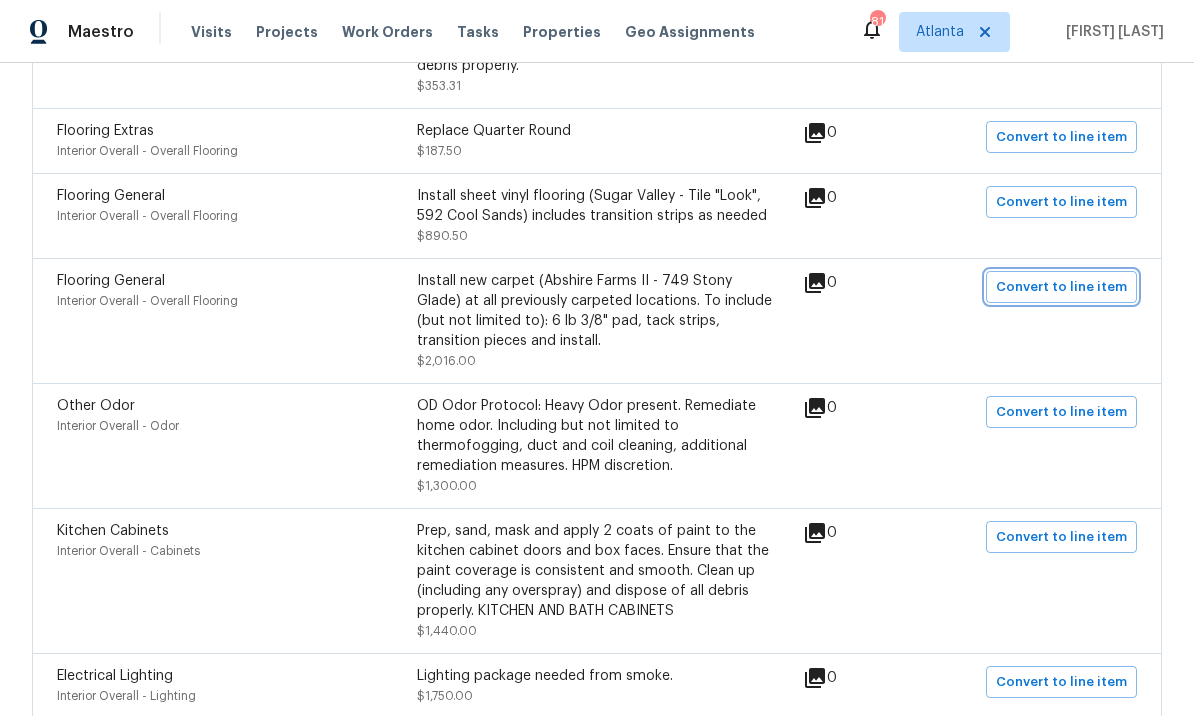 click on "Convert to line item" at bounding box center [1061, 287] 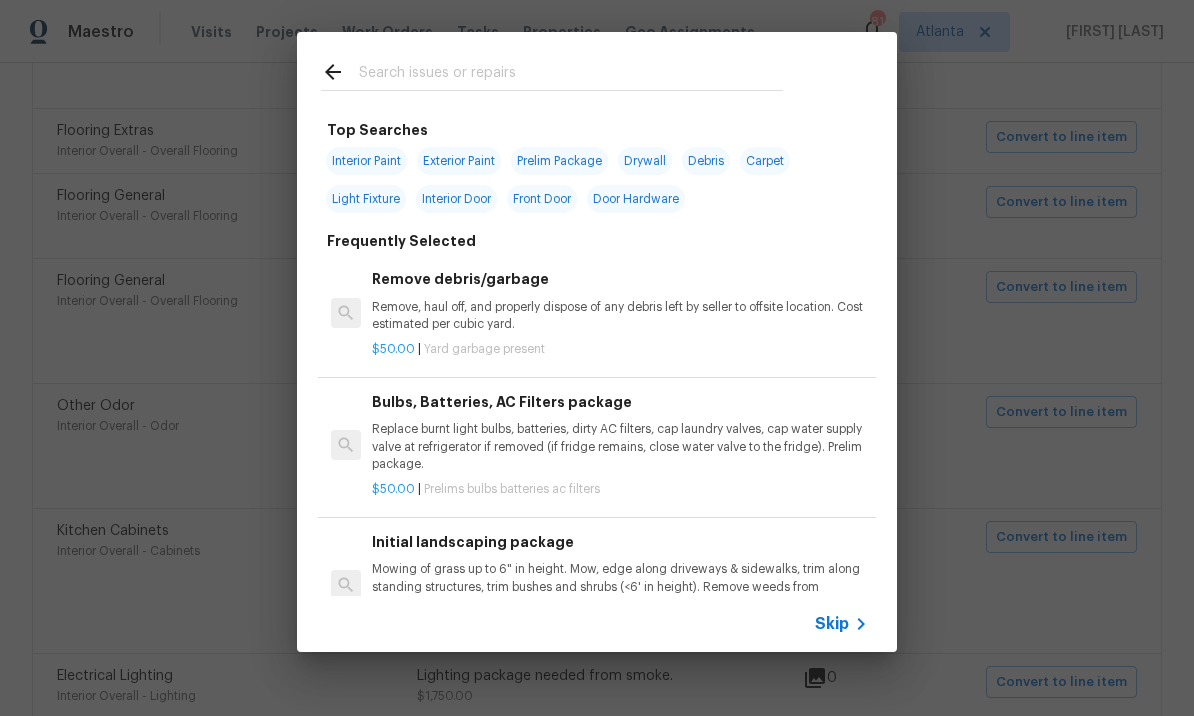 click on "Skip" at bounding box center (832, 624) 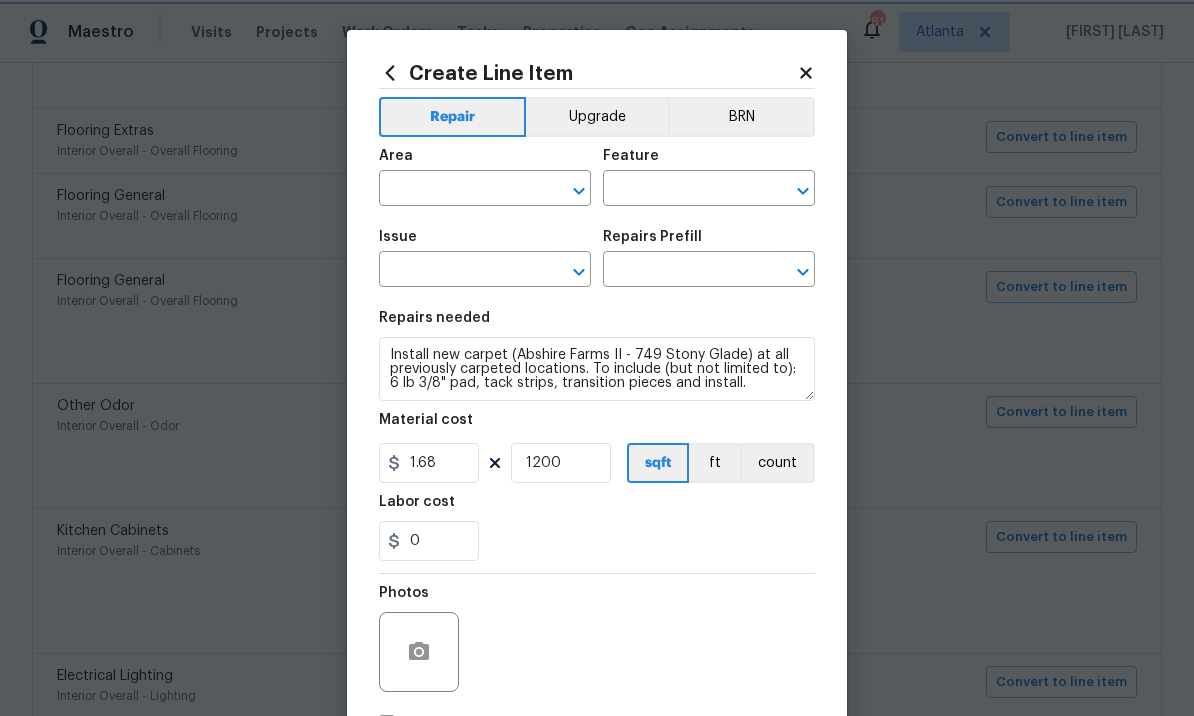 type on "Interior Overall" 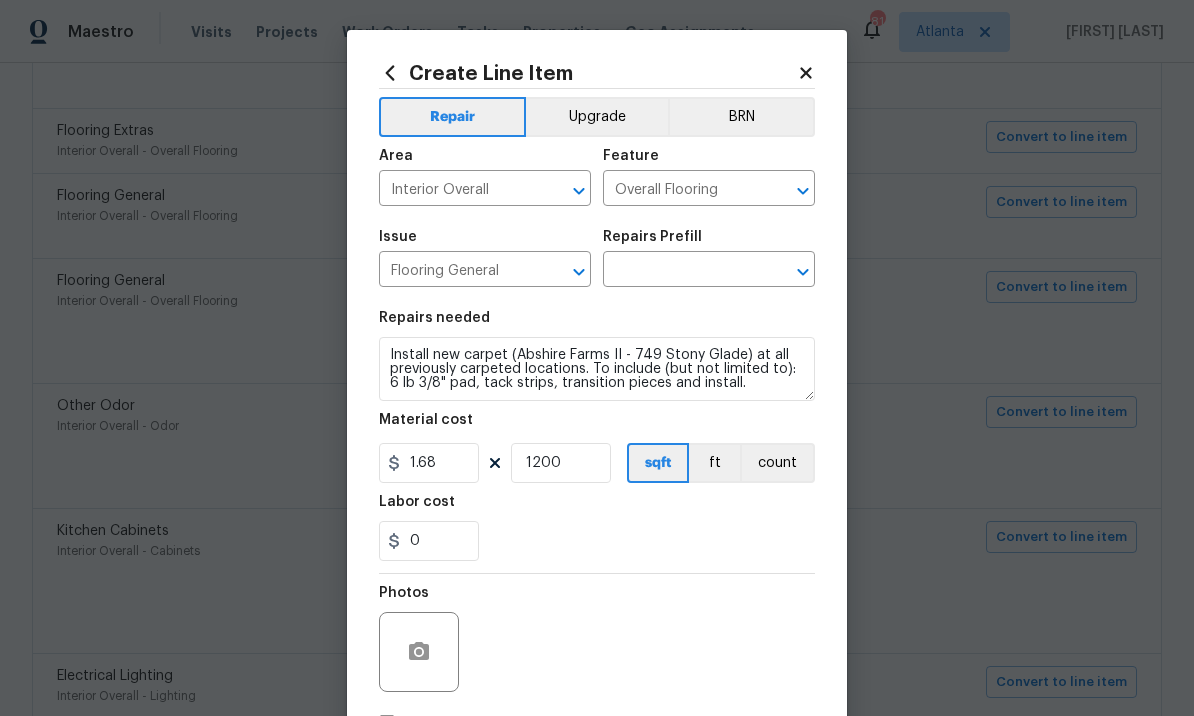 click at bounding box center (681, 271) 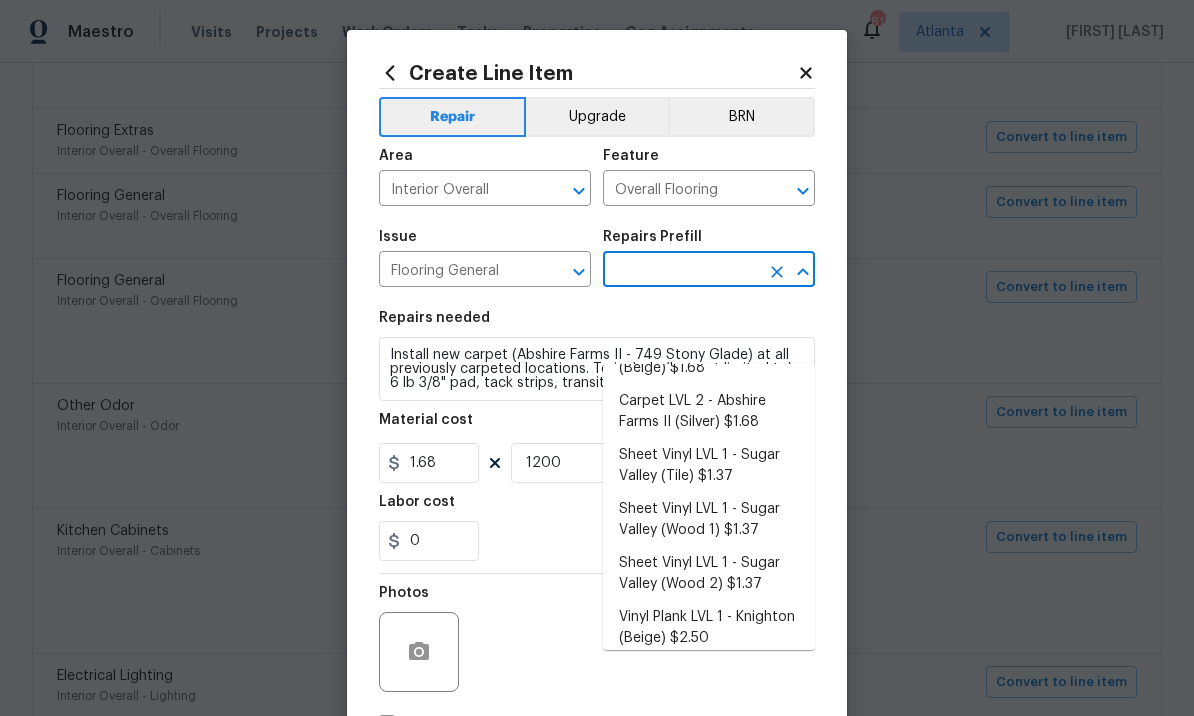 scroll, scrollTop: 152, scrollLeft: 0, axis: vertical 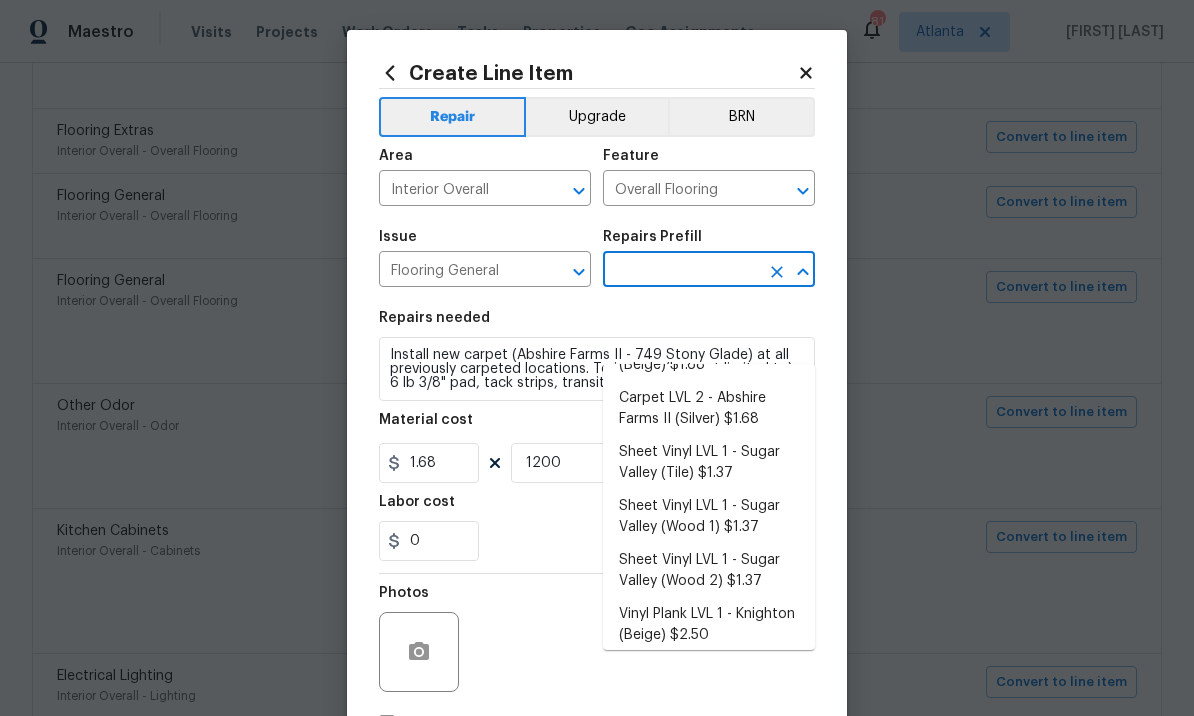 click on "Carpet LVL 2 - Abshire Farms II (Silver) $1.68" at bounding box center [709, 409] 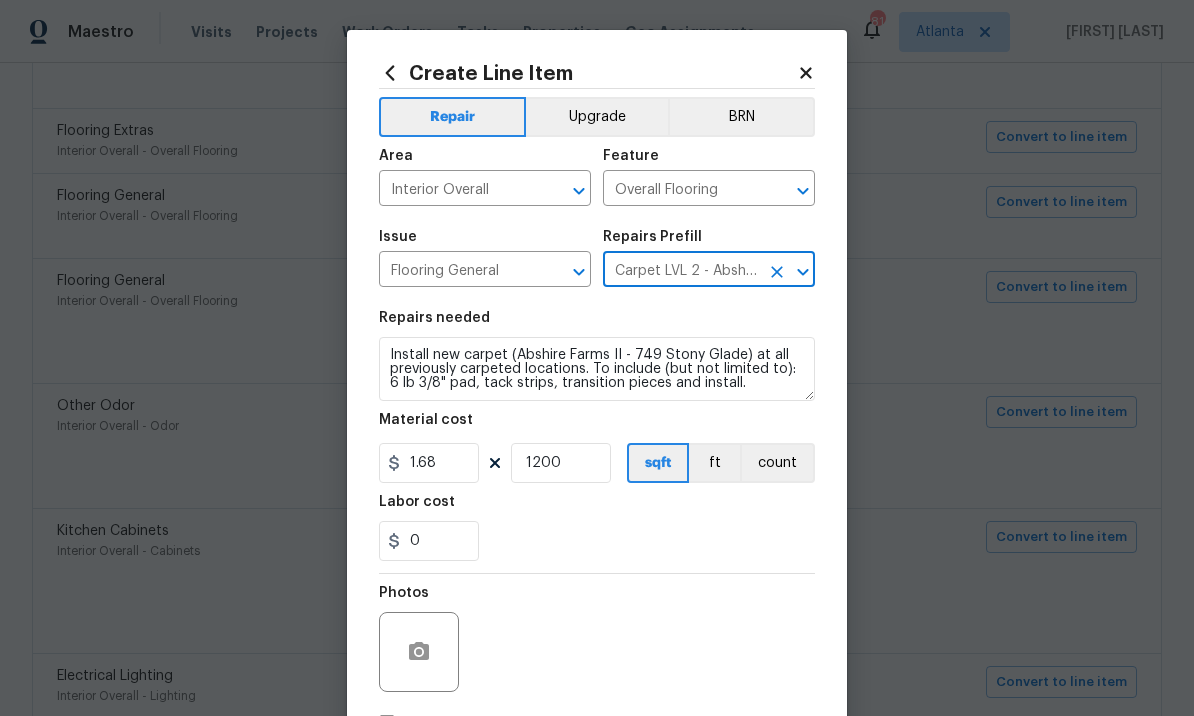 type on "Carpet LVL 2 - Abshire Farms II (Silver) $1.68" 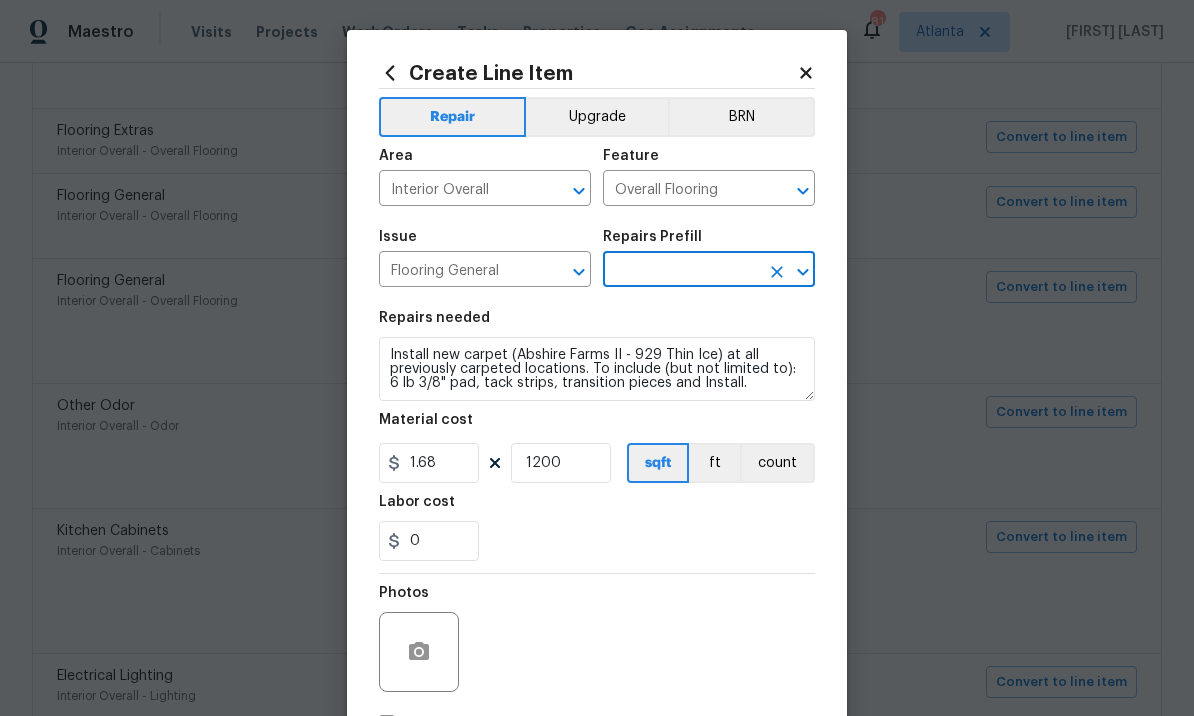 type on "Carpet LVL 2 - Abshire Farms II (Silver) $1.68" 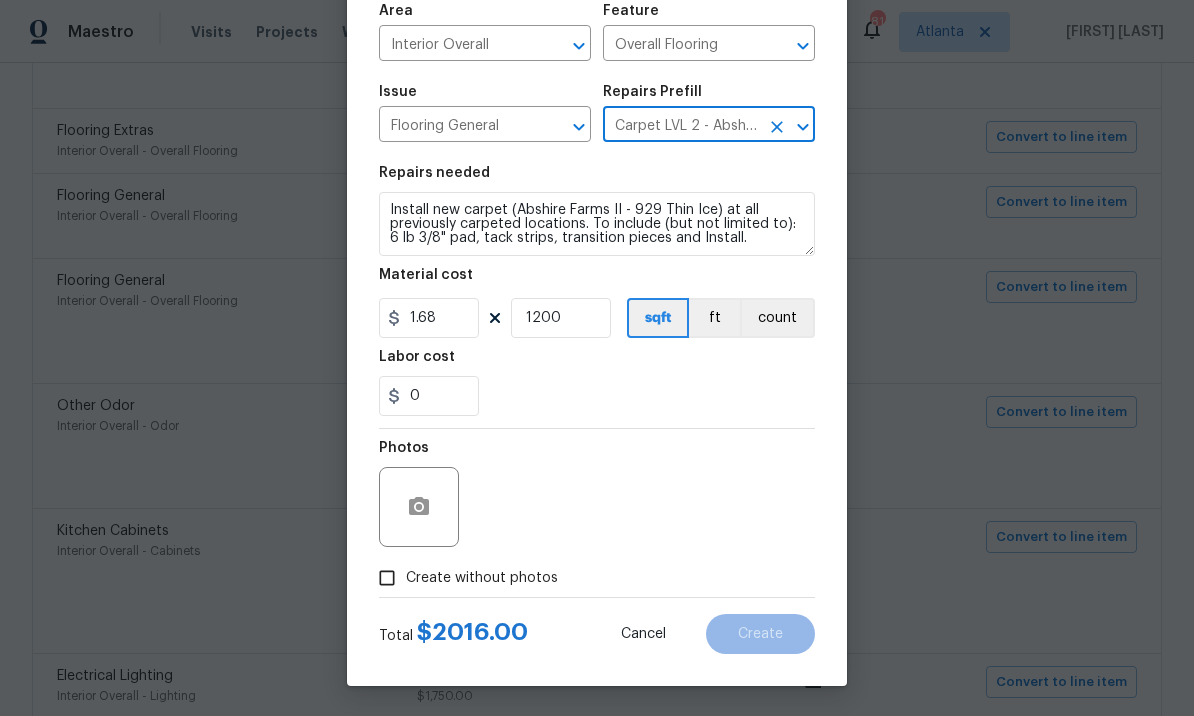 scroll, scrollTop: 149, scrollLeft: 0, axis: vertical 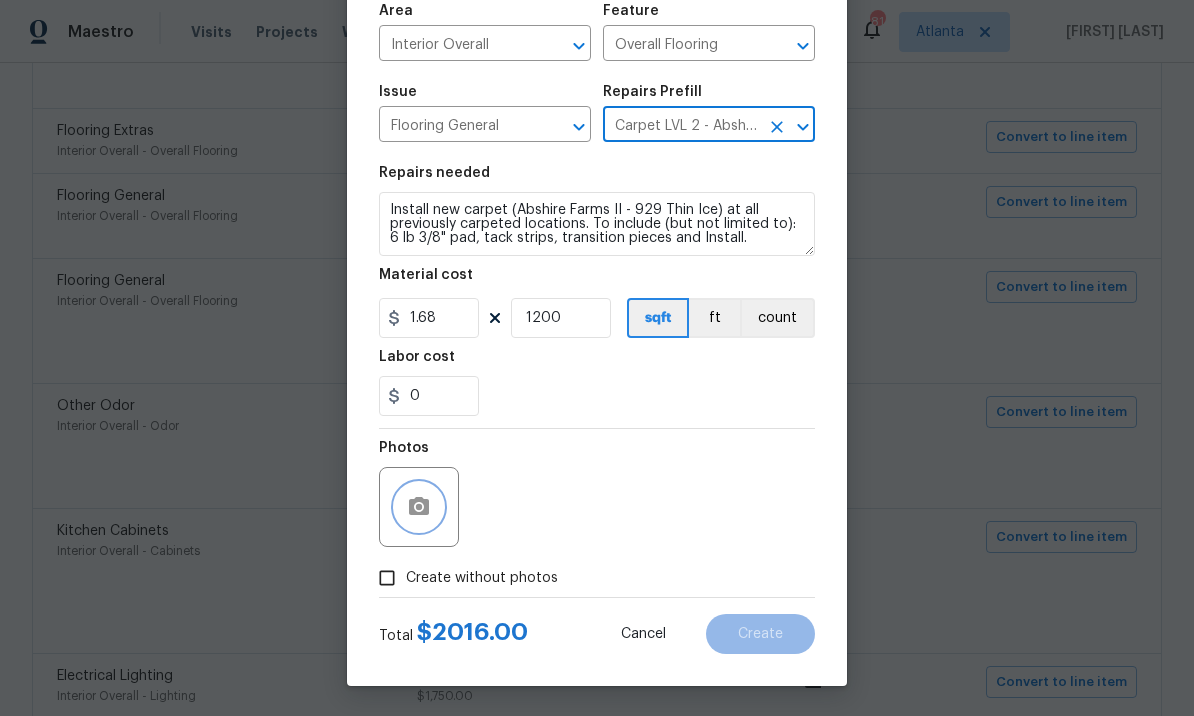 click at bounding box center (419, 507) 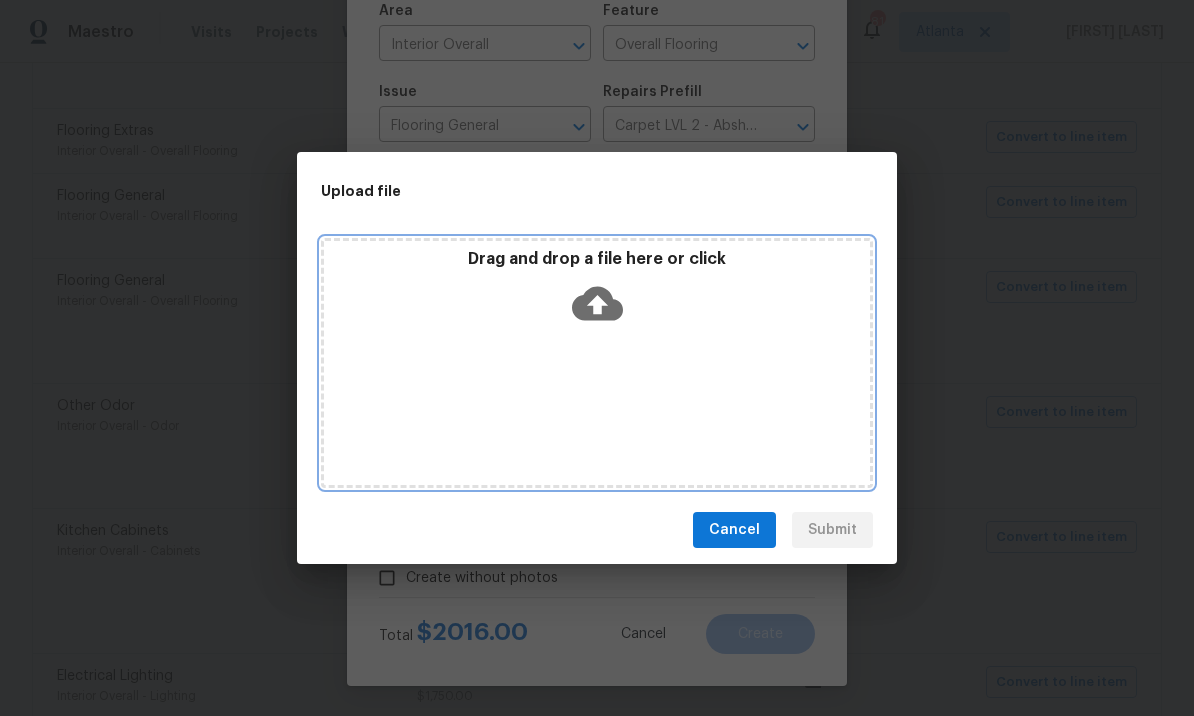 click 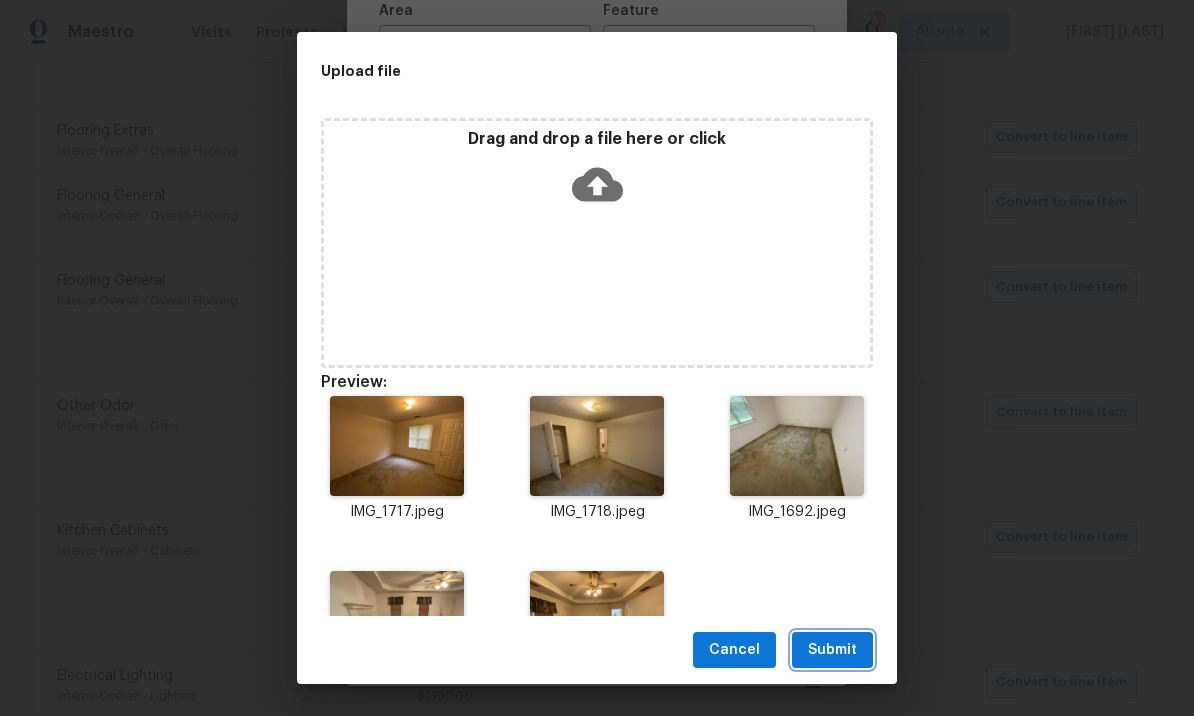 click on "Submit" at bounding box center [832, 650] 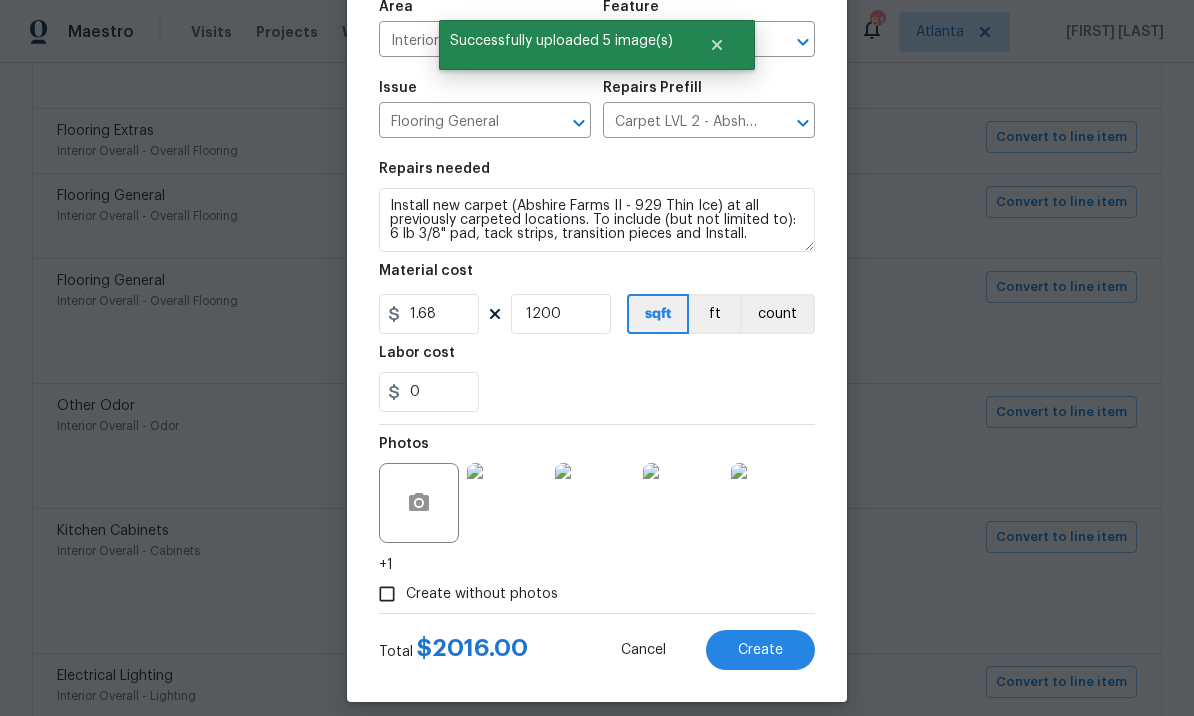 click on "Create" at bounding box center (760, 650) 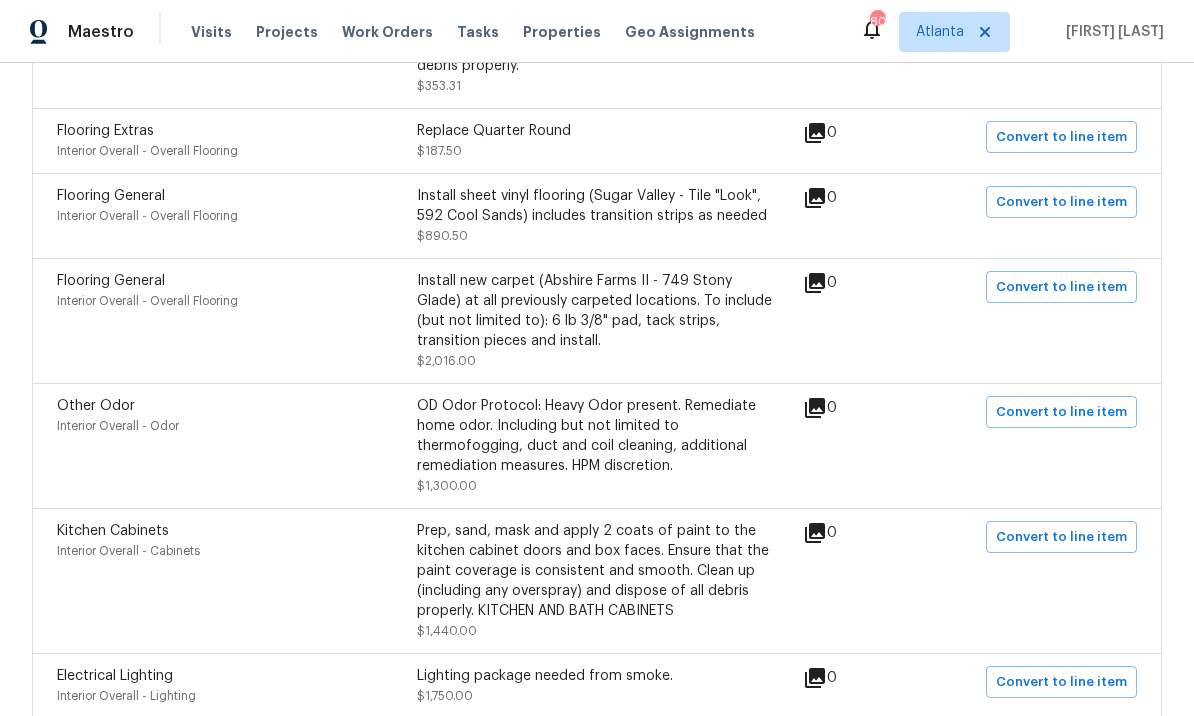 scroll, scrollTop: 0, scrollLeft: 0, axis: both 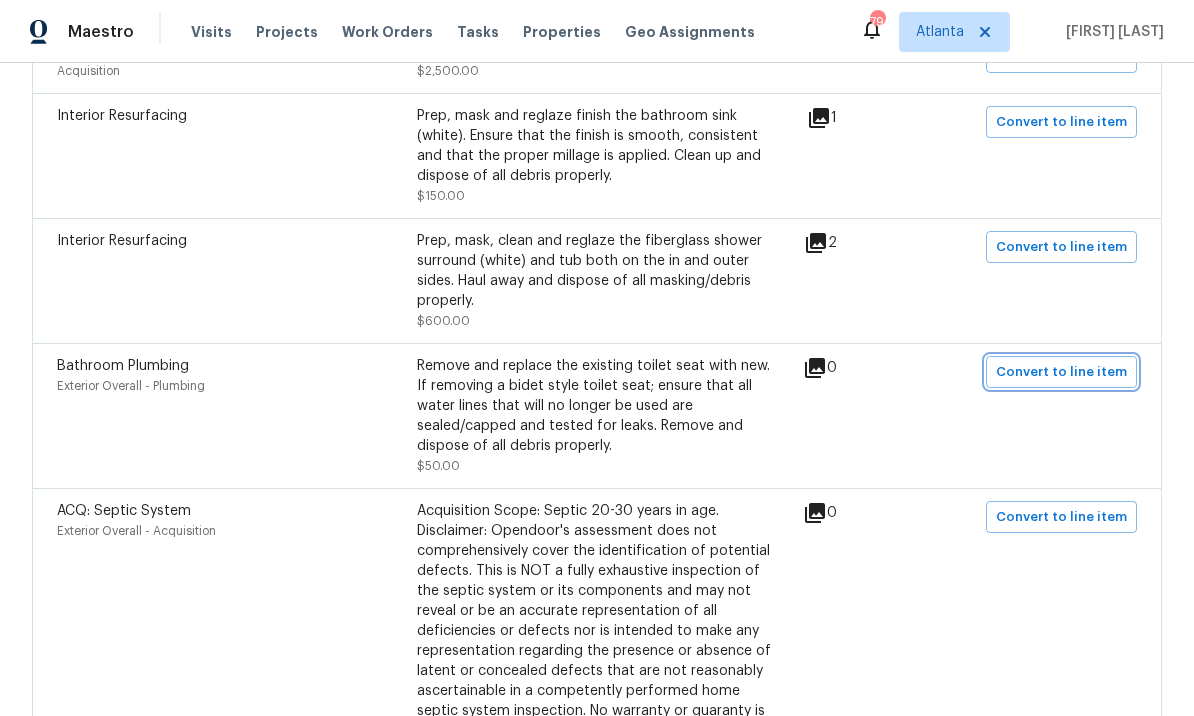 click on "Convert to line item" at bounding box center [1061, 372] 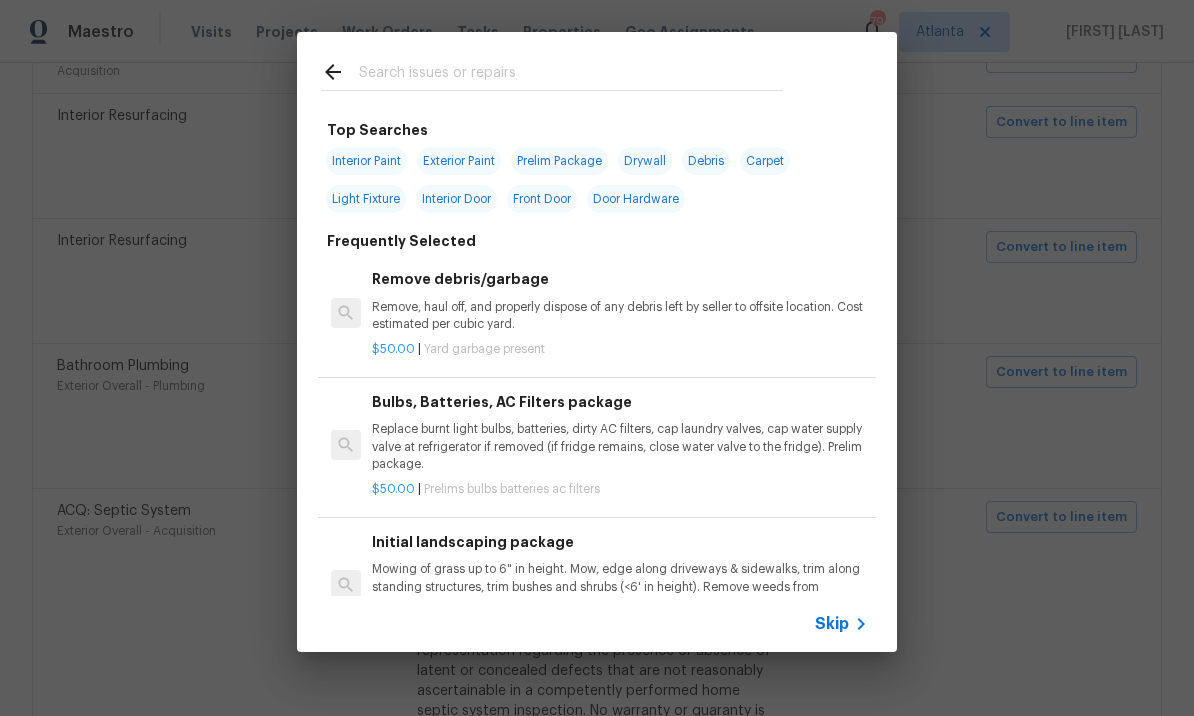 click on "Skip" at bounding box center (832, 624) 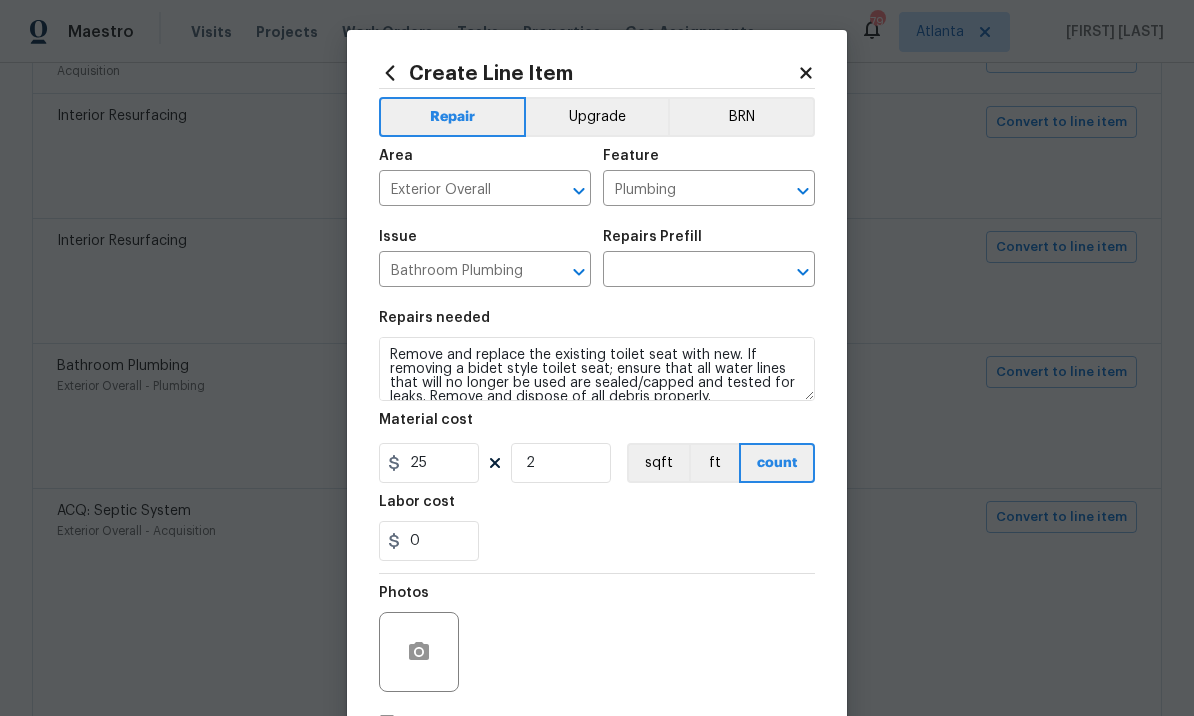click at bounding box center [681, 271] 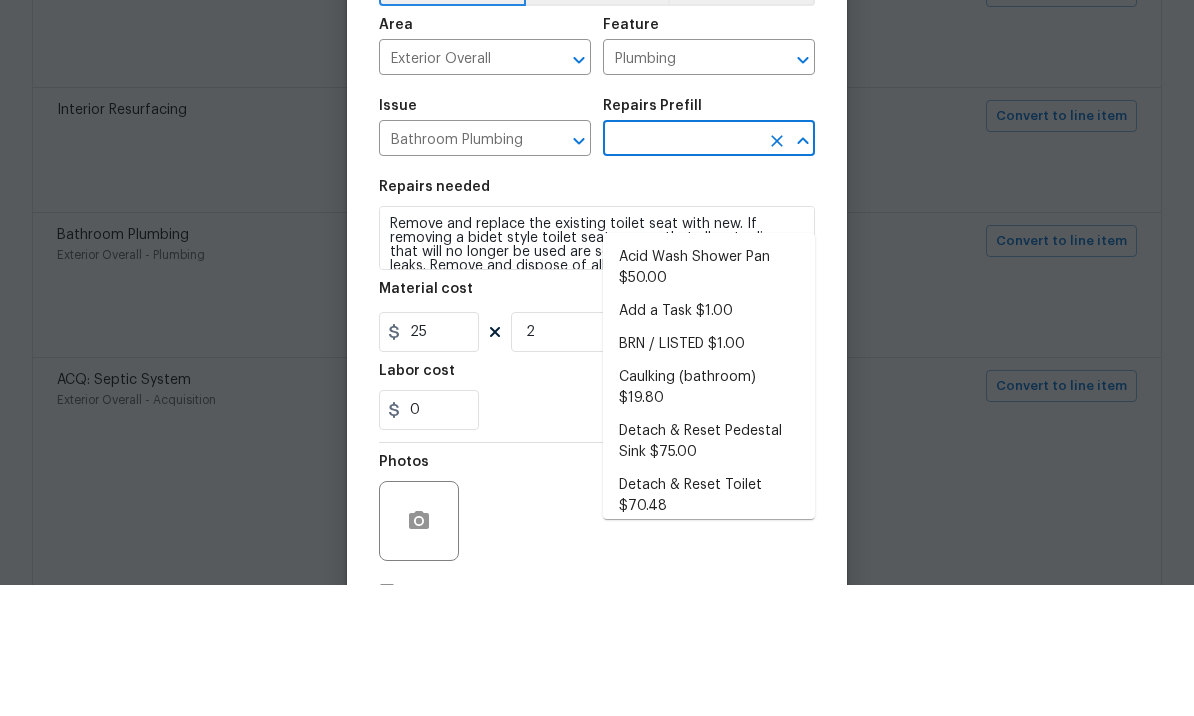 scroll, scrollTop: 69, scrollLeft: 0, axis: vertical 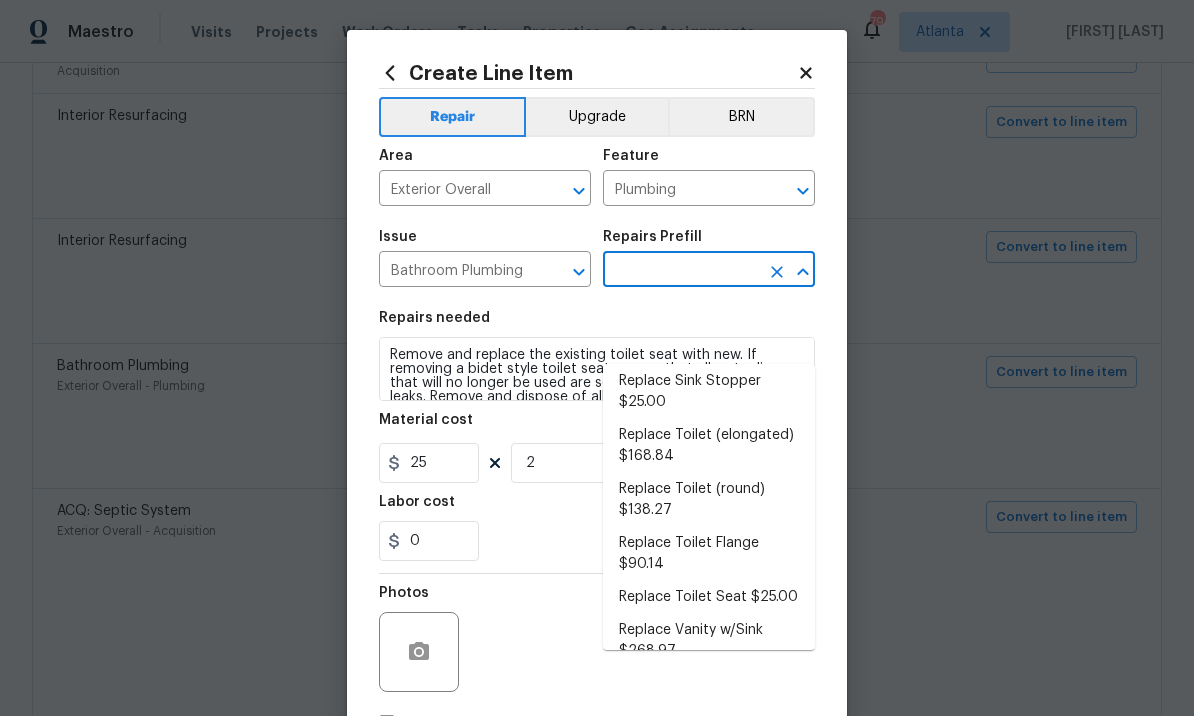 click on "Replace Toilet Seat $25.00" at bounding box center [709, 597] 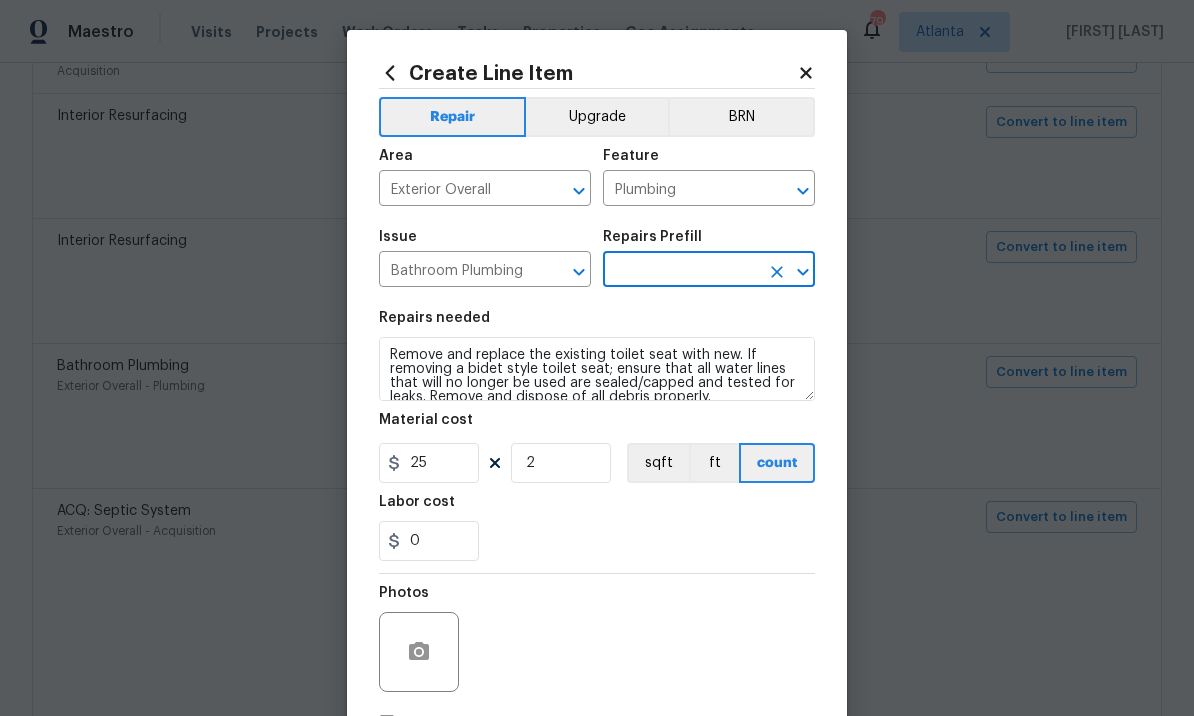 type on "Replace Toilet Seat $25.00" 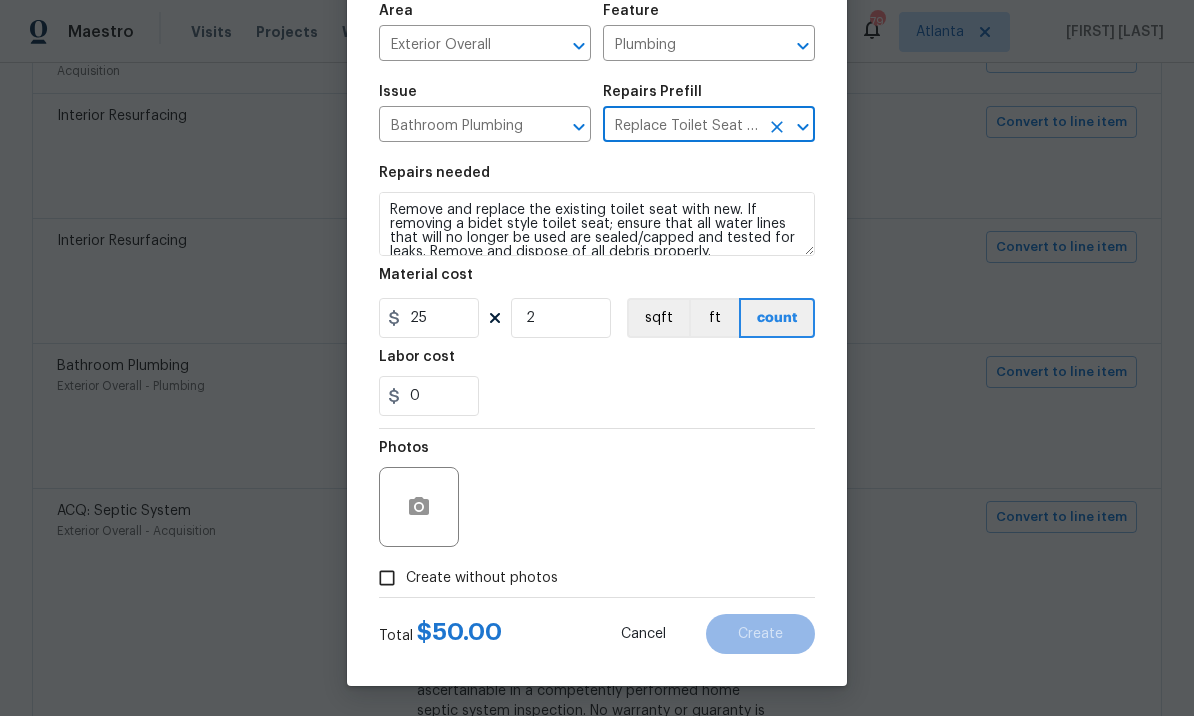 scroll, scrollTop: 149, scrollLeft: 0, axis: vertical 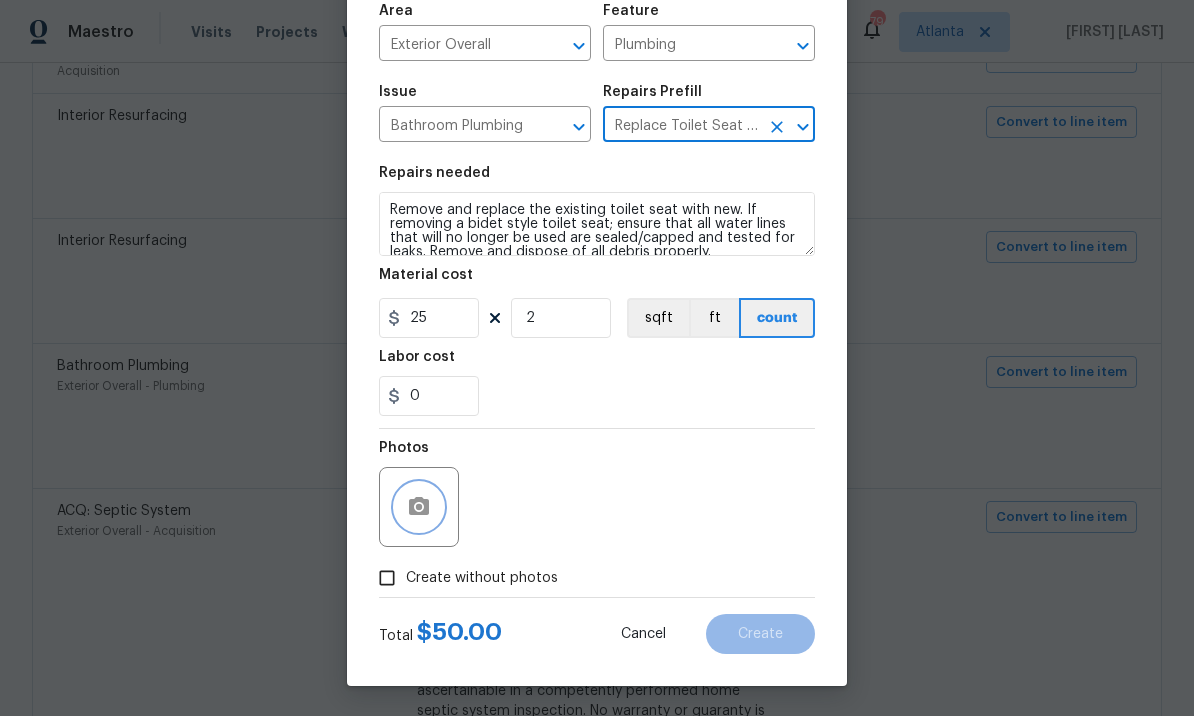 click 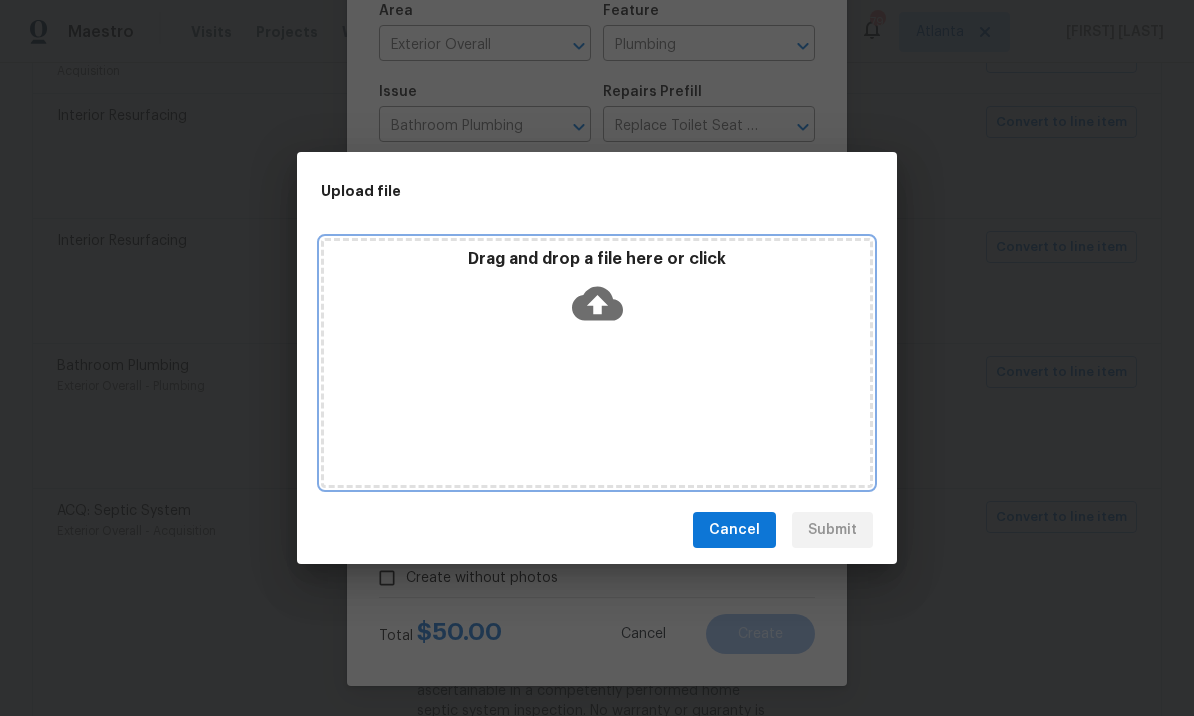 click 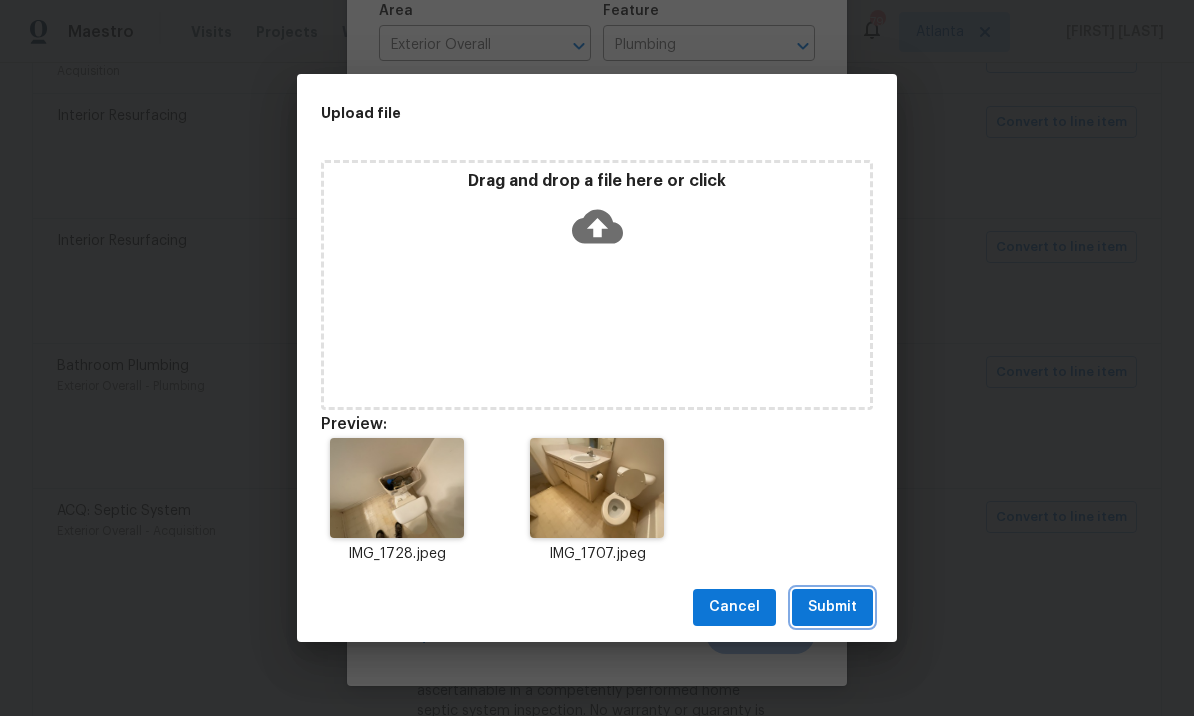 click on "Submit" at bounding box center (832, 607) 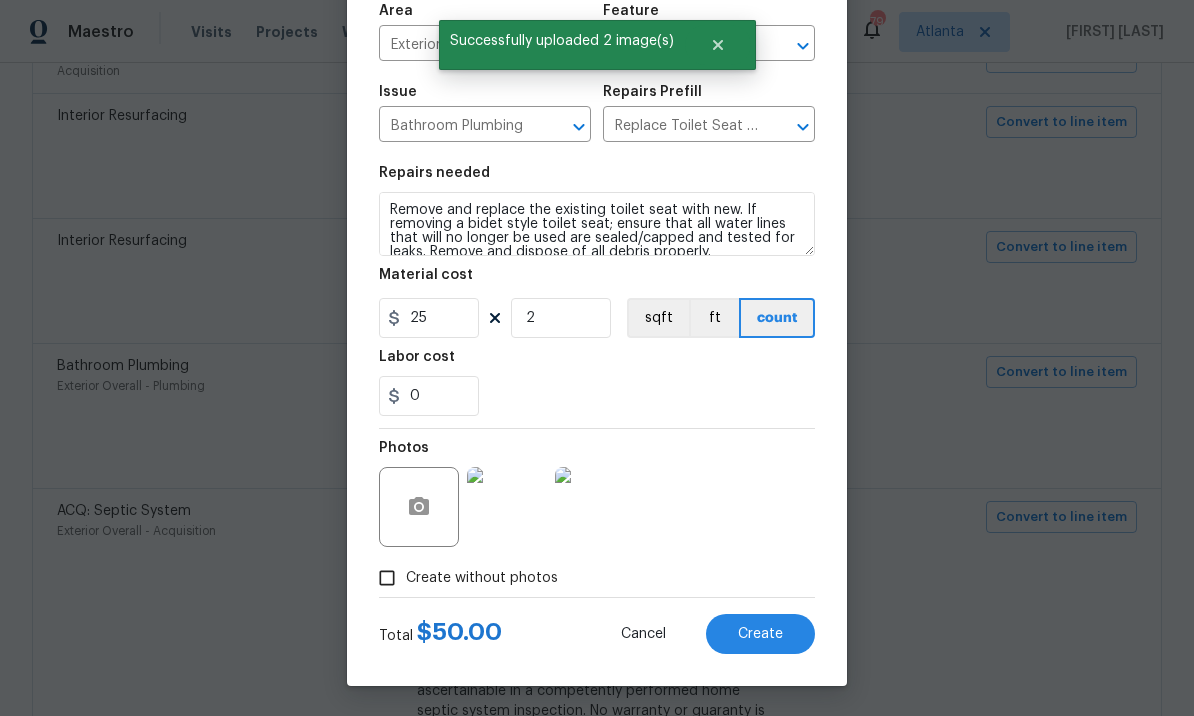 click on "Create" at bounding box center [760, 634] 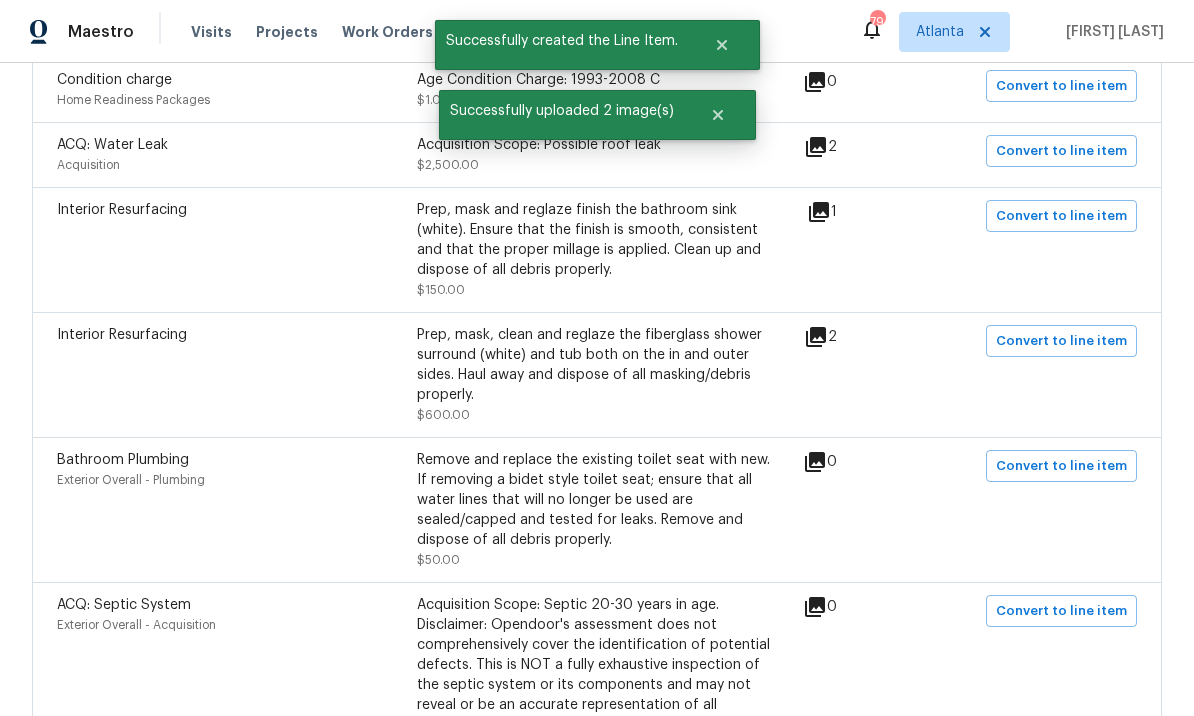 scroll, scrollTop: 553, scrollLeft: 0, axis: vertical 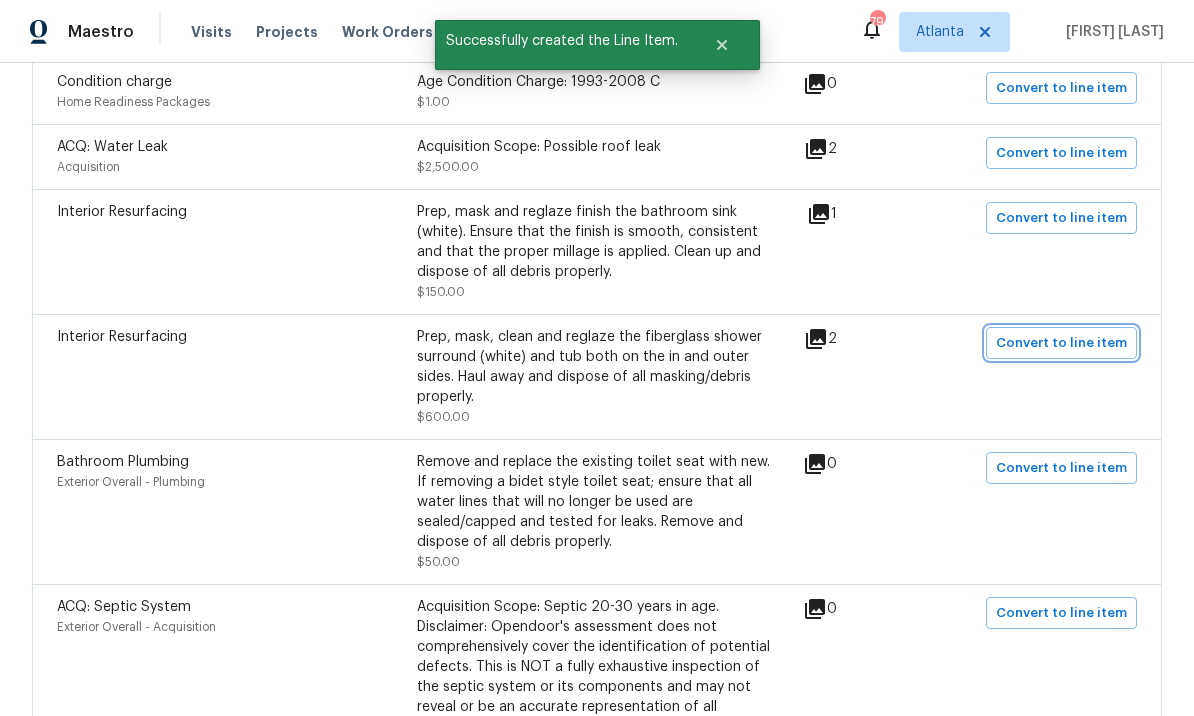 click on "Convert to line item" at bounding box center [1061, 343] 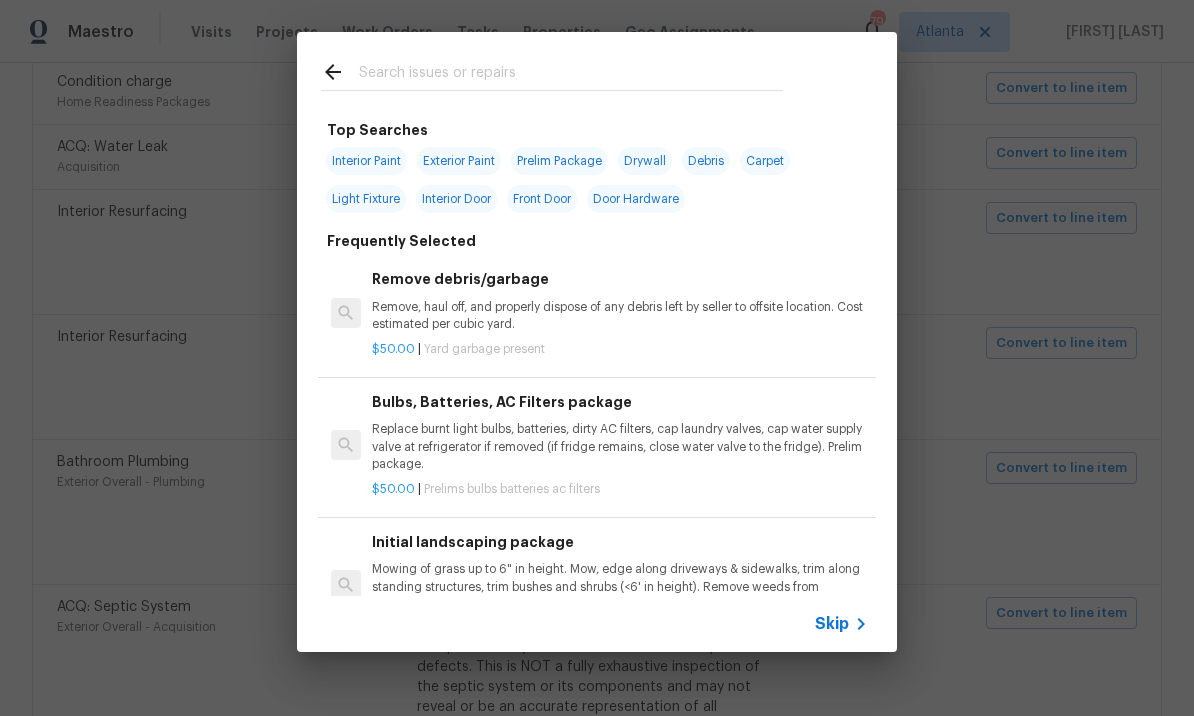 click 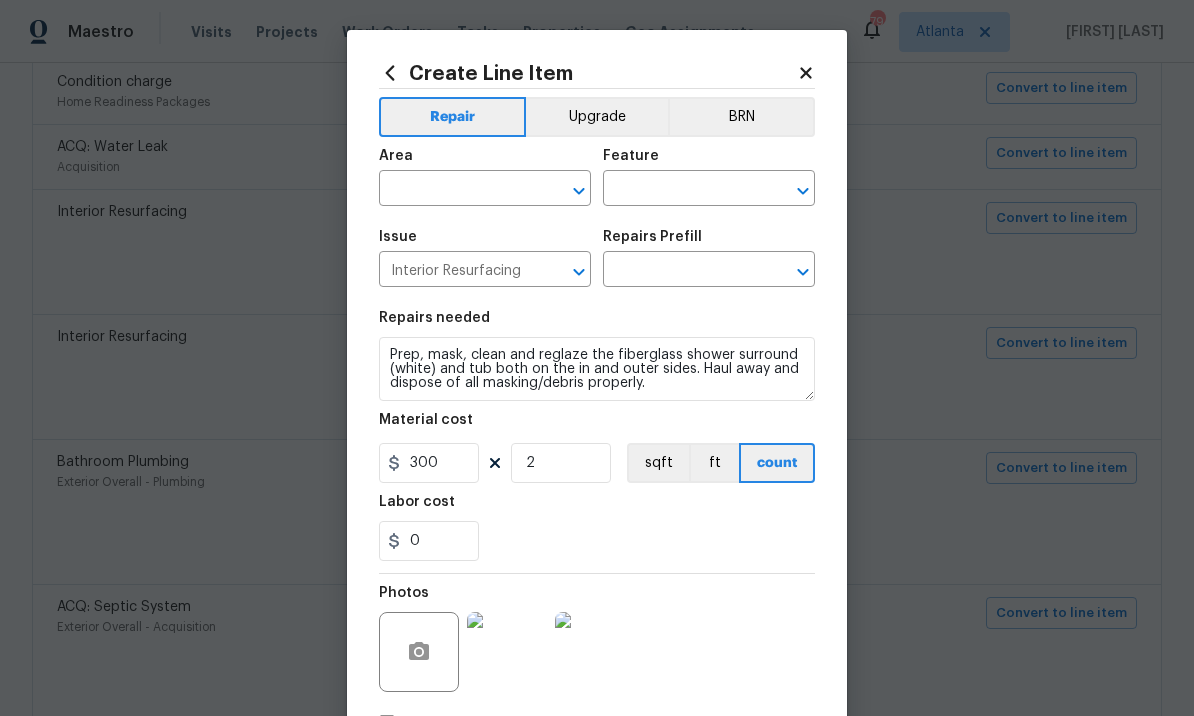 scroll, scrollTop: 0, scrollLeft: 0, axis: both 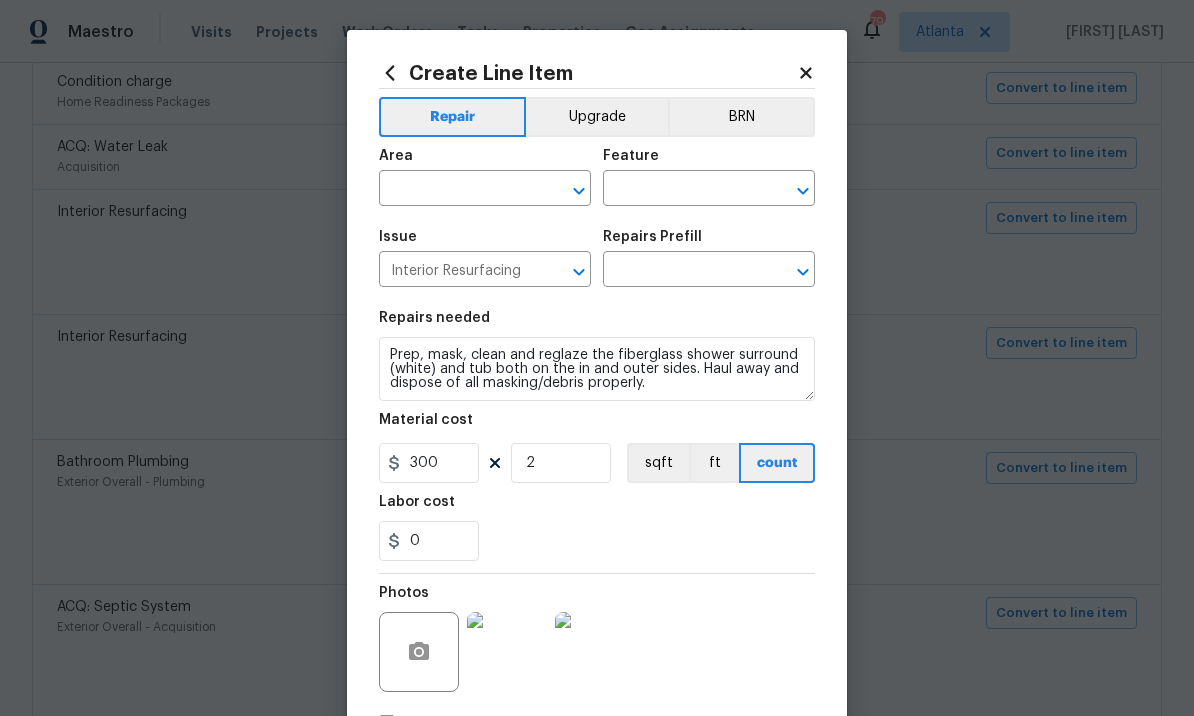 click at bounding box center [457, 190] 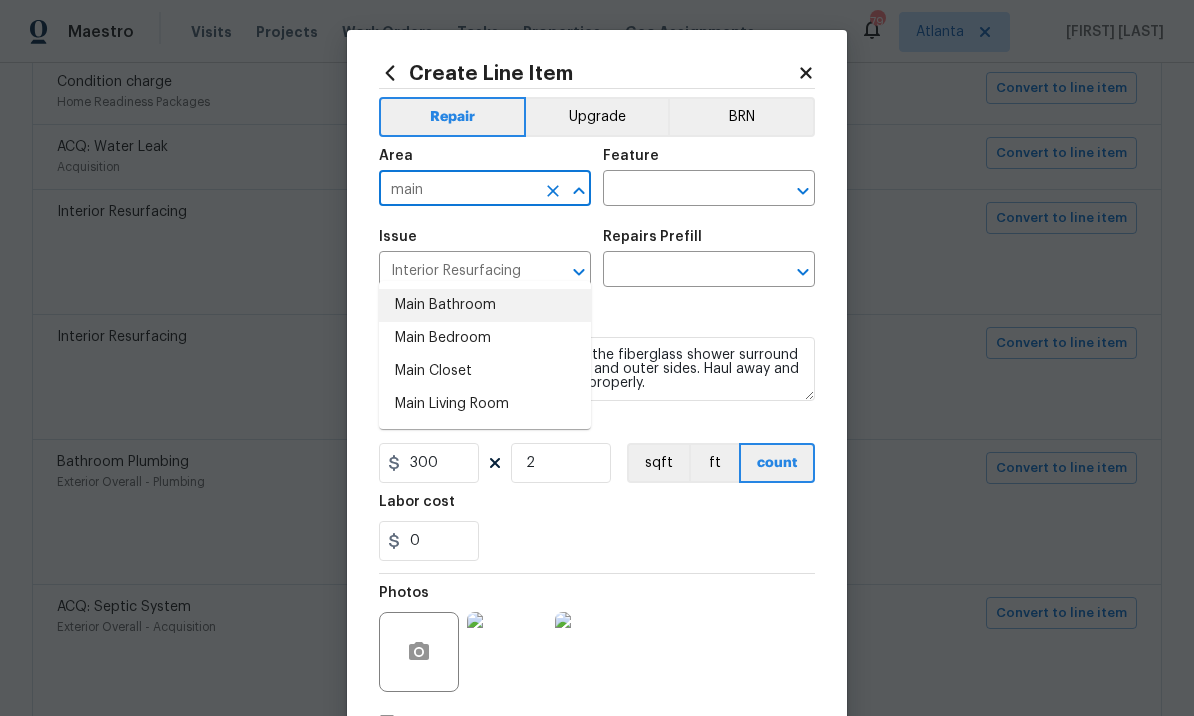 click on "Main Bathroom" at bounding box center (485, 305) 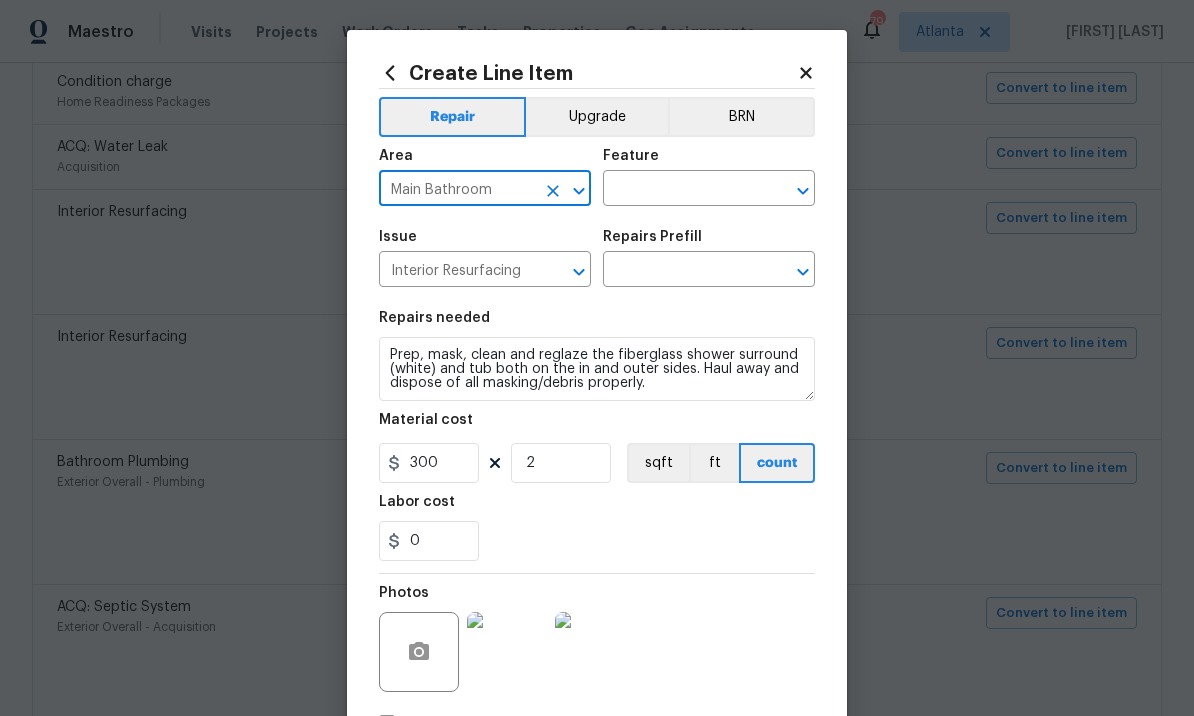 click at bounding box center [681, 190] 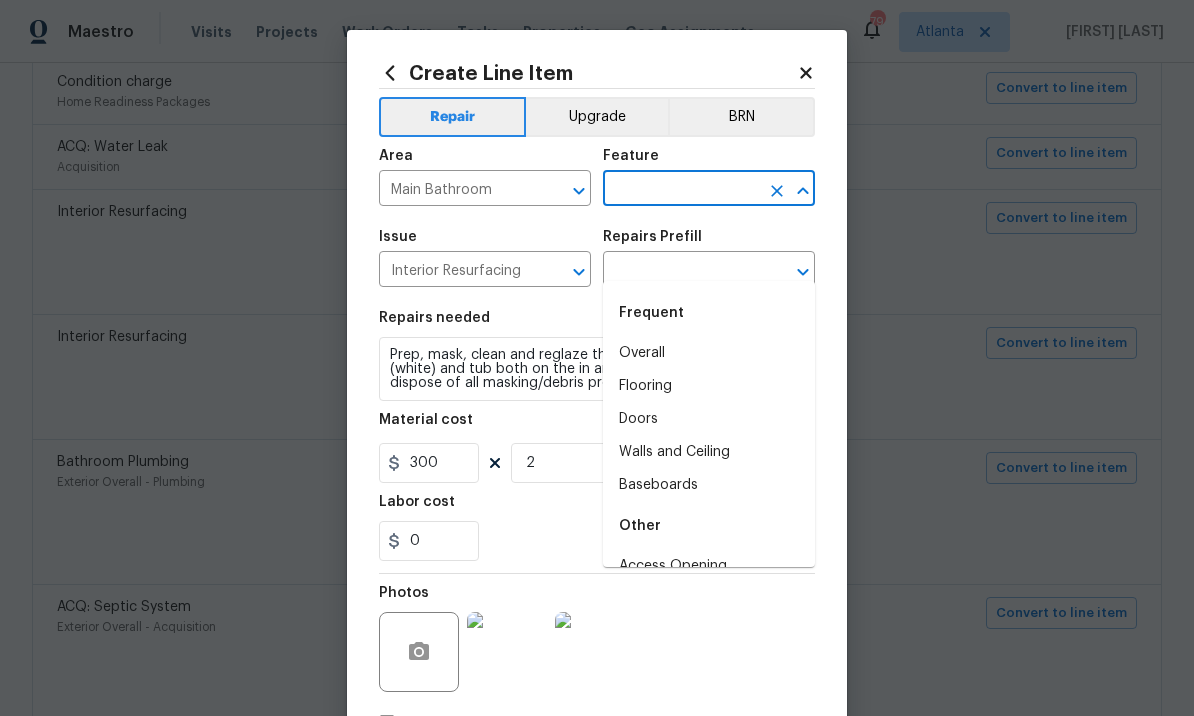 click 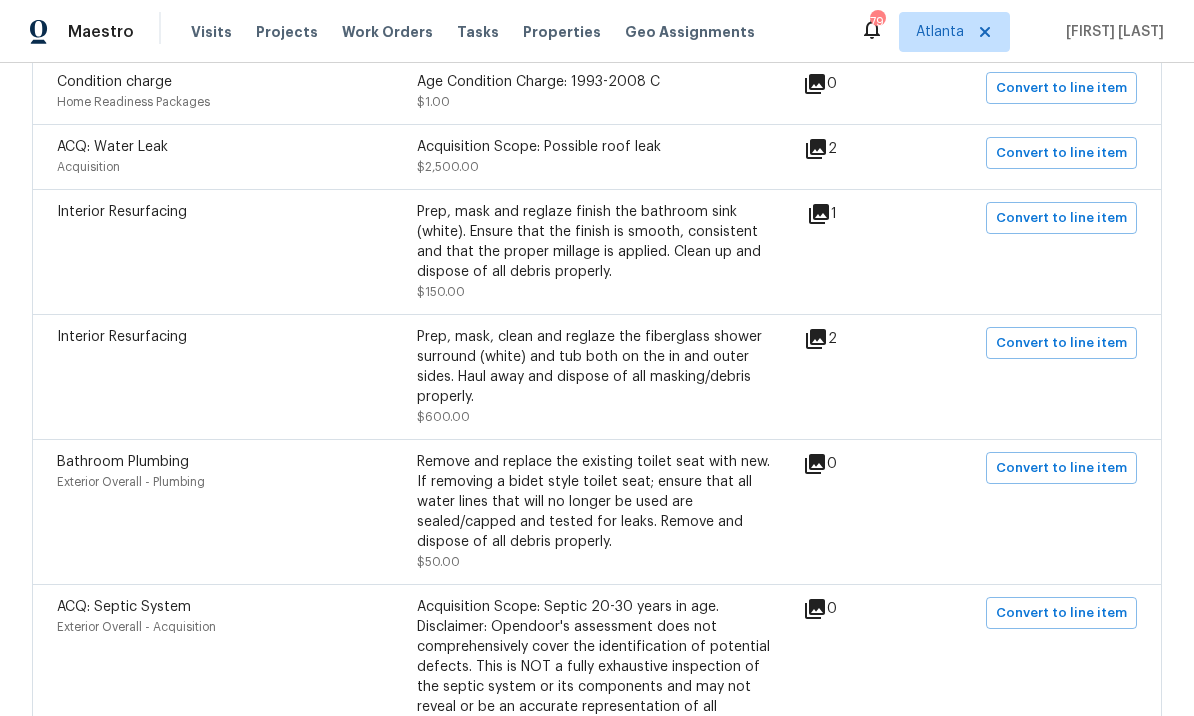 scroll, scrollTop: 2, scrollLeft: 0, axis: vertical 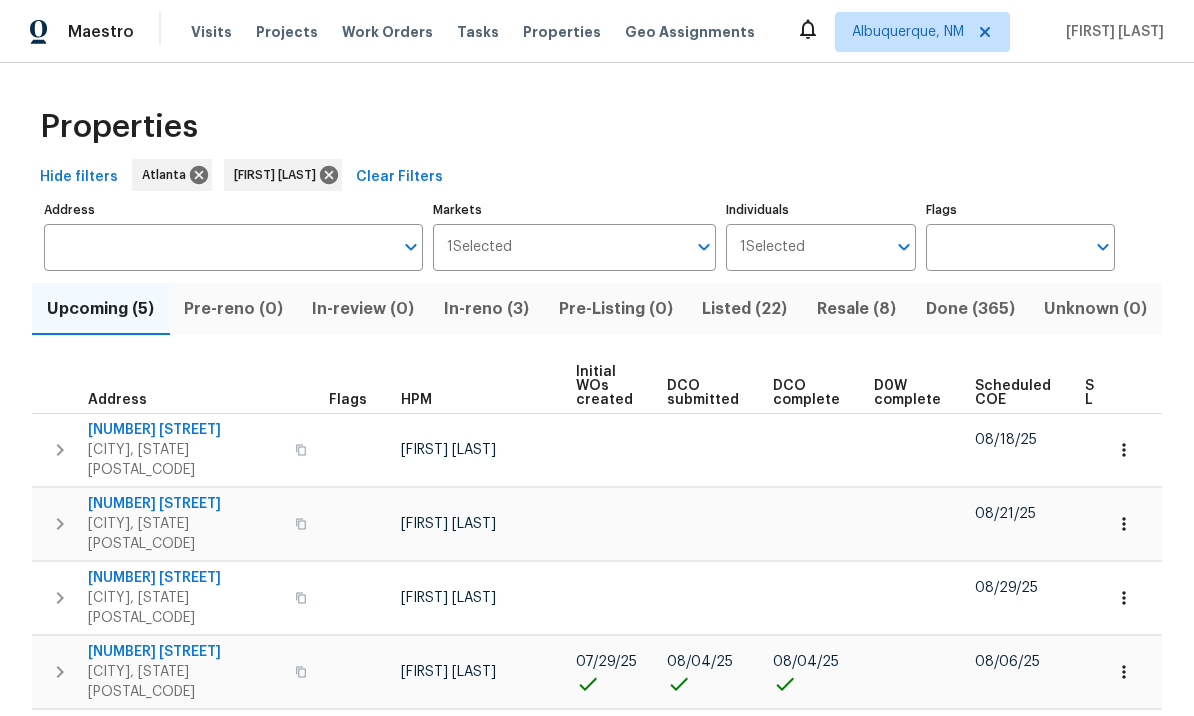 click on "Resale (8)" at bounding box center [856, 309] 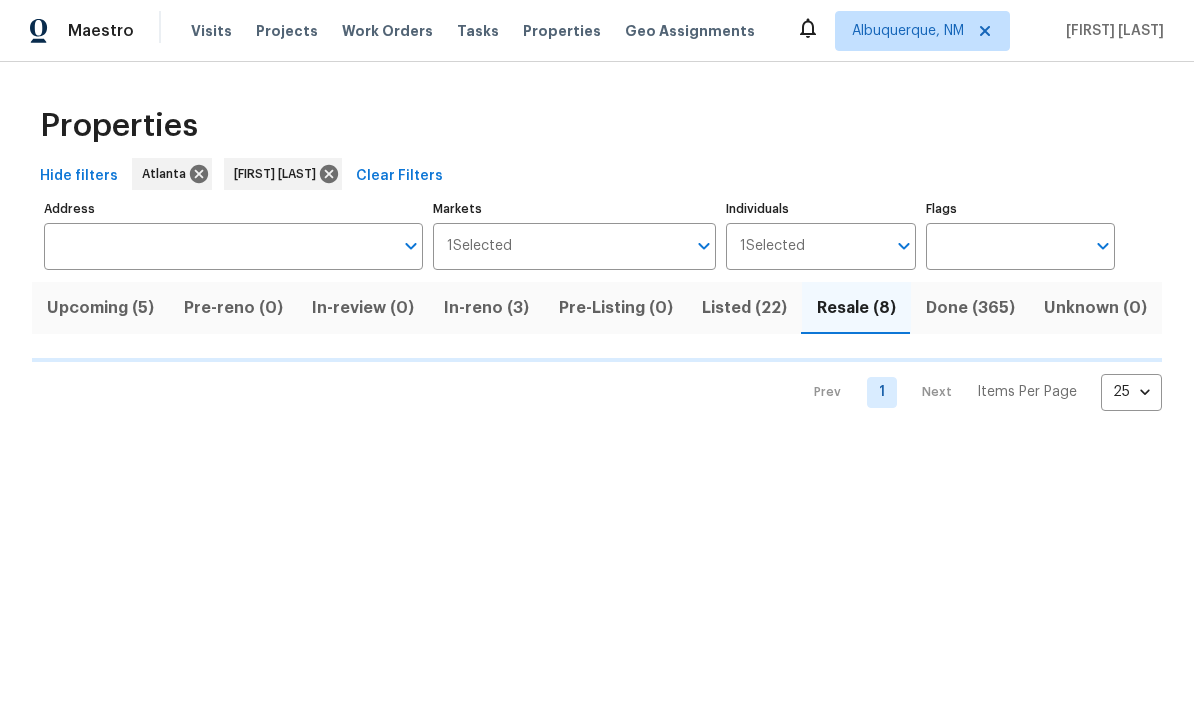 scroll, scrollTop: 1, scrollLeft: 0, axis: vertical 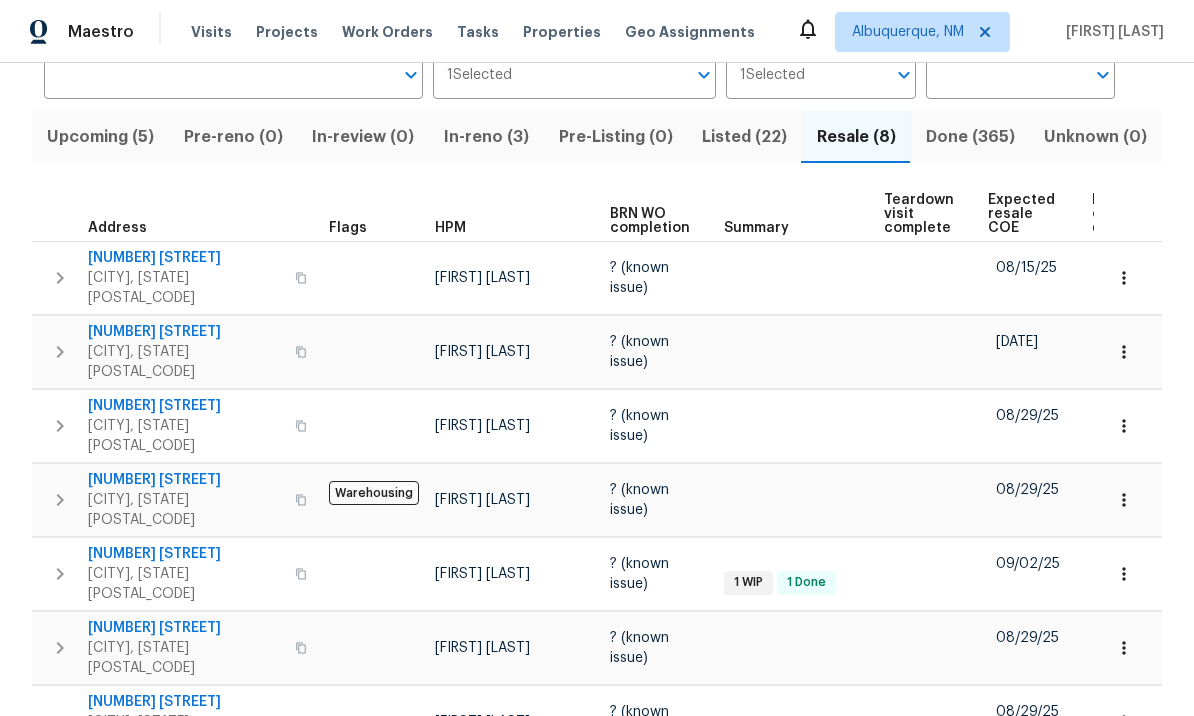 click on "Listed (22)" at bounding box center [744, 137] 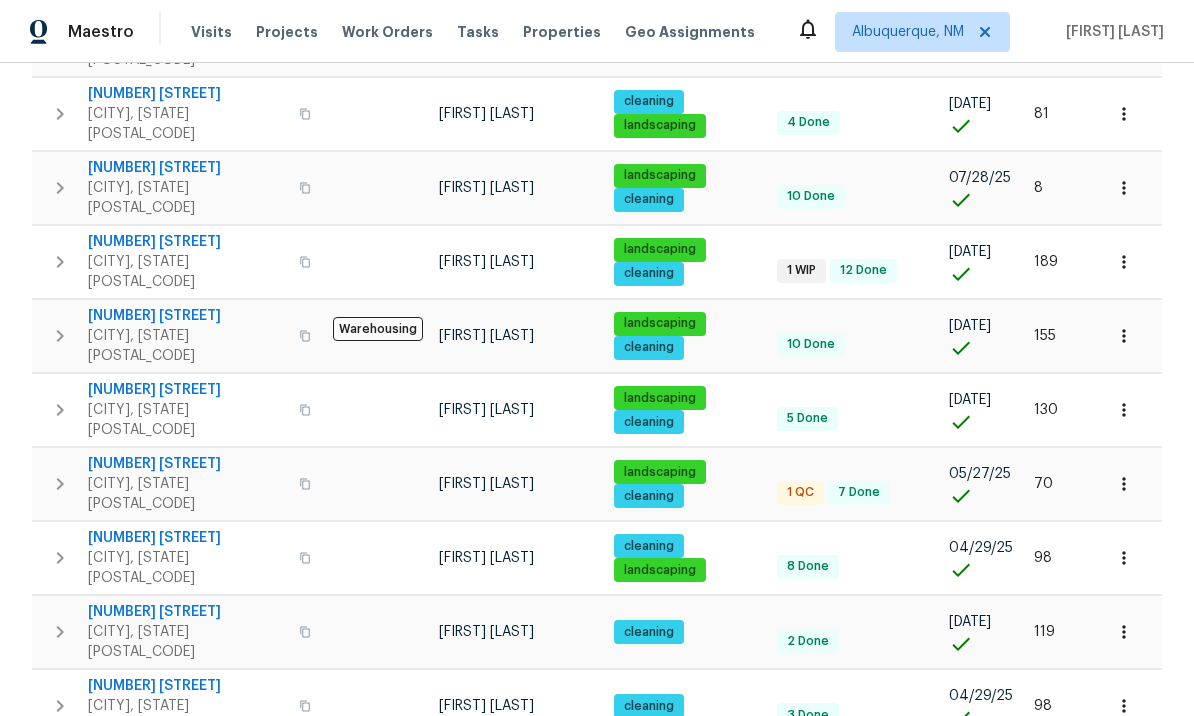 scroll, scrollTop: 1100, scrollLeft: 0, axis: vertical 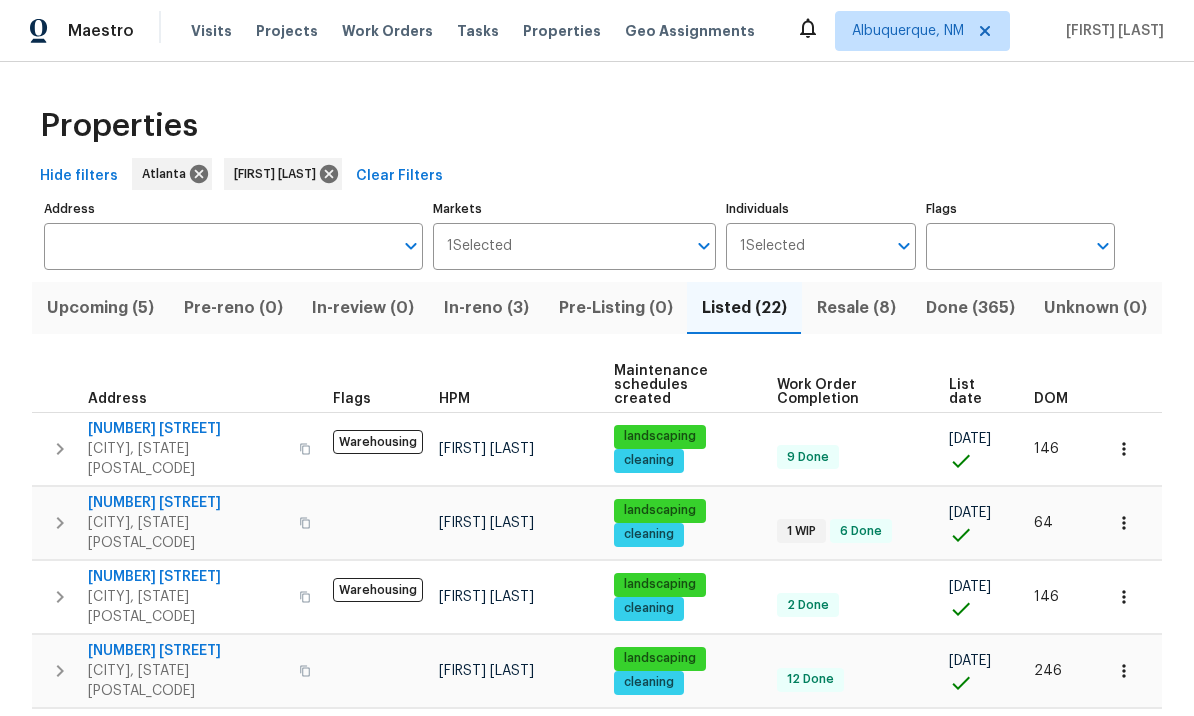 click on "Done (365)" at bounding box center (970, 309) 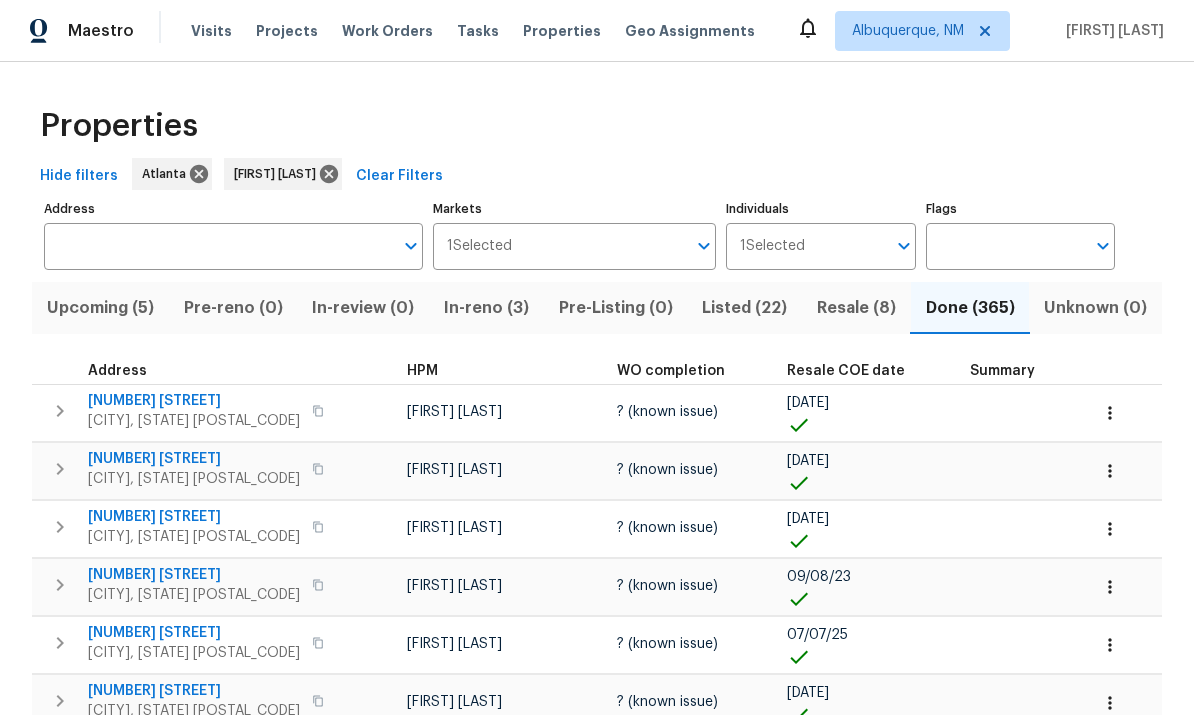 scroll, scrollTop: 1, scrollLeft: 0, axis: vertical 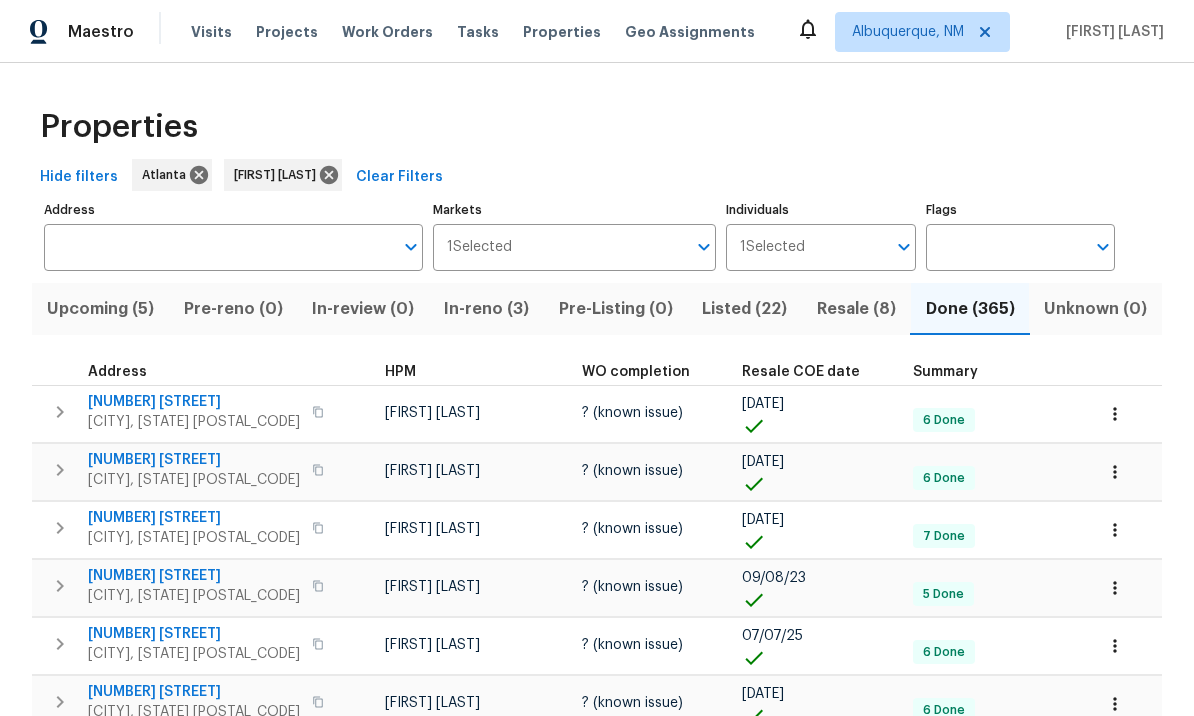 click on "Resale COE date" at bounding box center (801, 372) 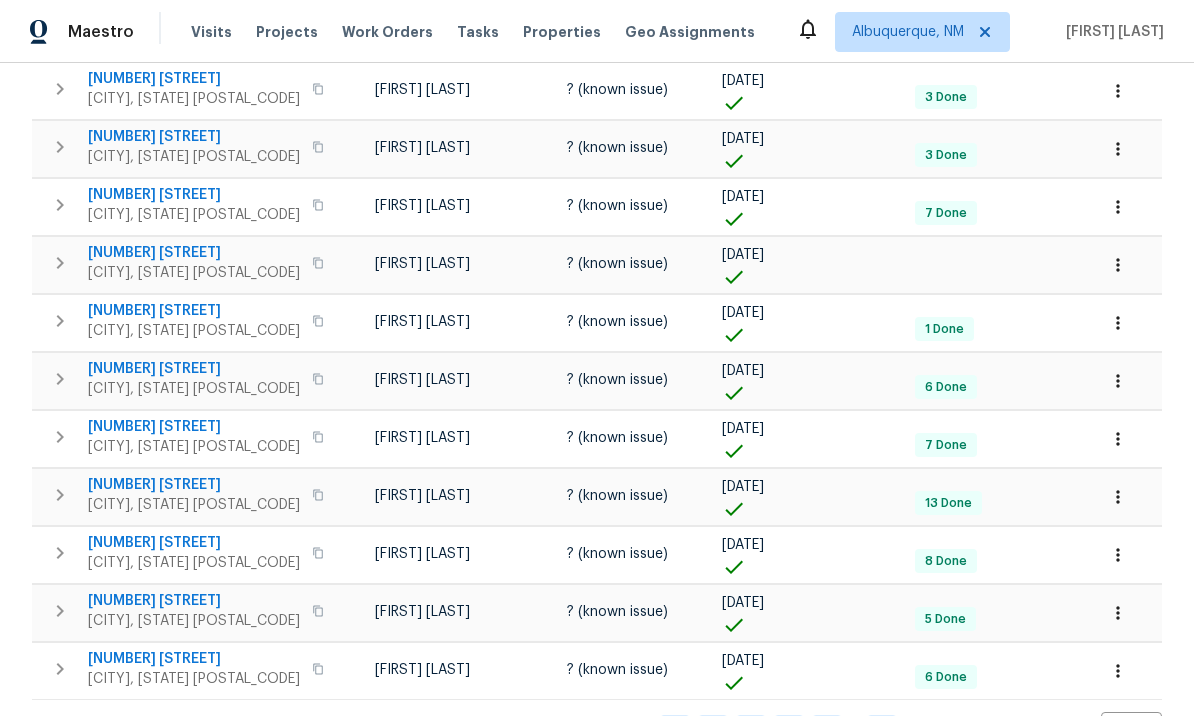 scroll, scrollTop: 1148, scrollLeft: 0, axis: vertical 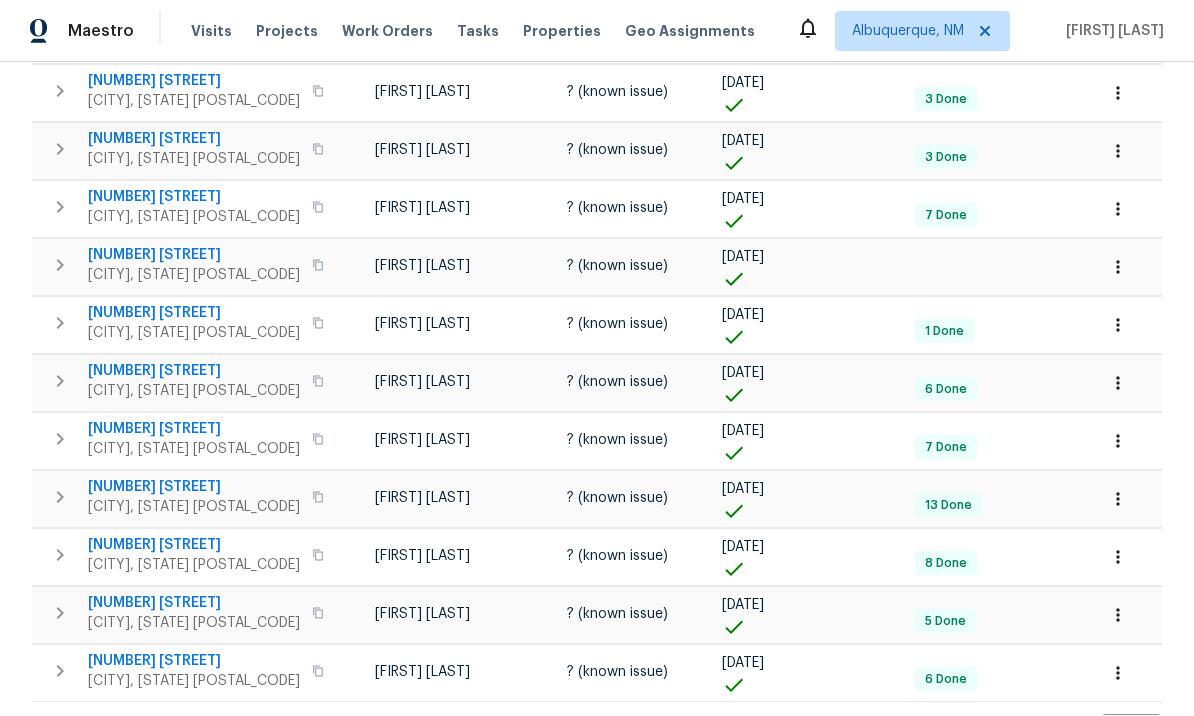 click on "15" at bounding box center (882, 733) 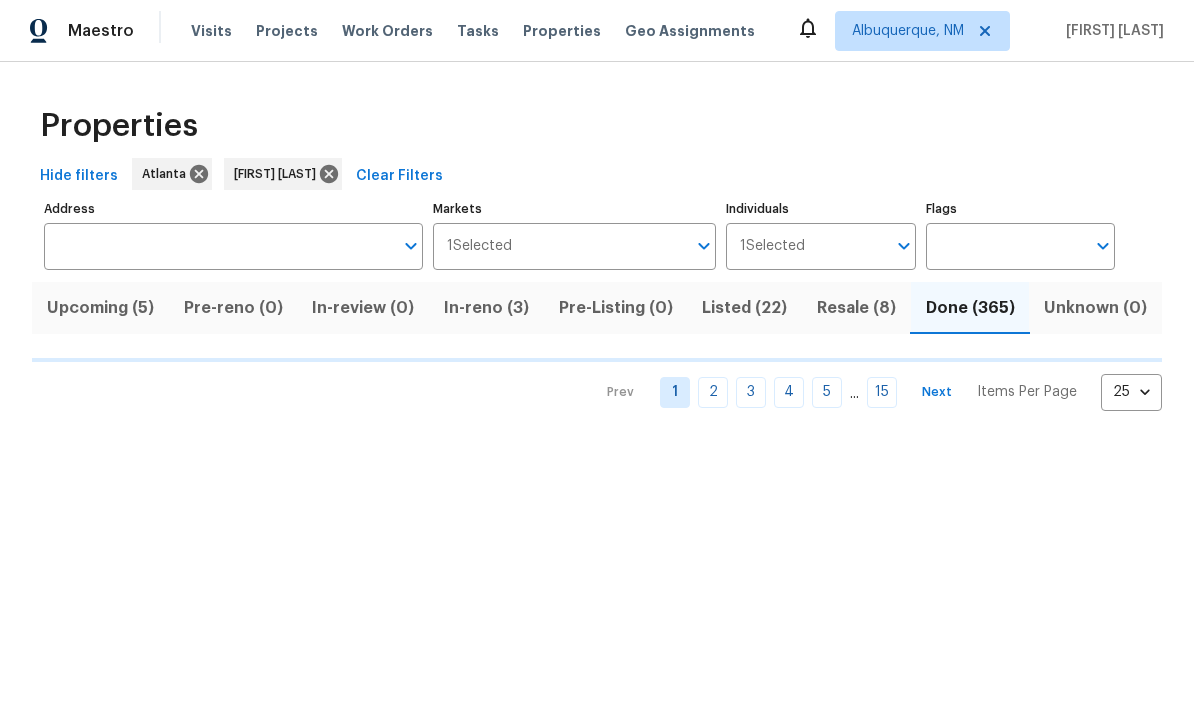 scroll, scrollTop: 0, scrollLeft: 0, axis: both 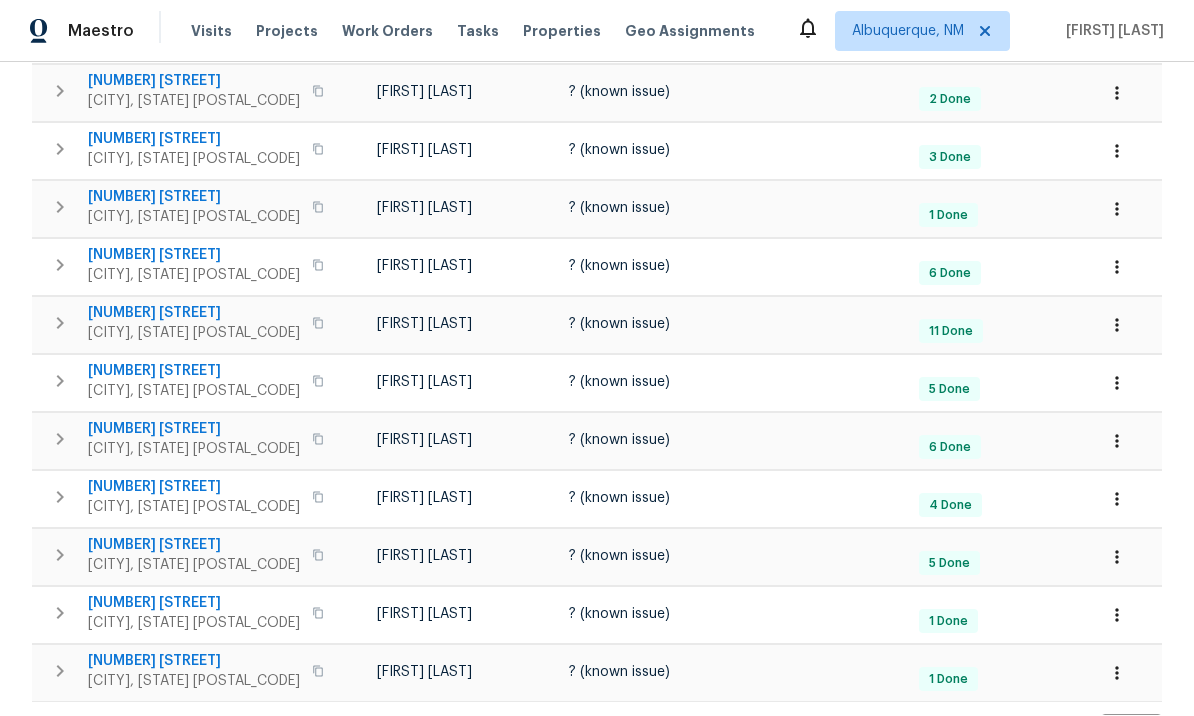 click on "Prev 1 ... 11 12 13 14 15 Next Items Per Page 25 25 ​" at bounding box center (875, 733) 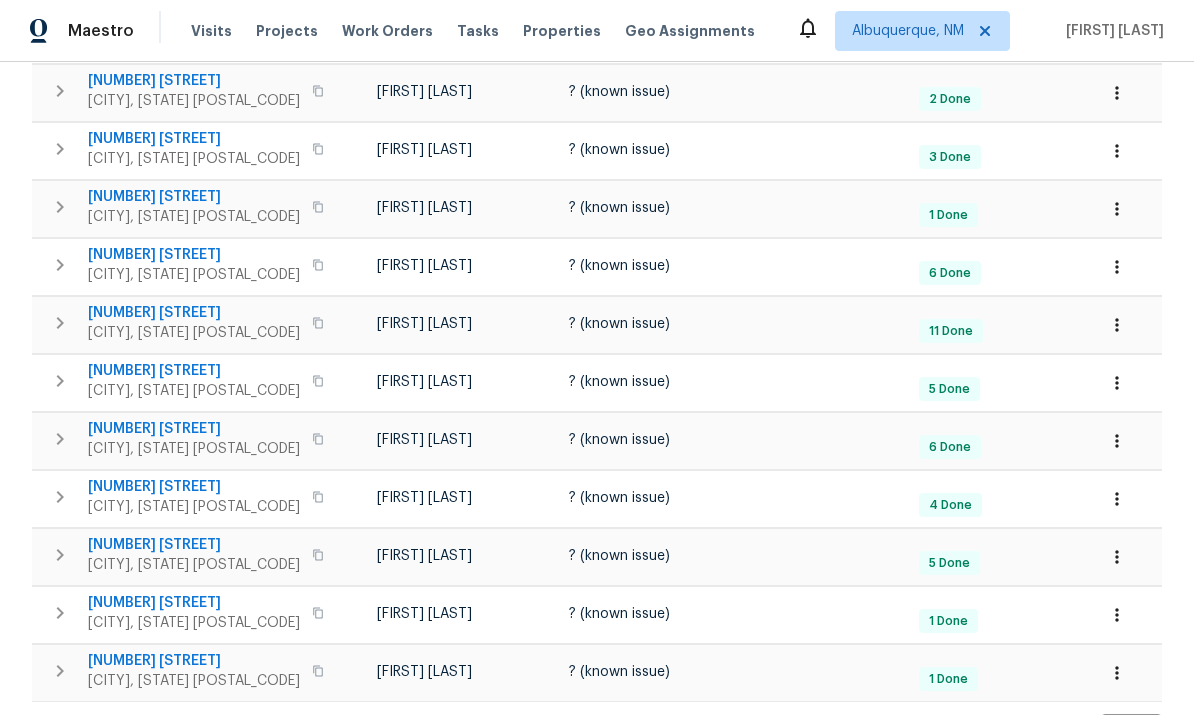 scroll, scrollTop: 0, scrollLeft: 0, axis: both 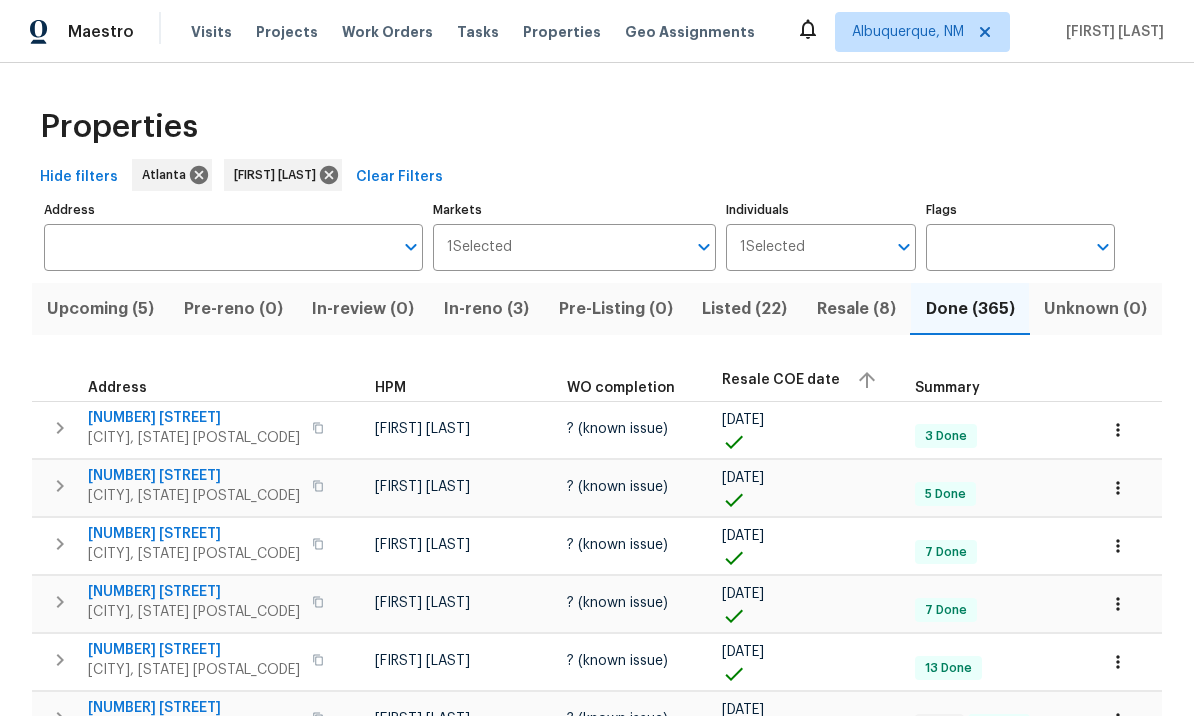 click on "Resale (8)" at bounding box center [856, 309] 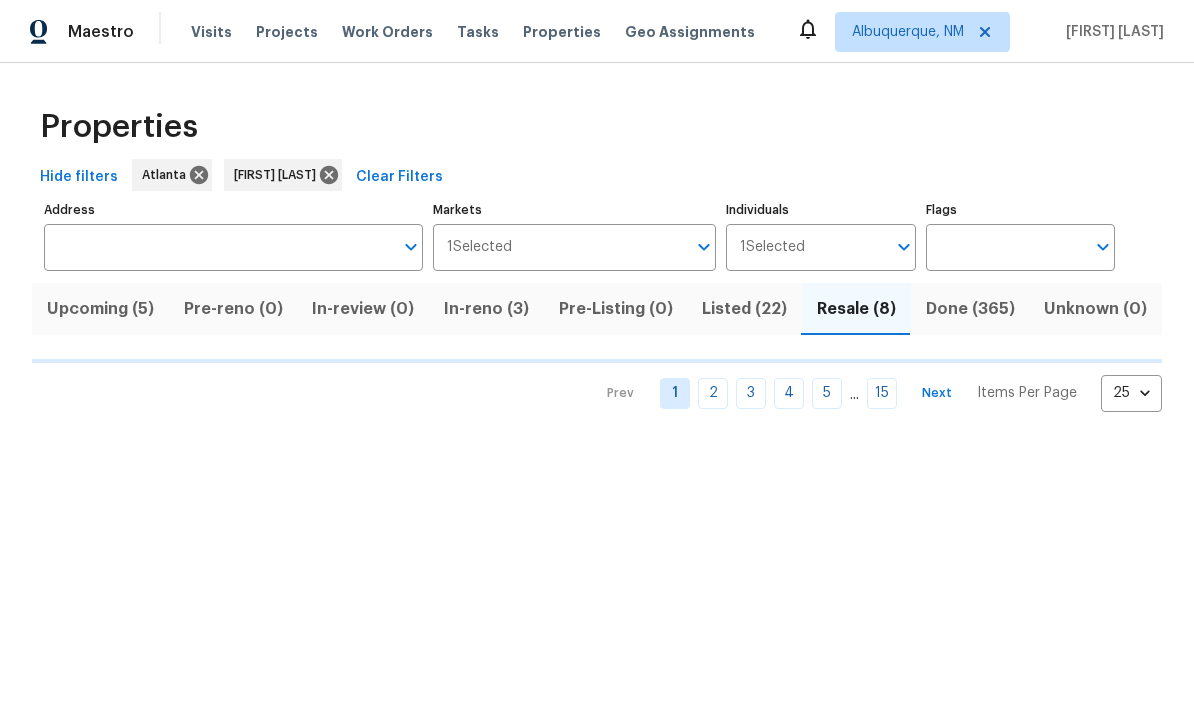 scroll, scrollTop: 0, scrollLeft: 0, axis: both 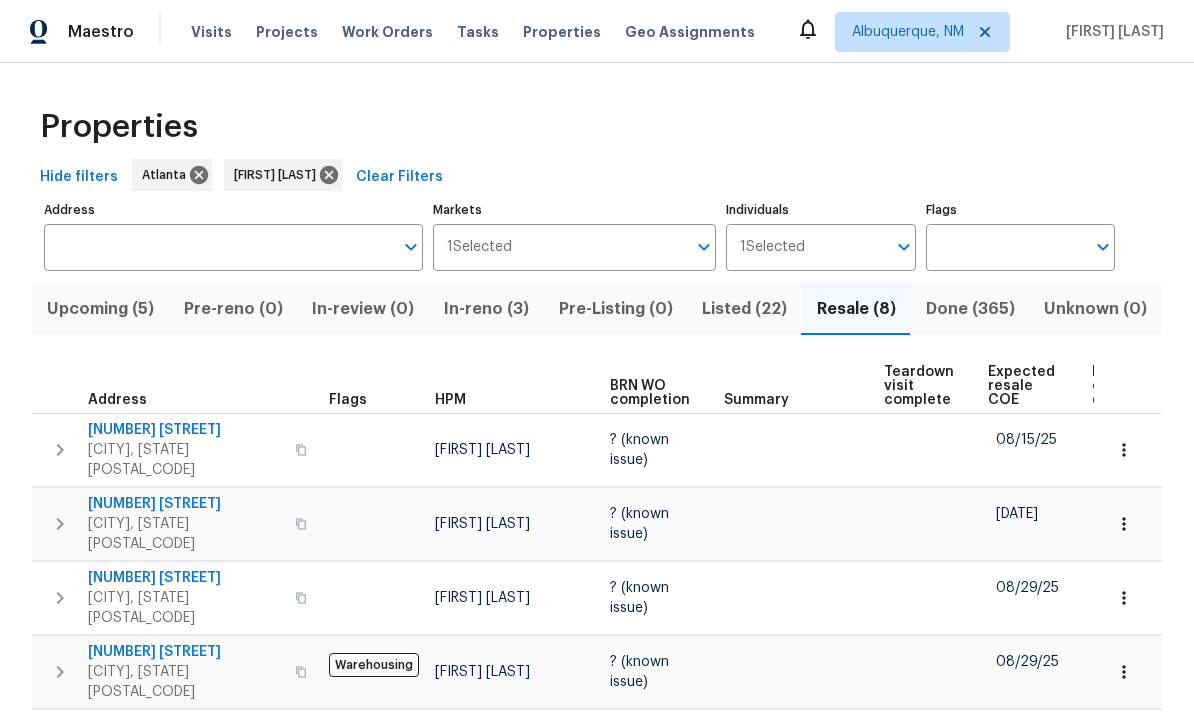click on "Listed (22)" at bounding box center [744, 309] 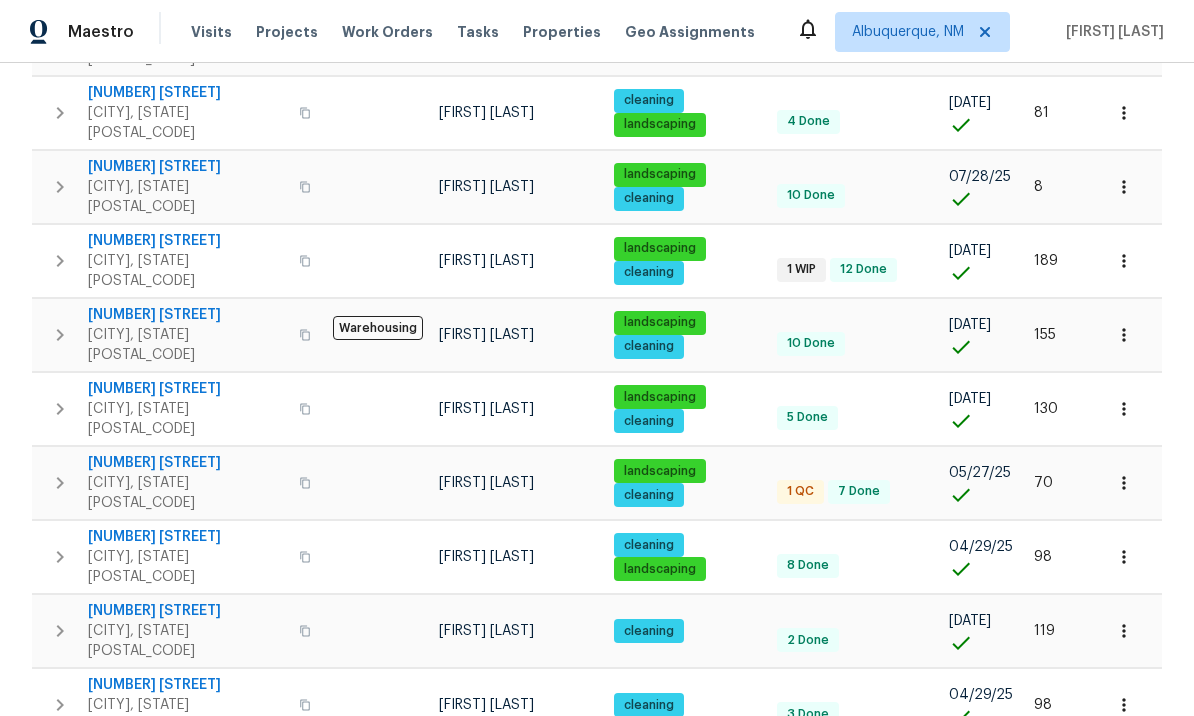 scroll, scrollTop: 1100, scrollLeft: 0, axis: vertical 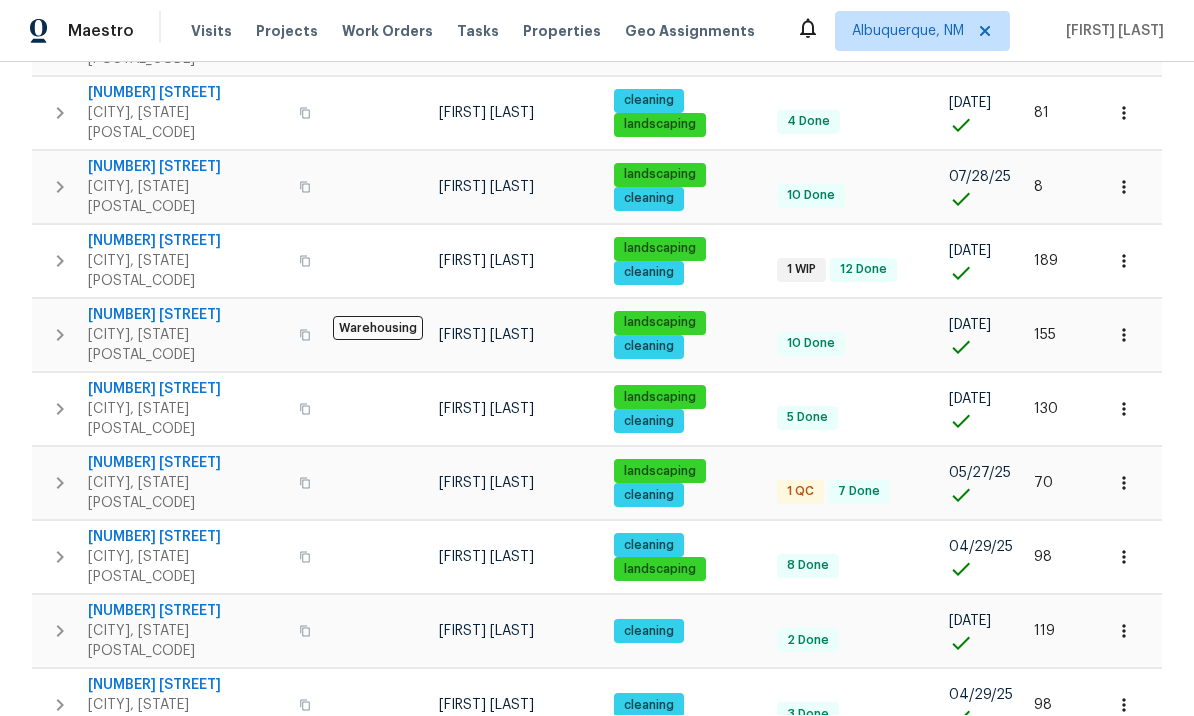 click on "Prev 1 Next Items Per Page 25 25 ​" at bounding box center [978, 1014] 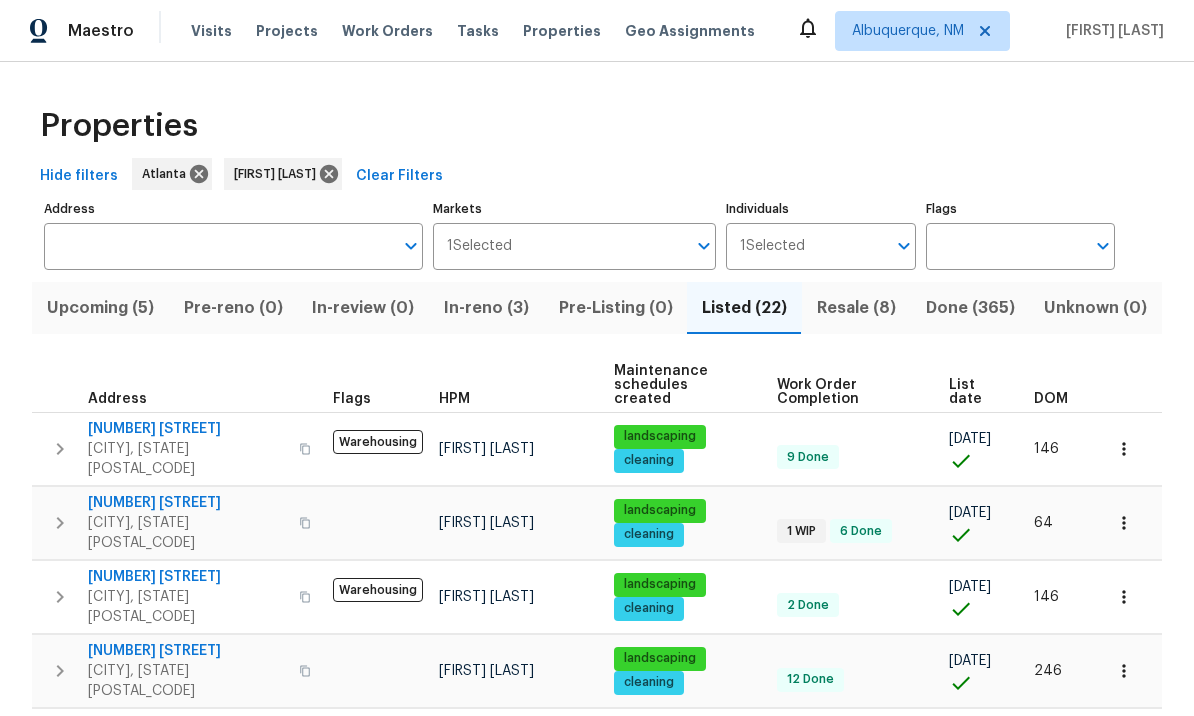 scroll, scrollTop: 0, scrollLeft: 0, axis: both 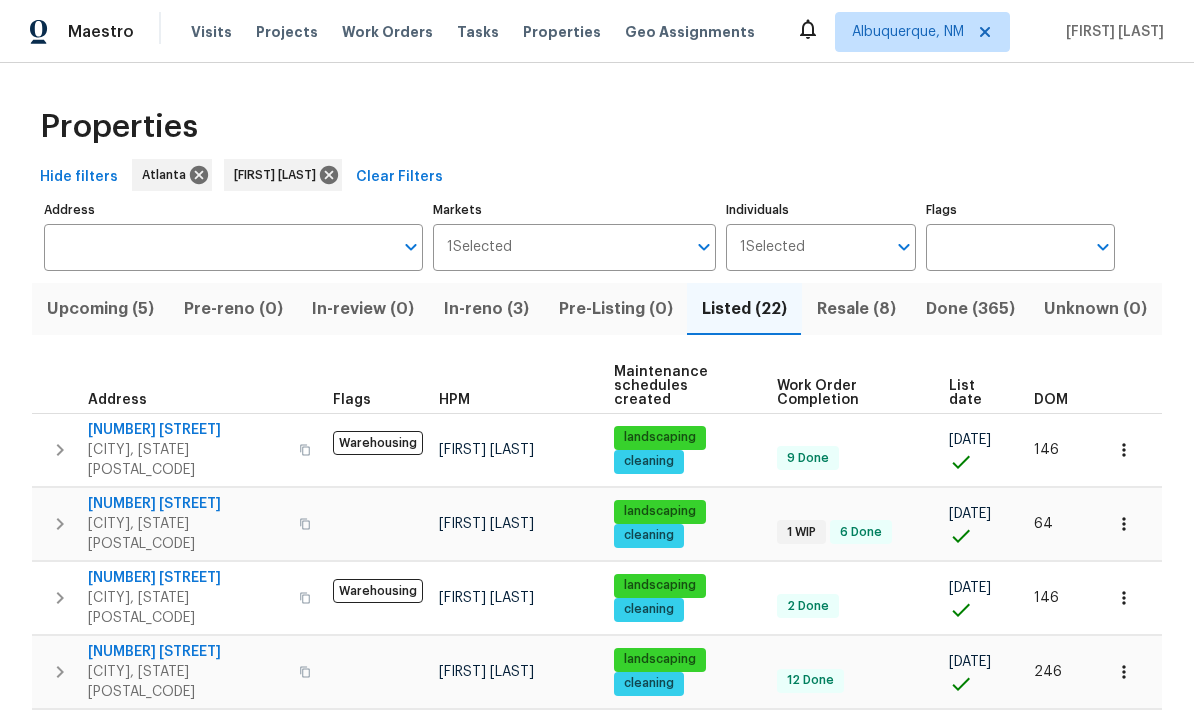 click at bounding box center (1124, 450) 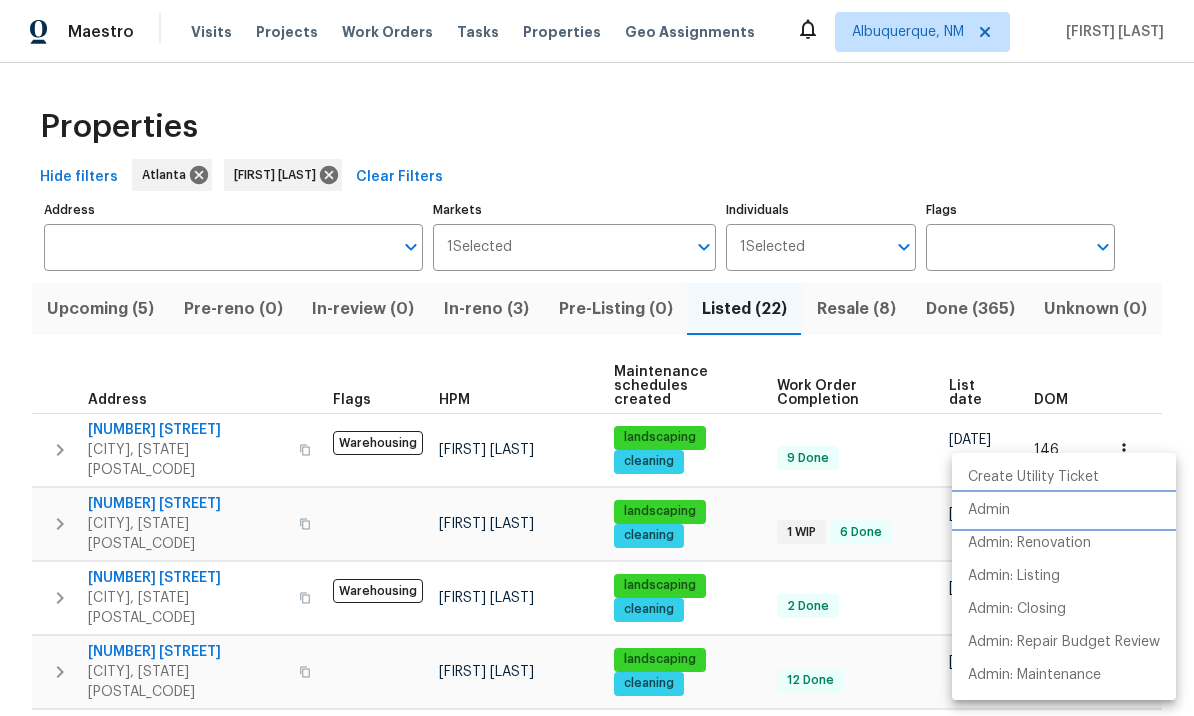 click on "Admin" at bounding box center (1064, 510) 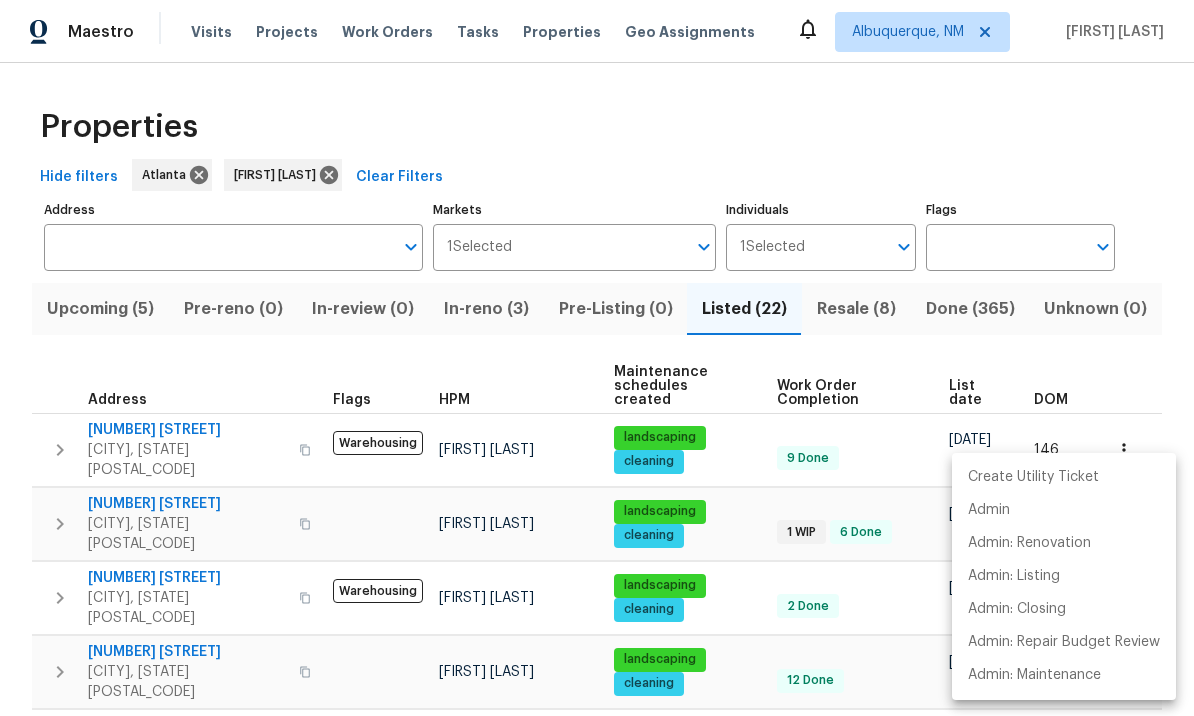 click at bounding box center [597, 358] 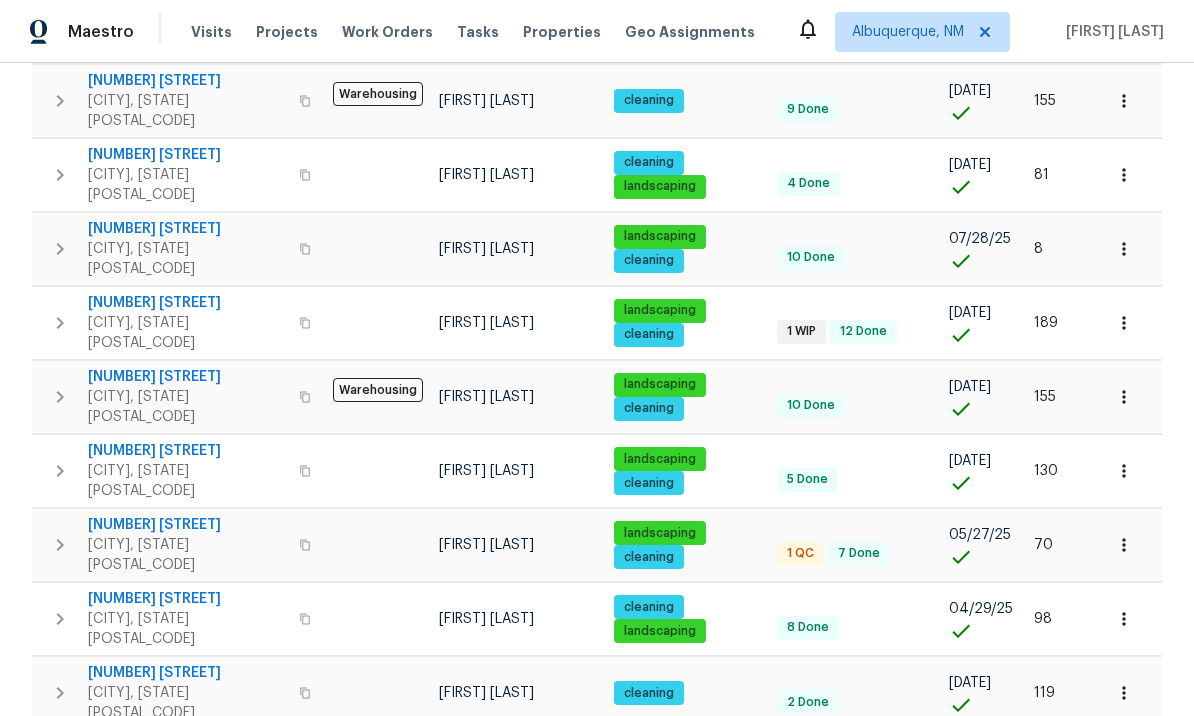 scroll, scrollTop: 1055, scrollLeft: 0, axis: vertical 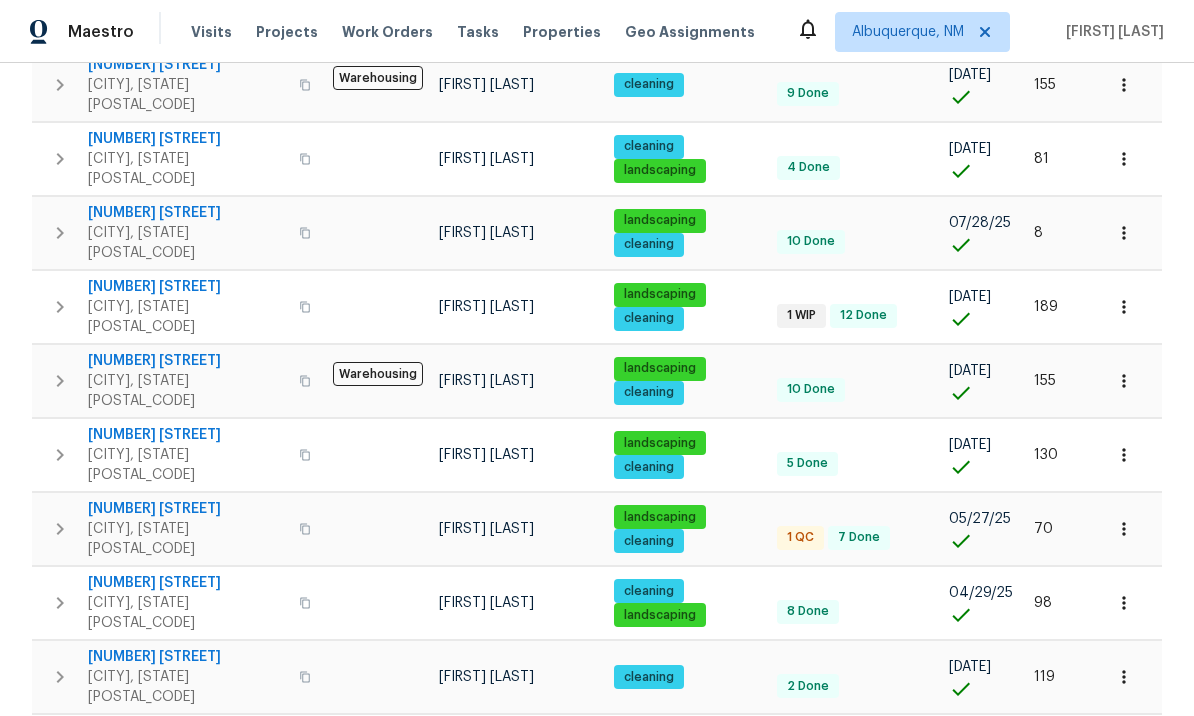 click on "46 Norman Rd" at bounding box center (187, 879) 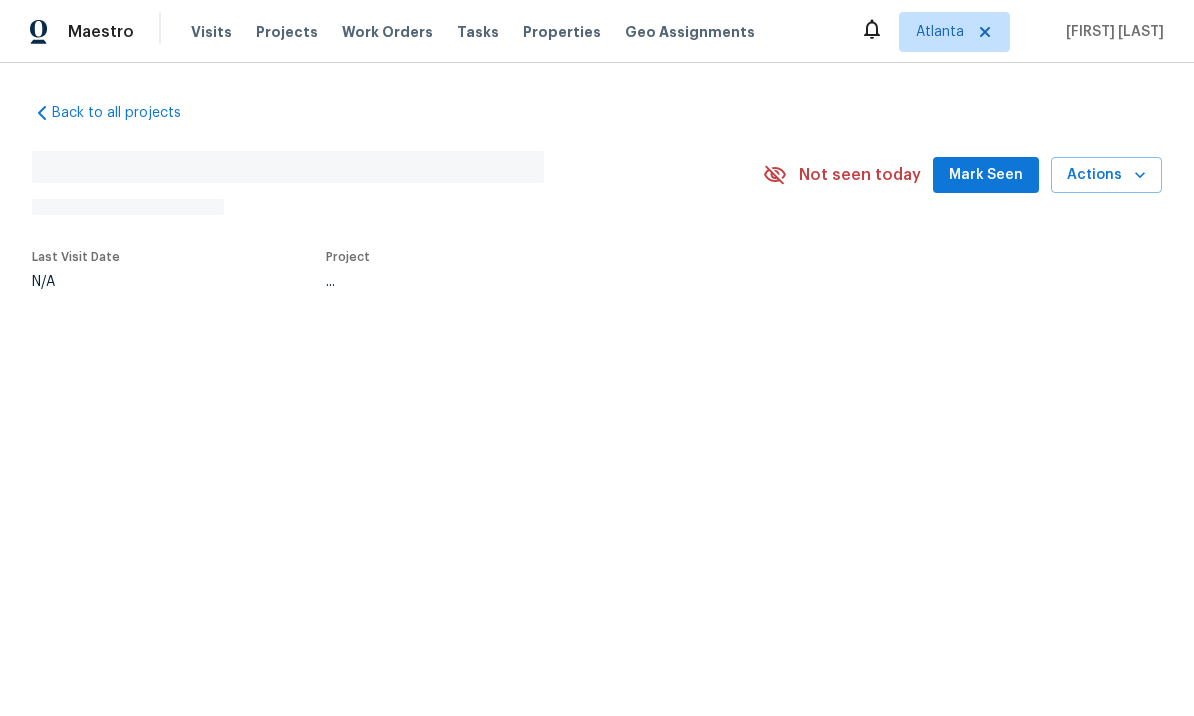 scroll, scrollTop: 0, scrollLeft: 0, axis: both 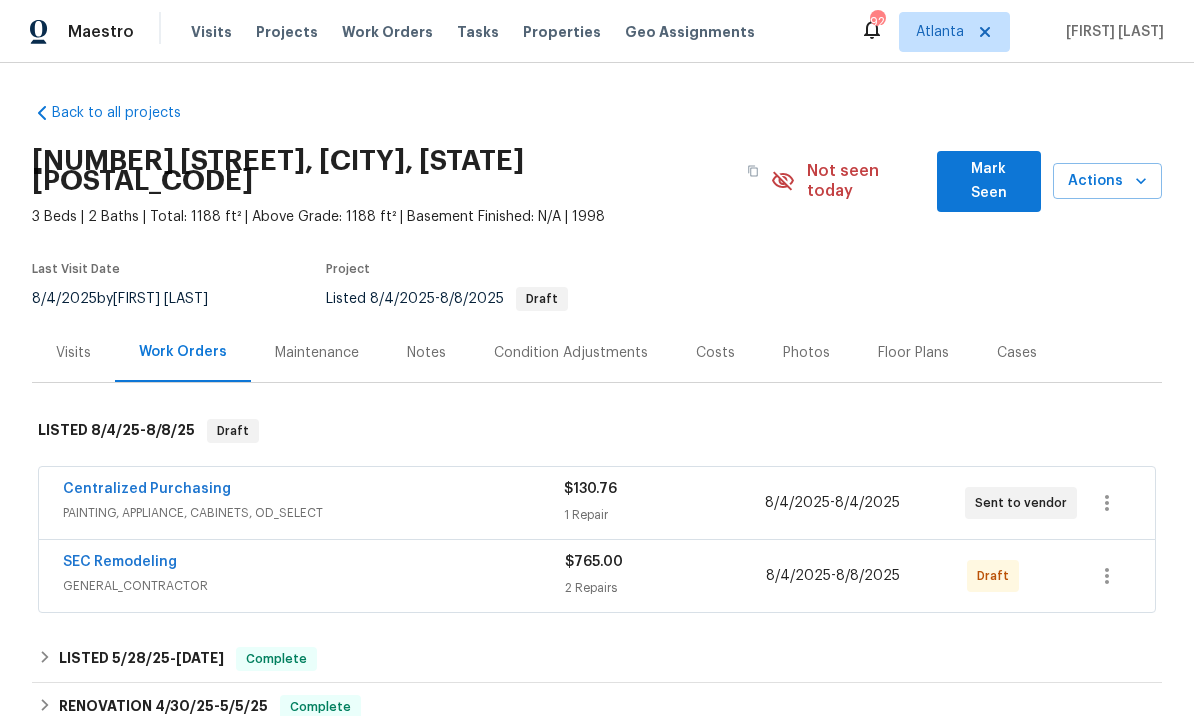 click on "SEC Remodeling" at bounding box center [120, 562] 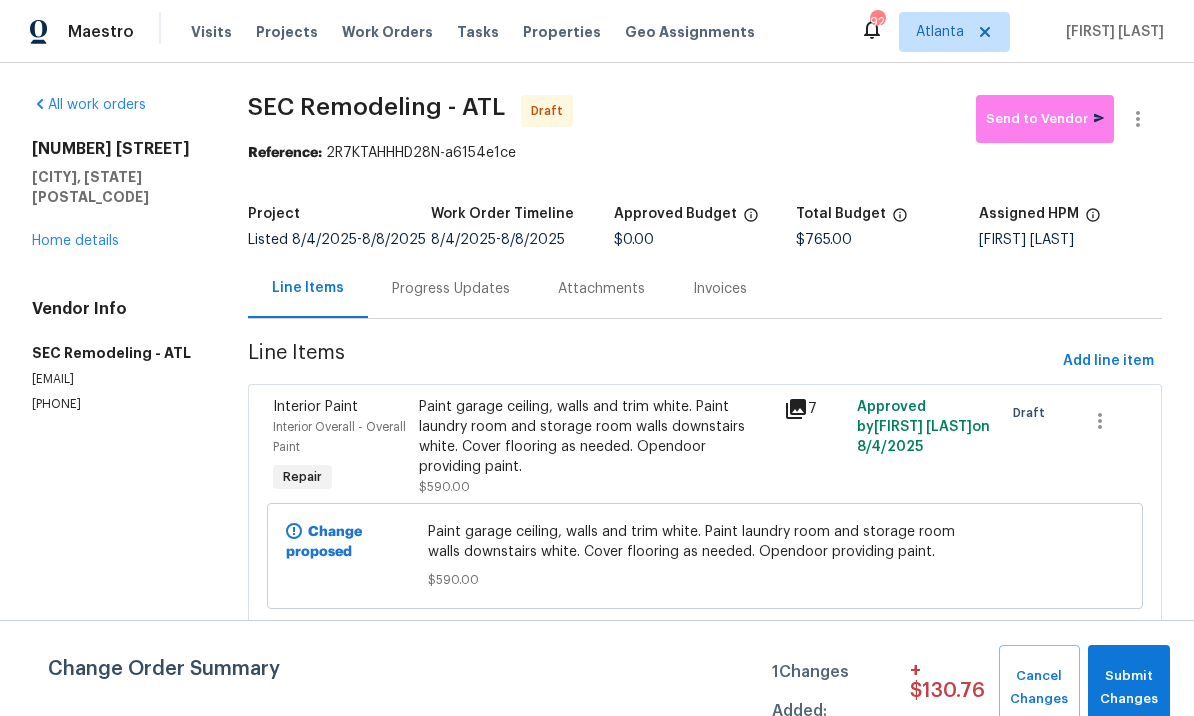scroll, scrollTop: 6, scrollLeft: 0, axis: vertical 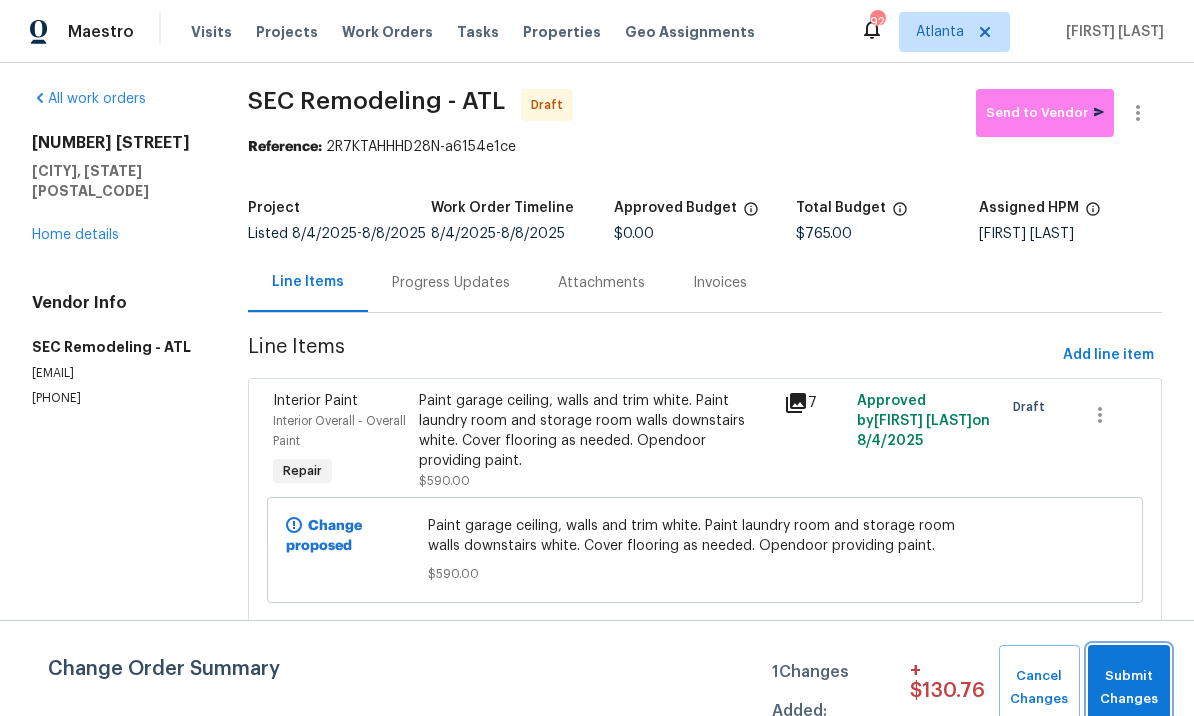click on "Submit Changes" at bounding box center [1129, 688] 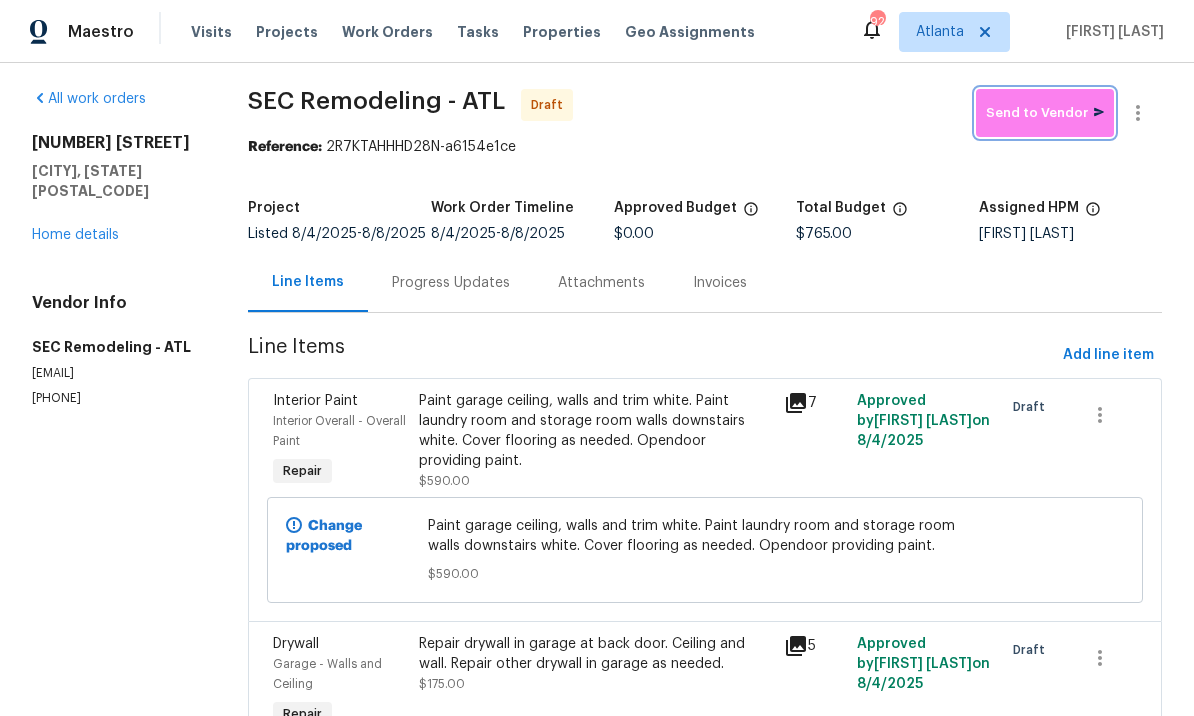 click on "Send to Vendor" at bounding box center (1045, 113) 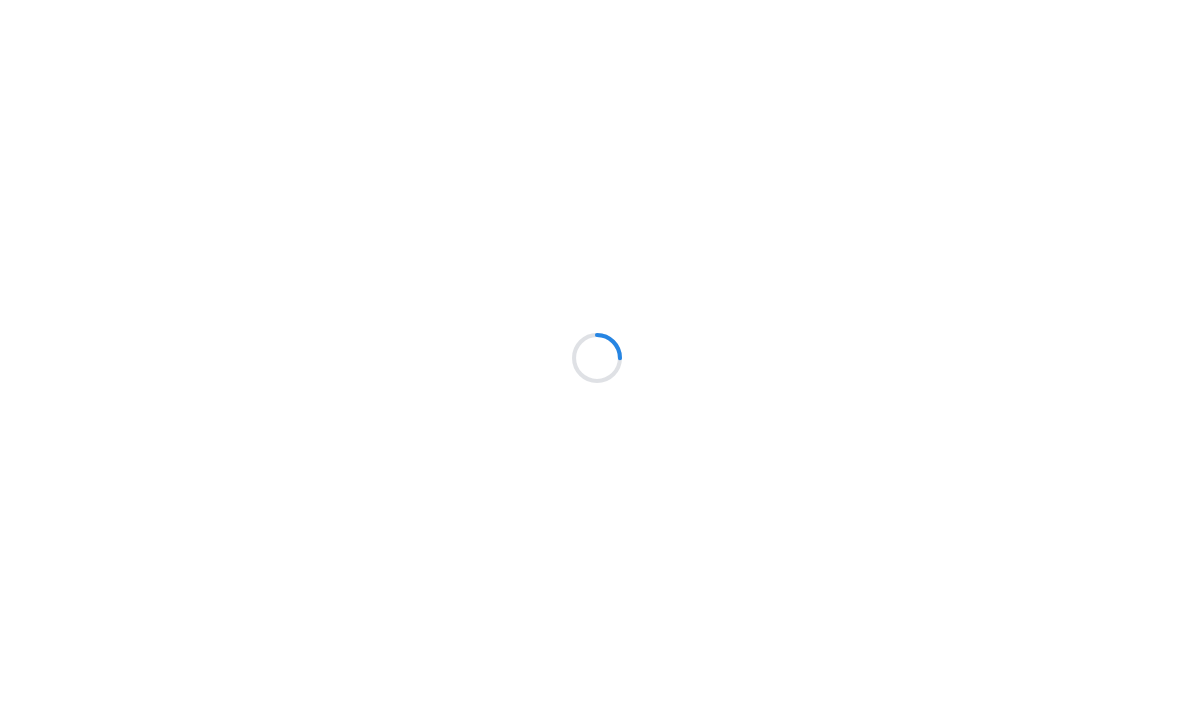 scroll, scrollTop: 0, scrollLeft: 0, axis: both 